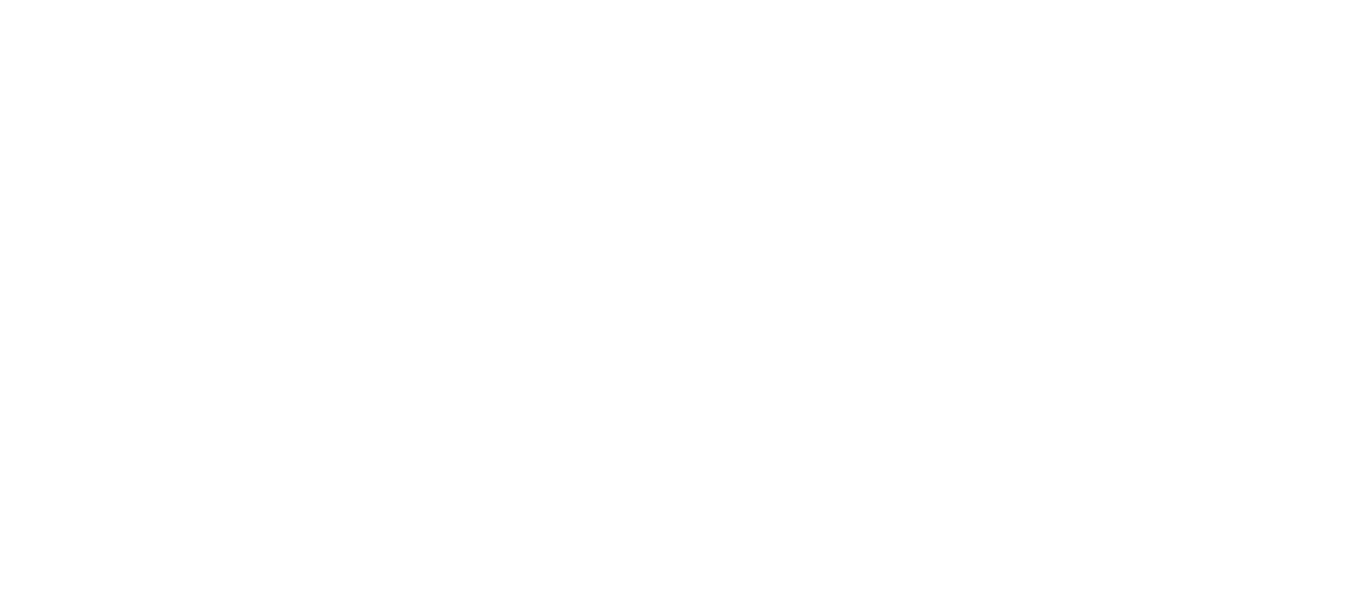 scroll, scrollTop: 0, scrollLeft: 0, axis: both 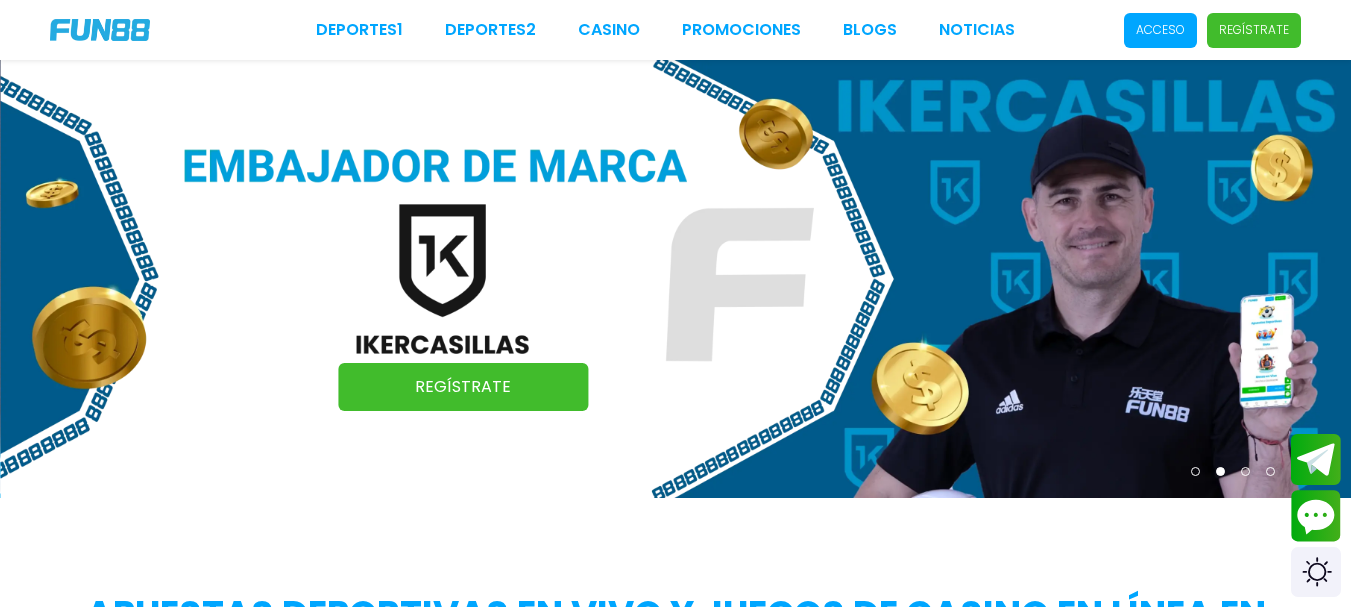click on "Regístrate" at bounding box center [1254, 30] 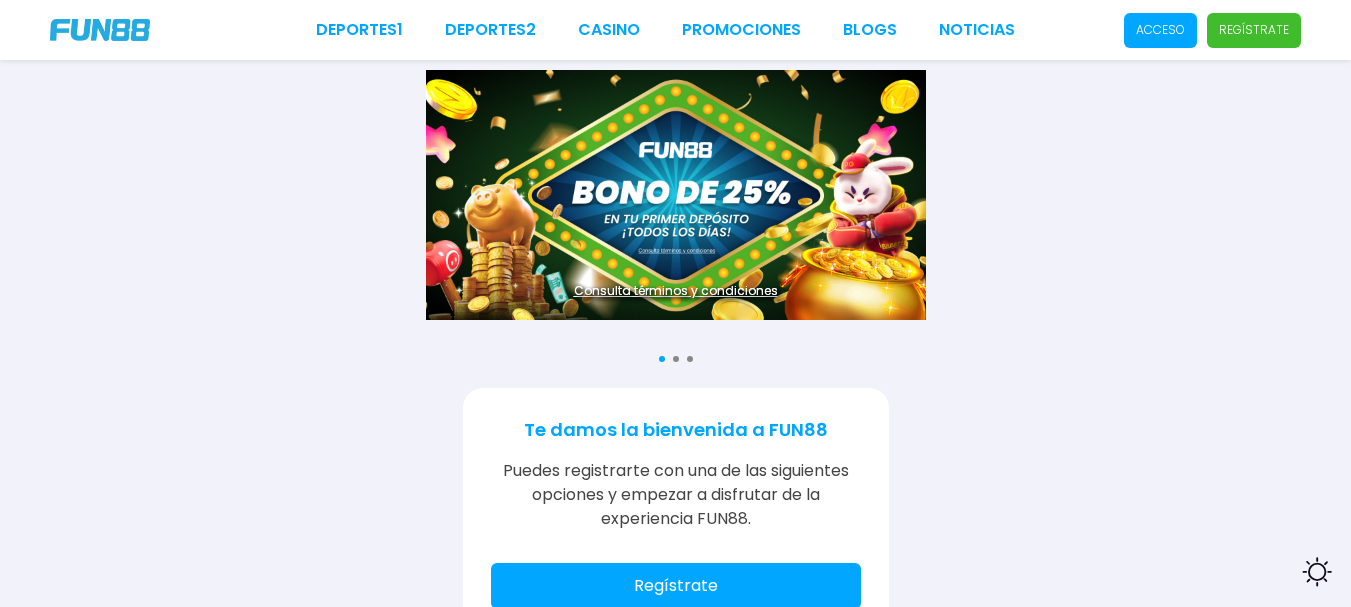 click on "Regístrate" at bounding box center (676, 586) 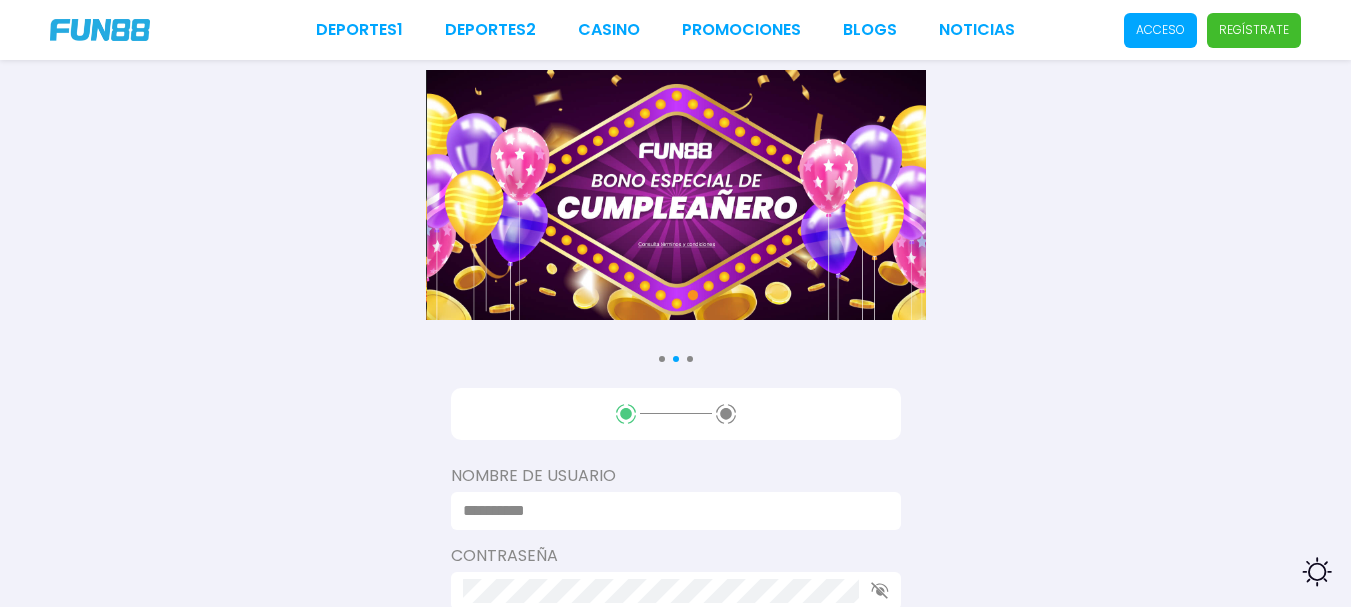 click at bounding box center [670, 511] 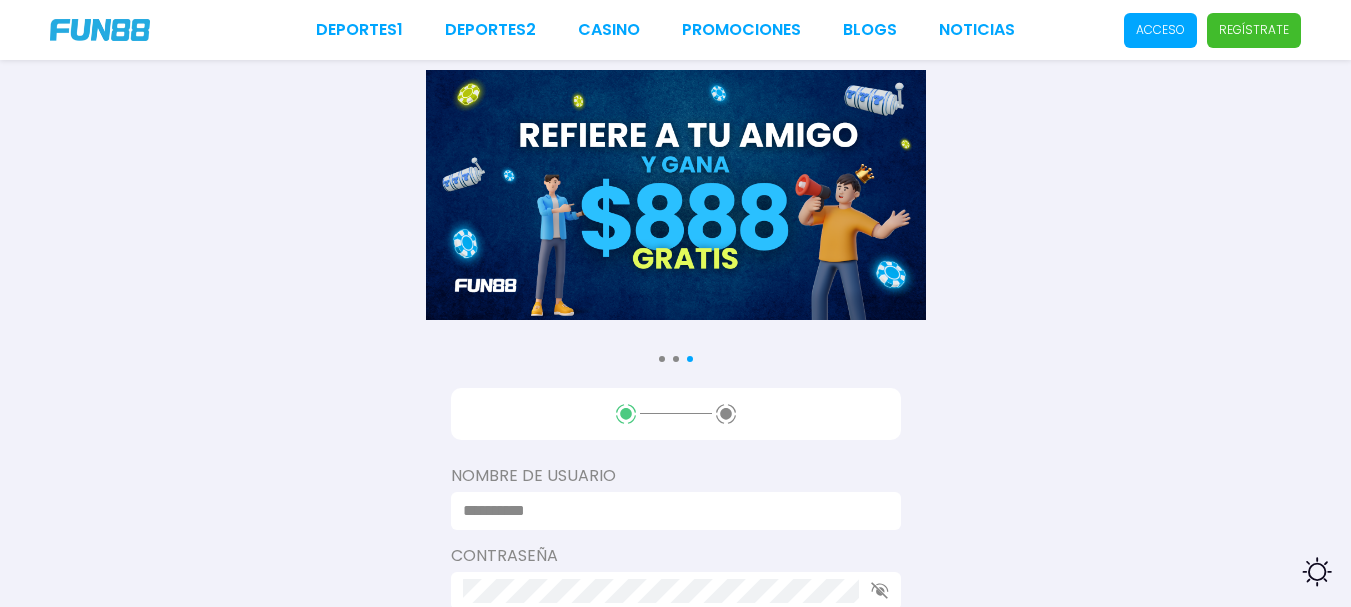 type on "**********" 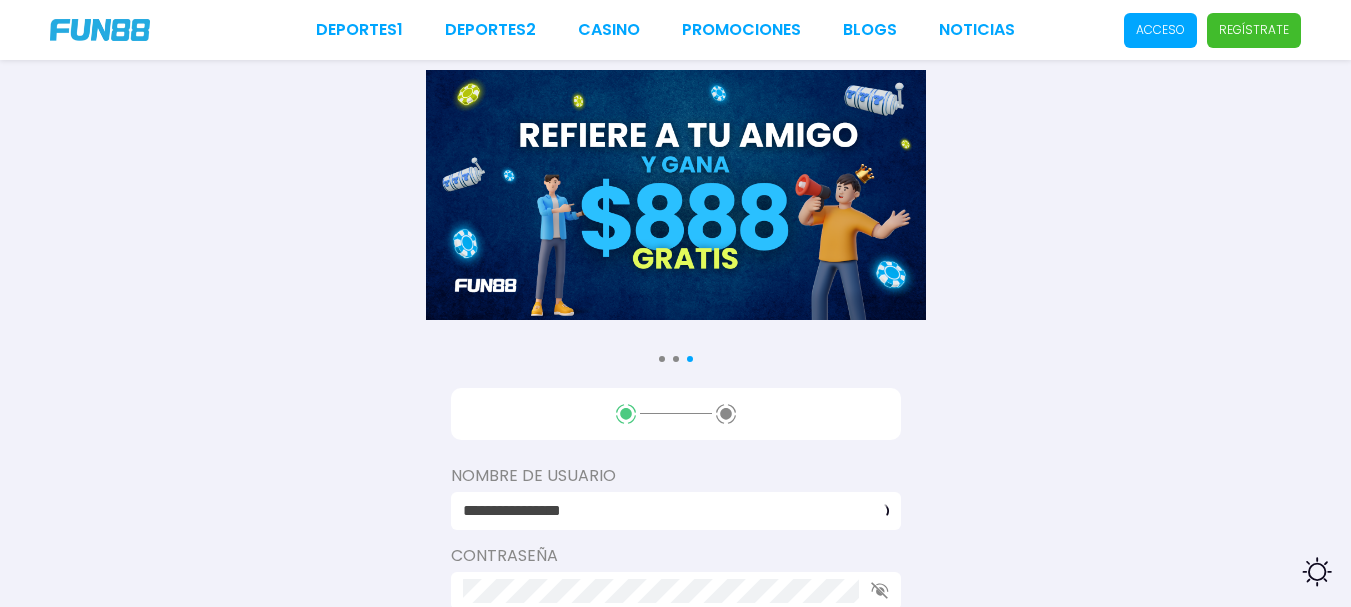 click at bounding box center (676, 591) 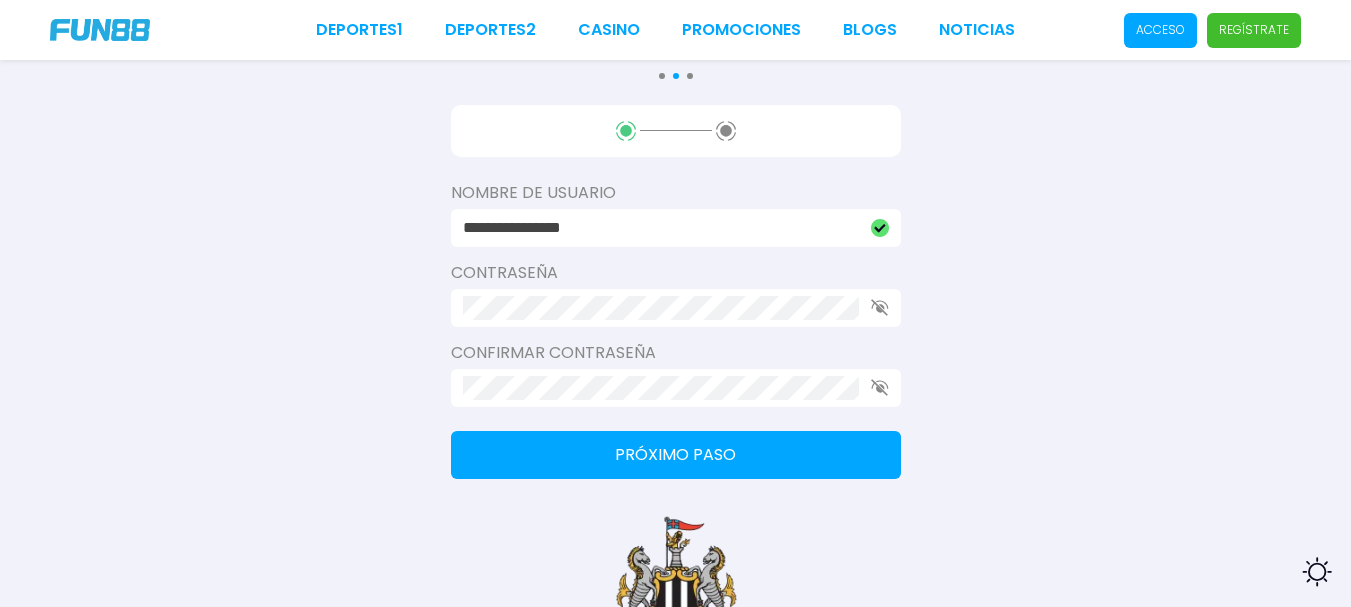 scroll, scrollTop: 286, scrollLeft: 0, axis: vertical 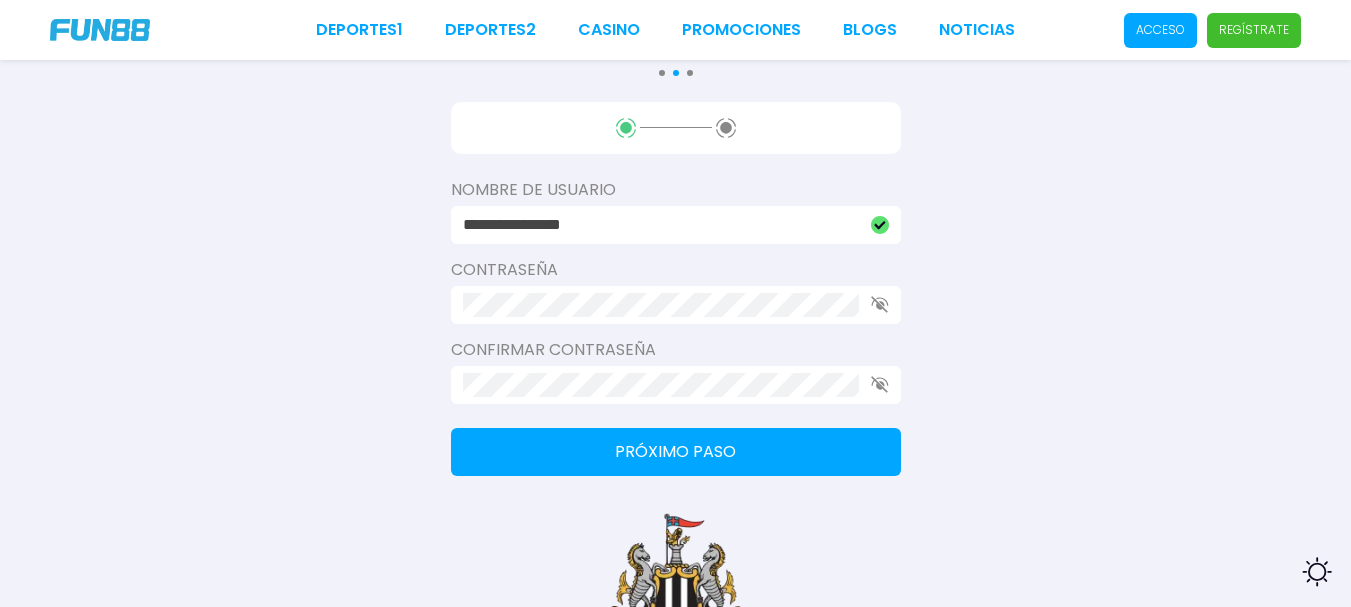 click on "Próximo paso" at bounding box center [676, 452] 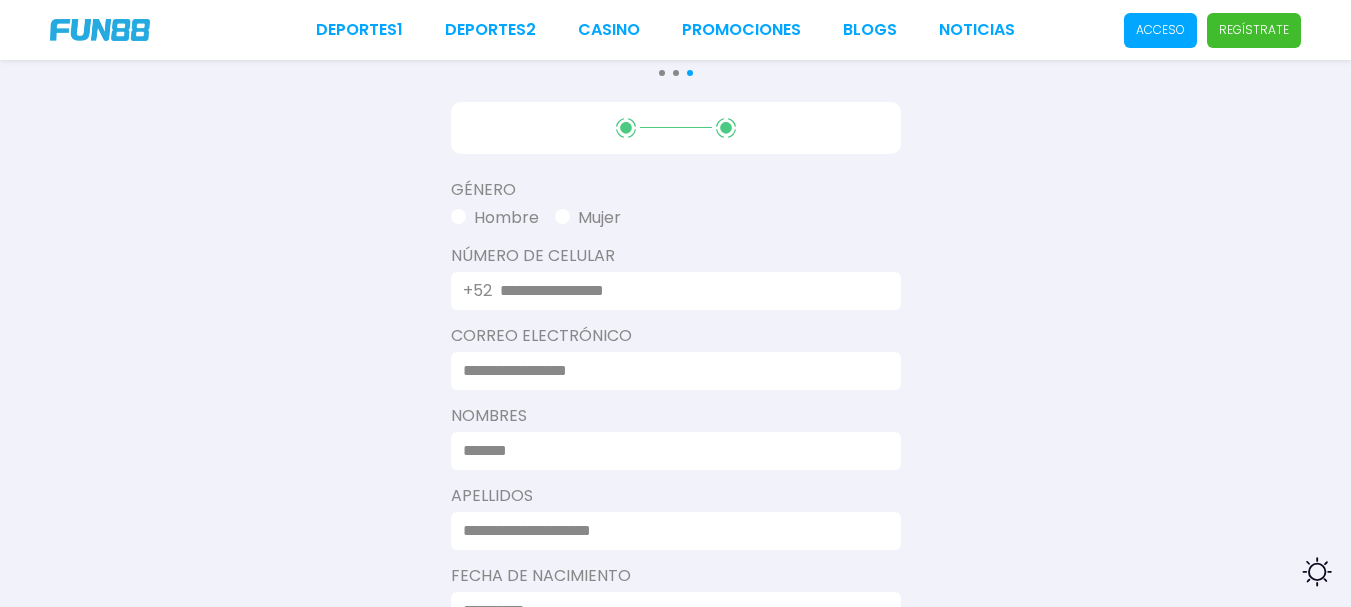 click at bounding box center [688, 291] 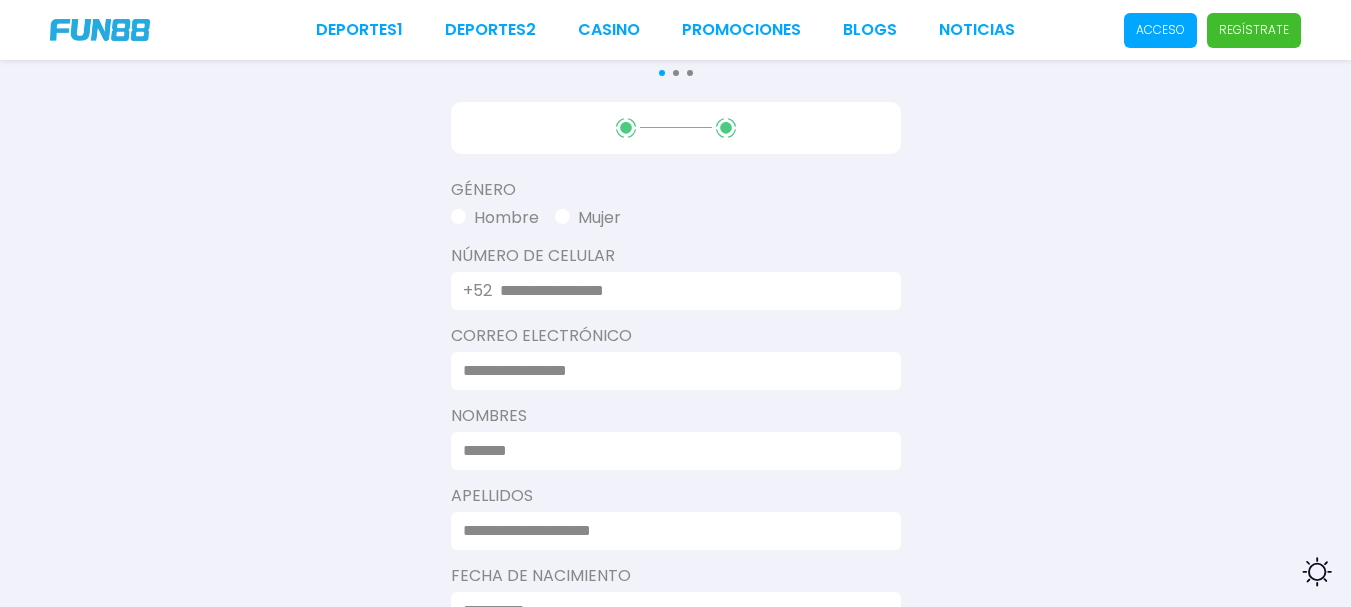 type on "**********" 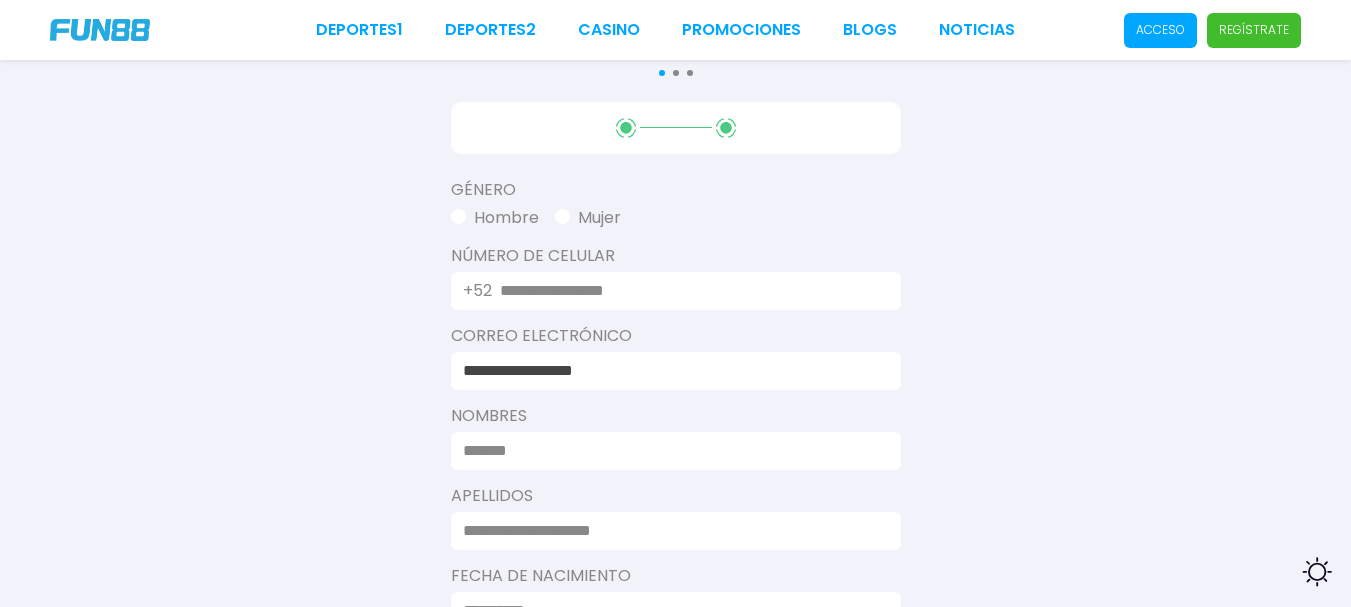 type on "**********" 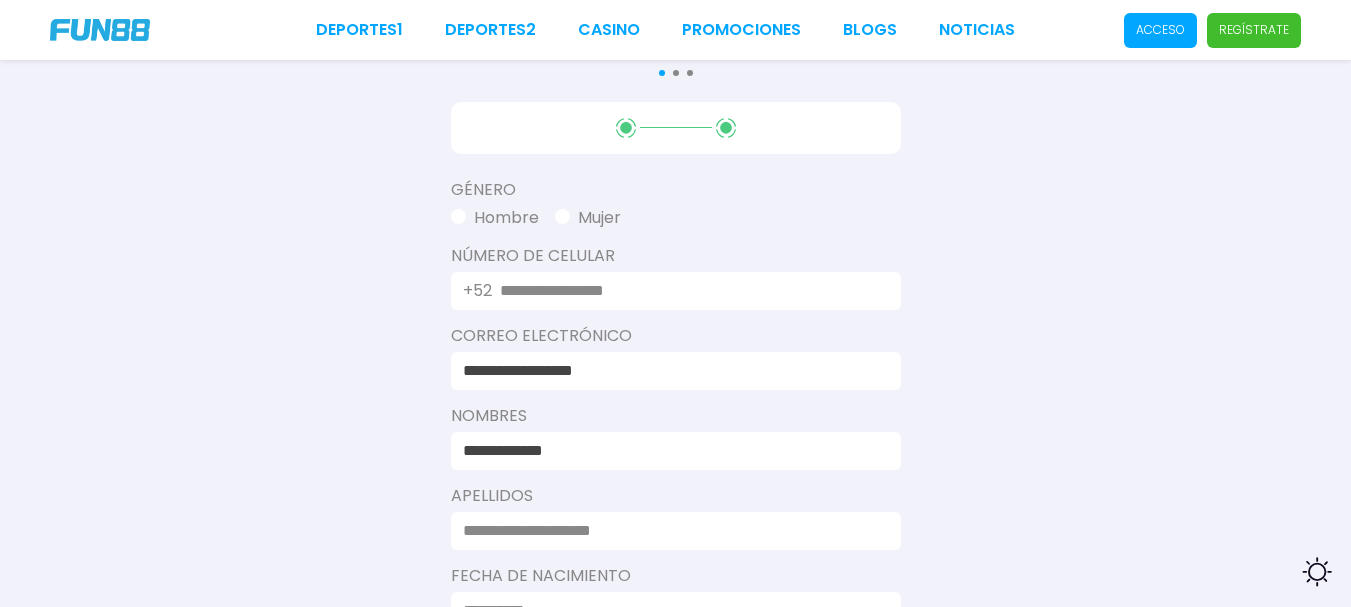 type on "**********" 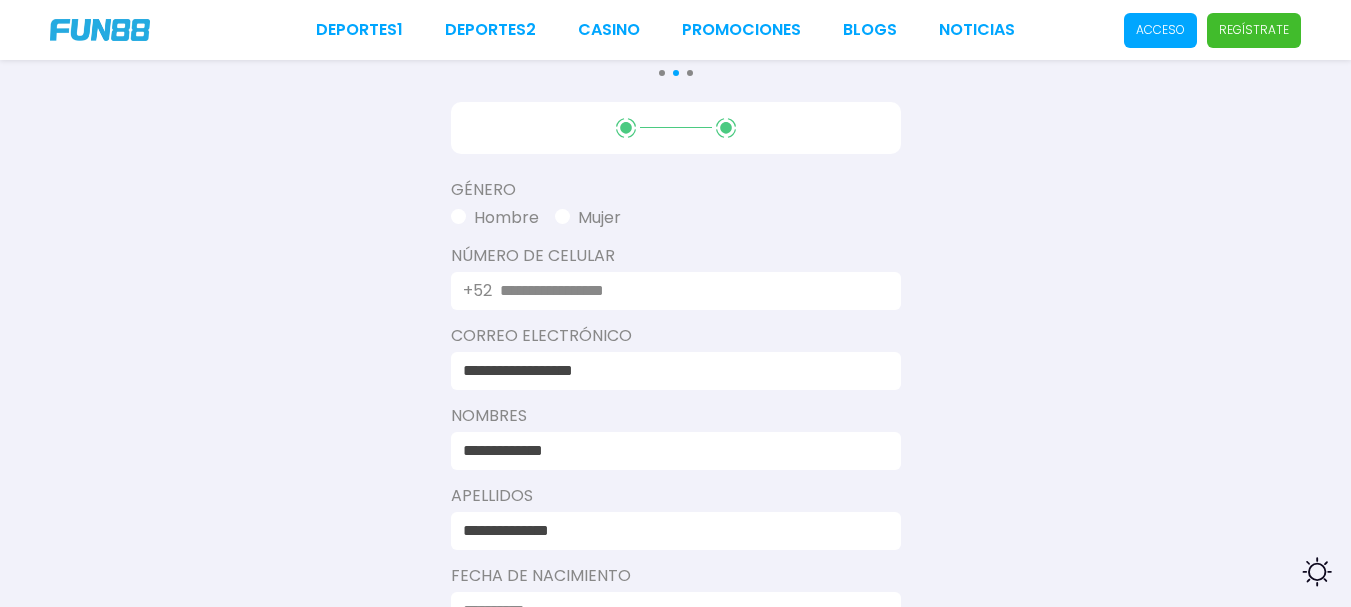 scroll, scrollTop: 0, scrollLeft: 0, axis: both 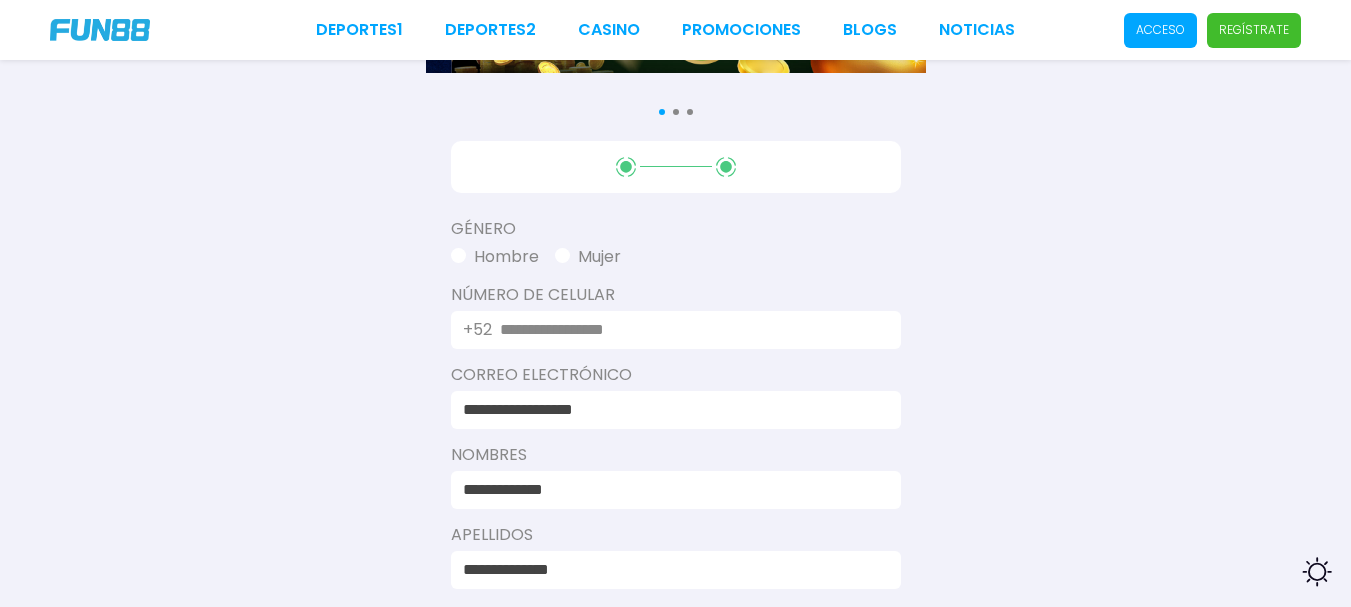 click at bounding box center [458, 255] 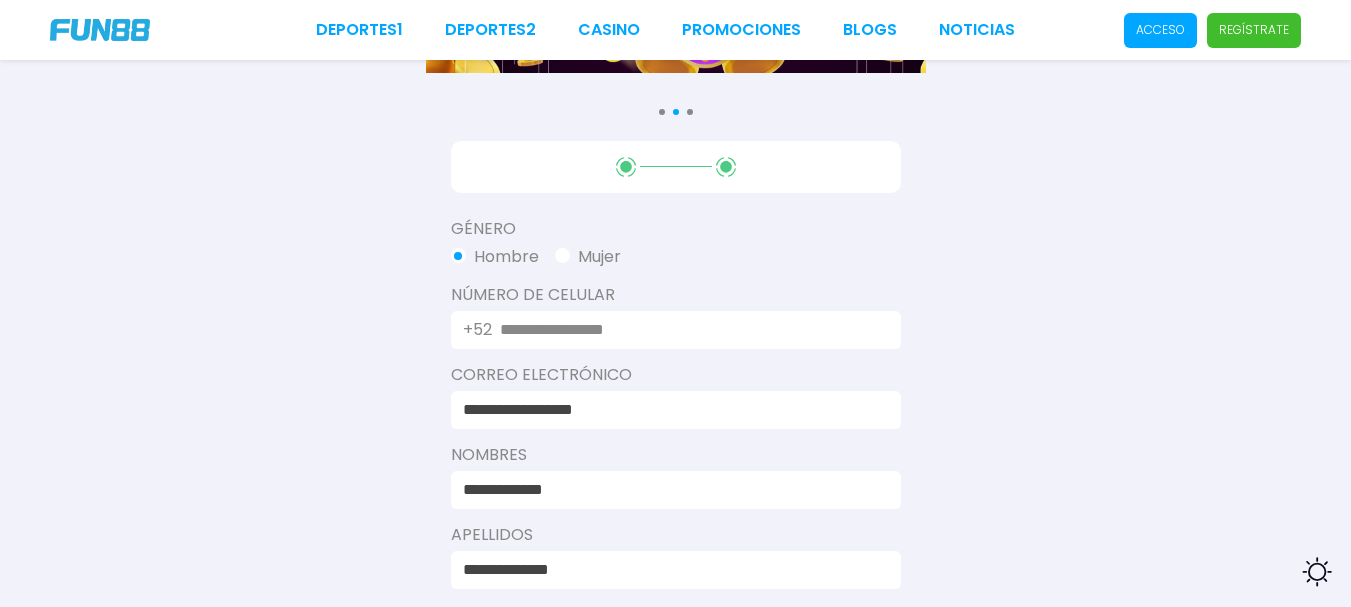 scroll, scrollTop: 778, scrollLeft: 0, axis: vertical 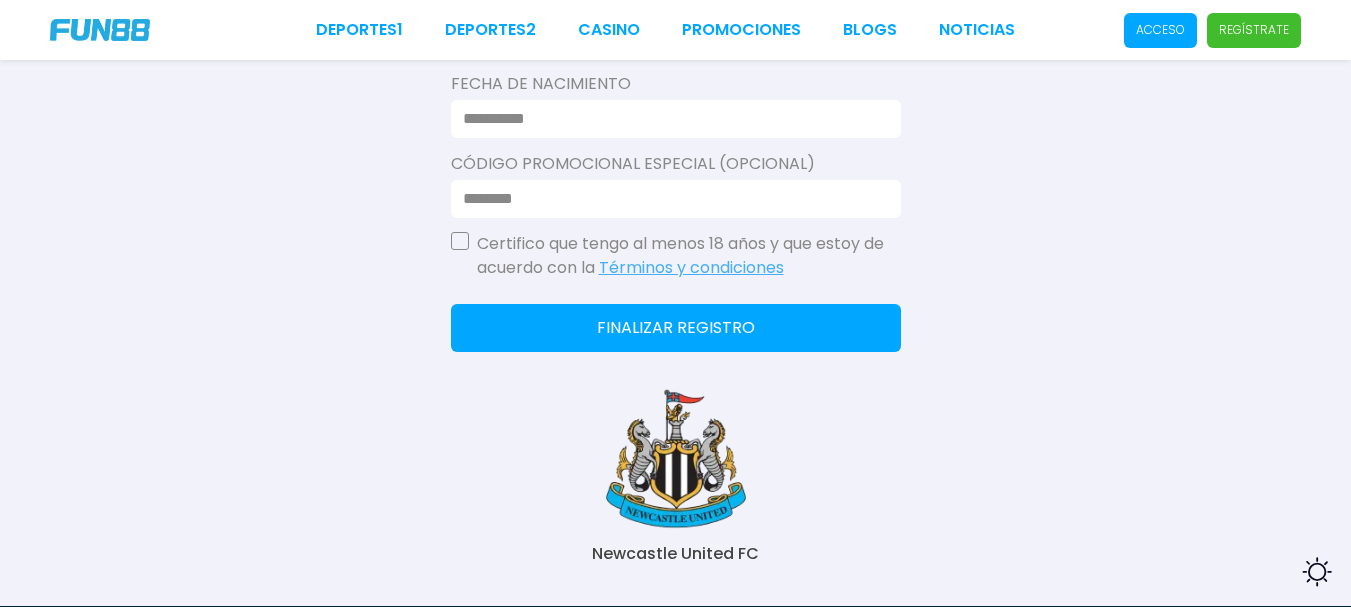 click at bounding box center (670, 119) 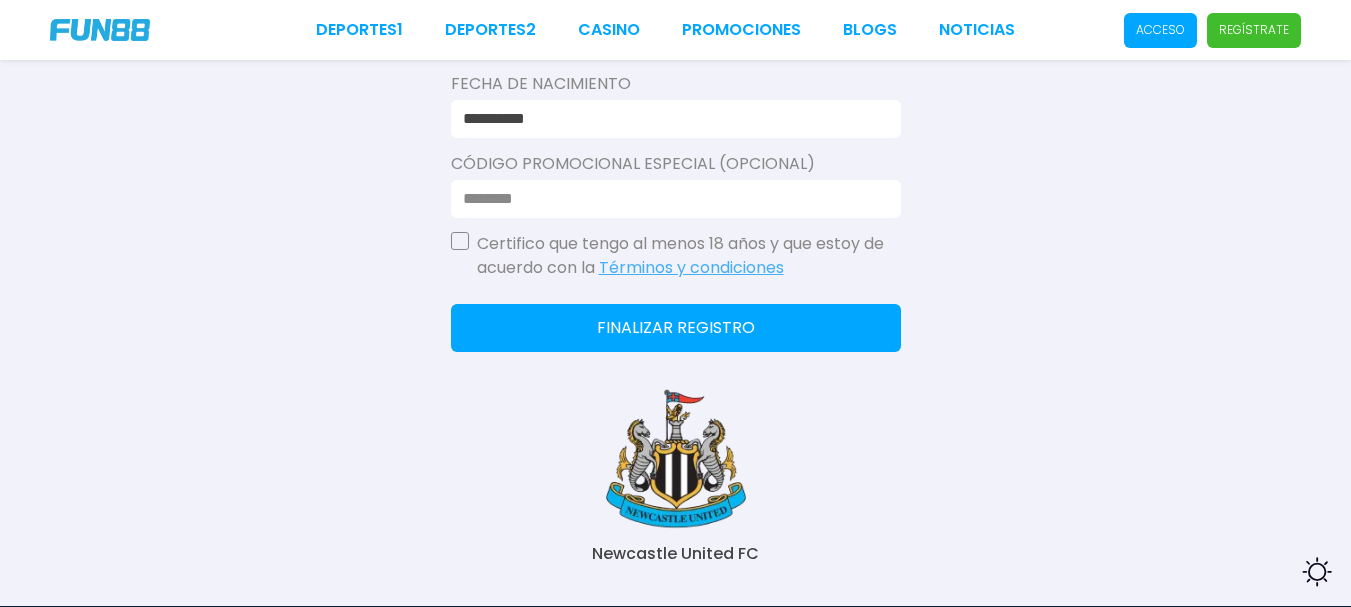 type on "**********" 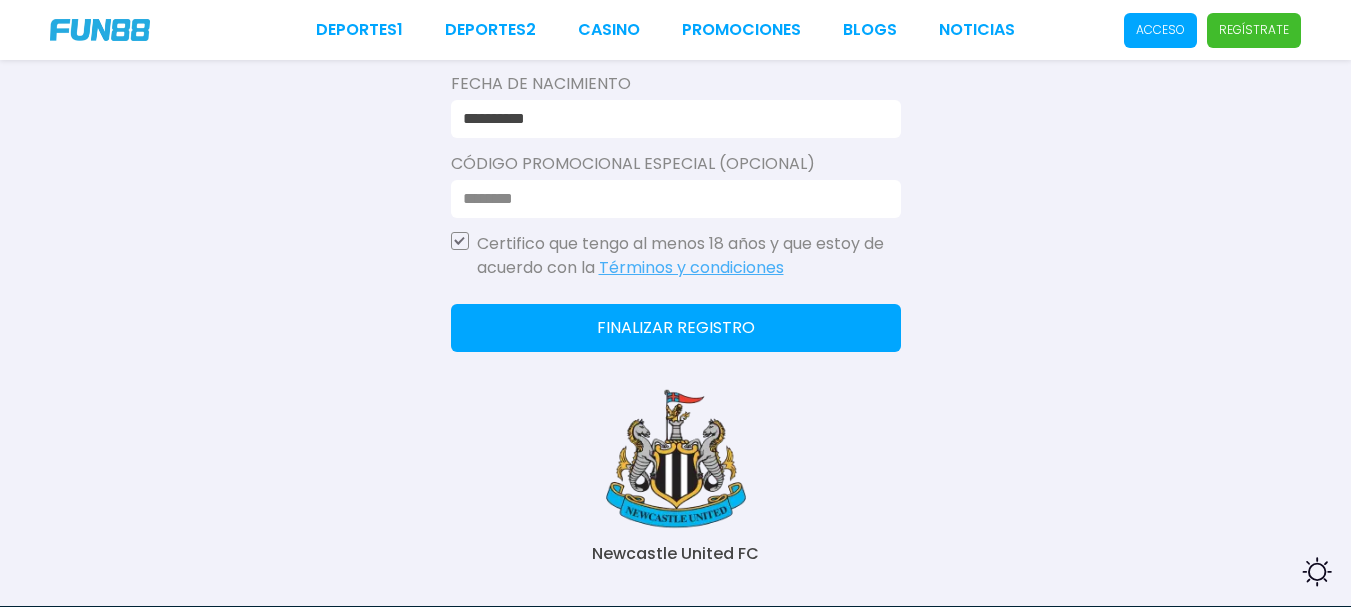 click on "Finalizar registro" 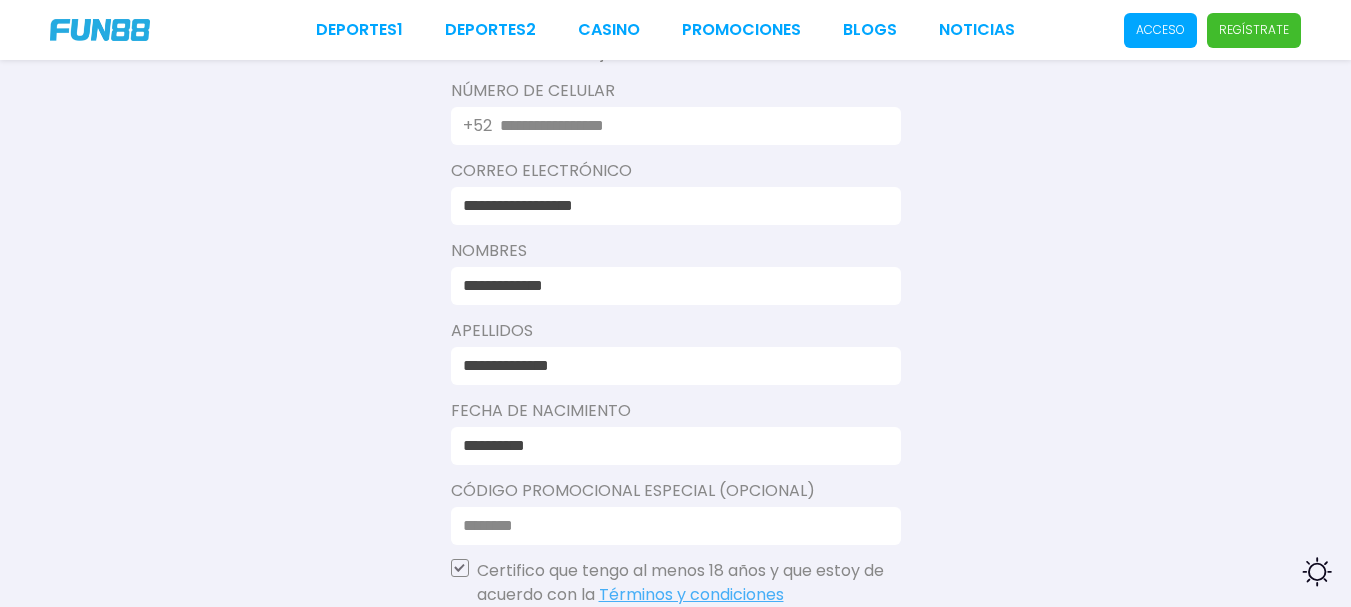 scroll, scrollTop: 420, scrollLeft: 0, axis: vertical 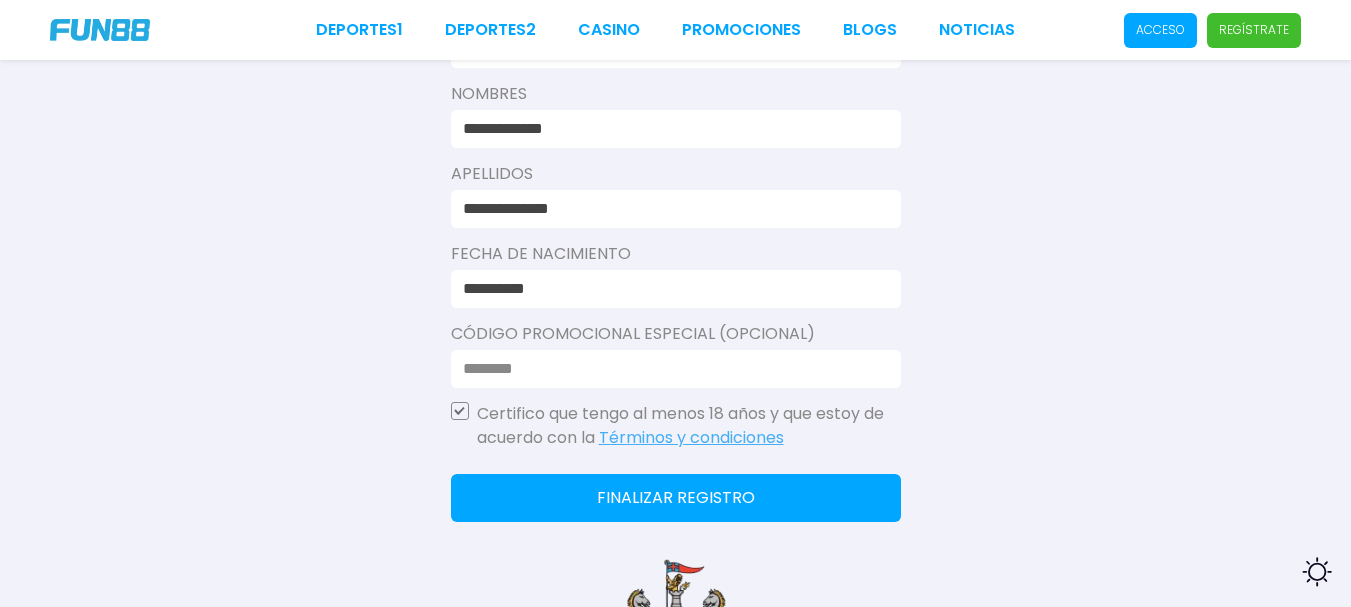 click 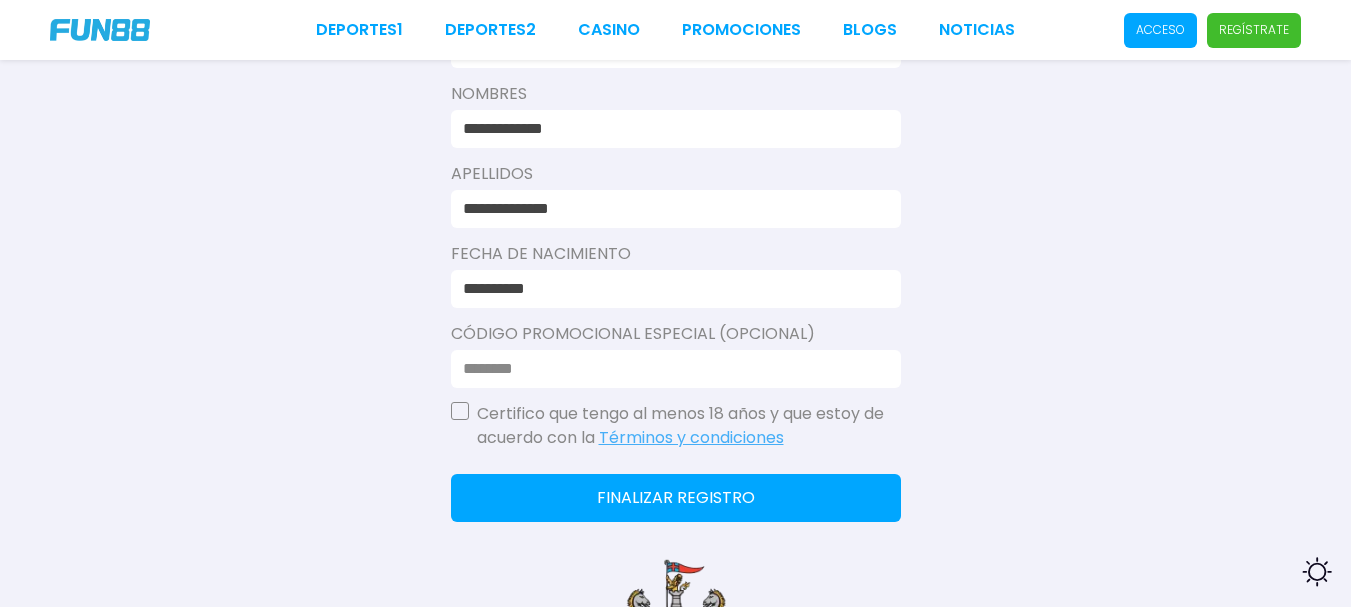 click at bounding box center (460, 411) 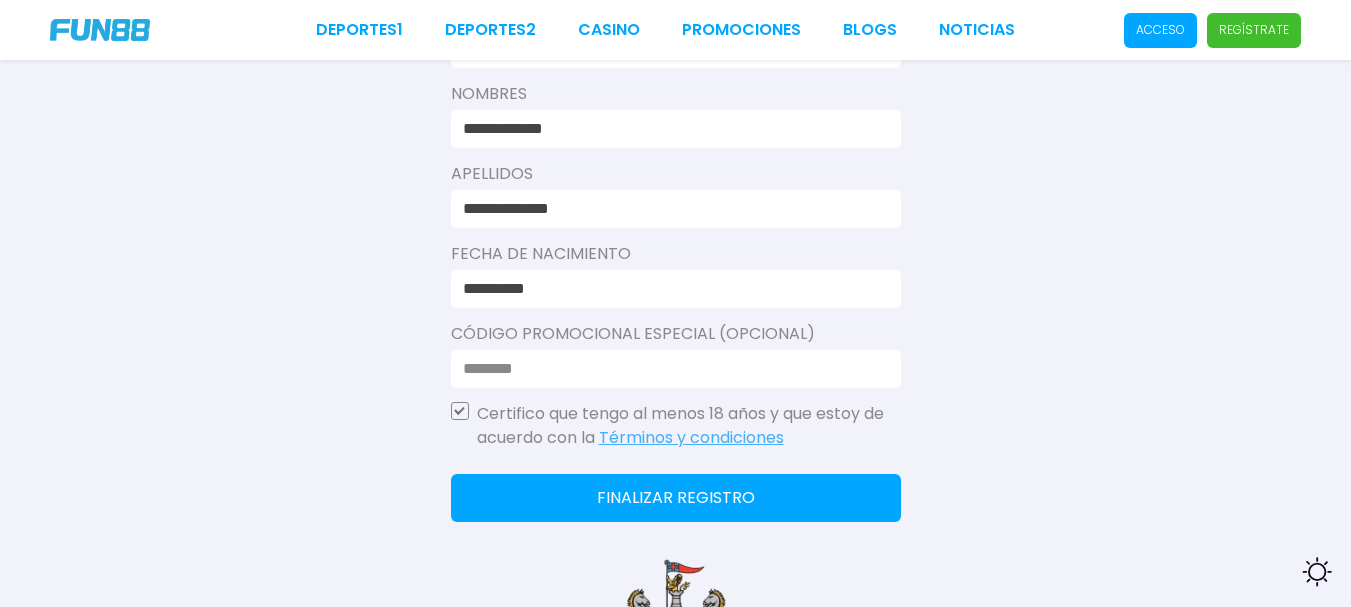 click on "Finalizar registro" 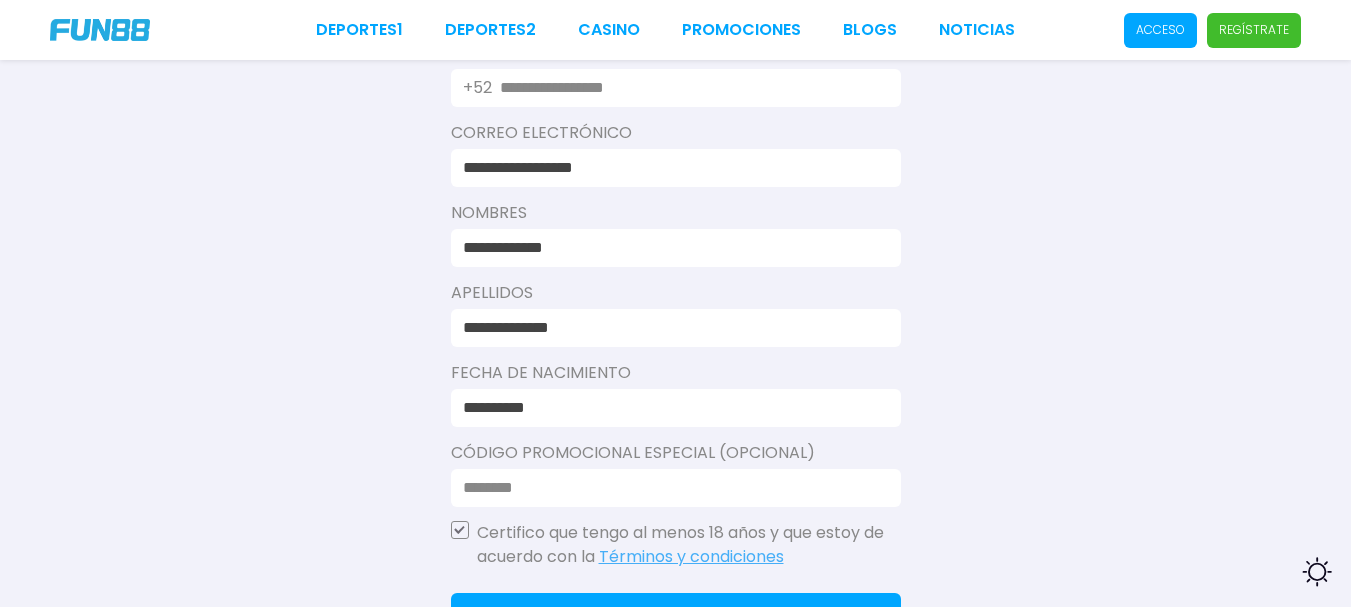 scroll, scrollTop: 501, scrollLeft: 0, axis: vertical 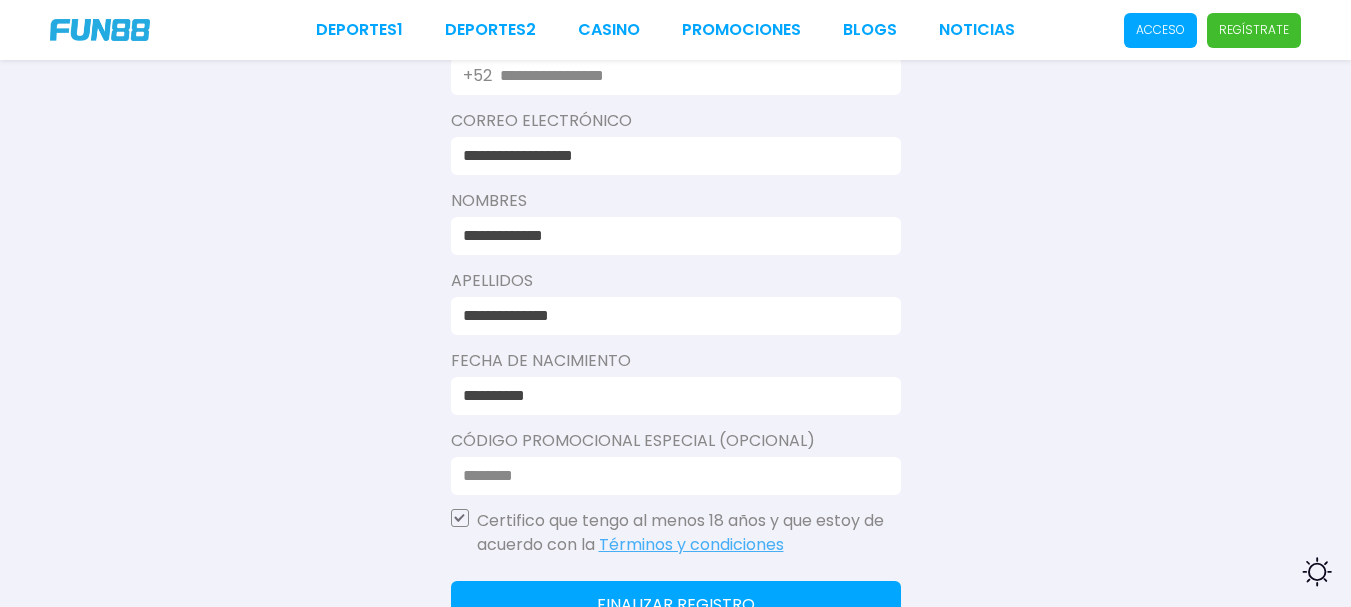 click at bounding box center (670, 476) 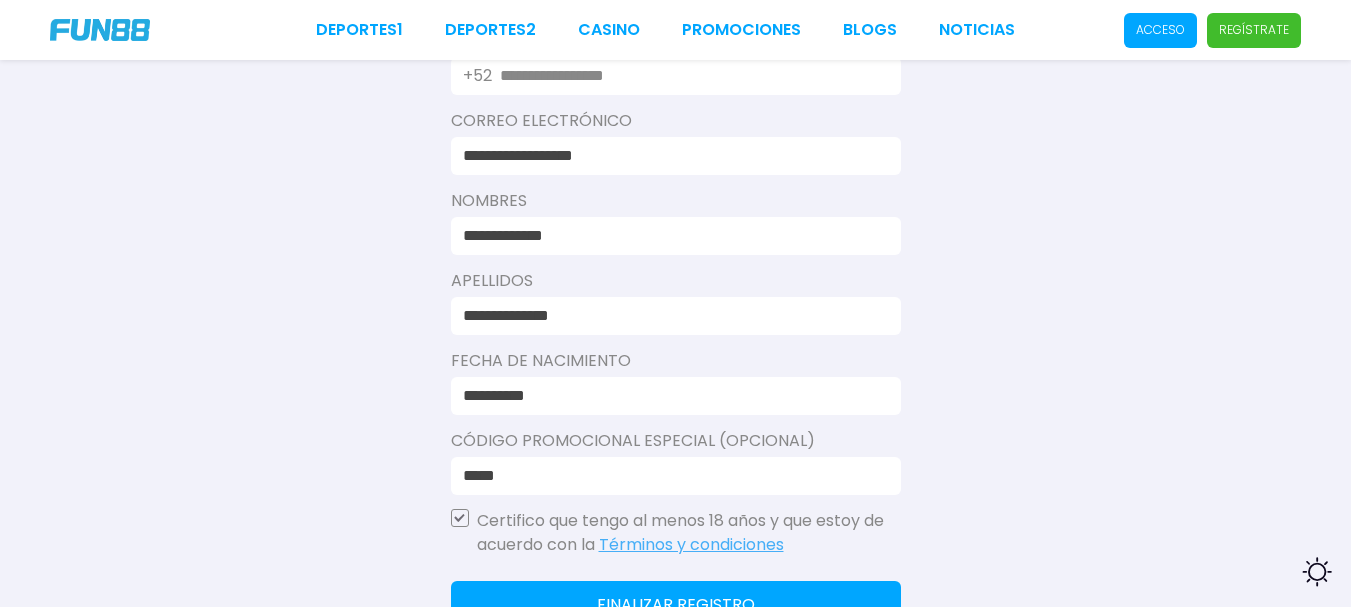 type on "*****" 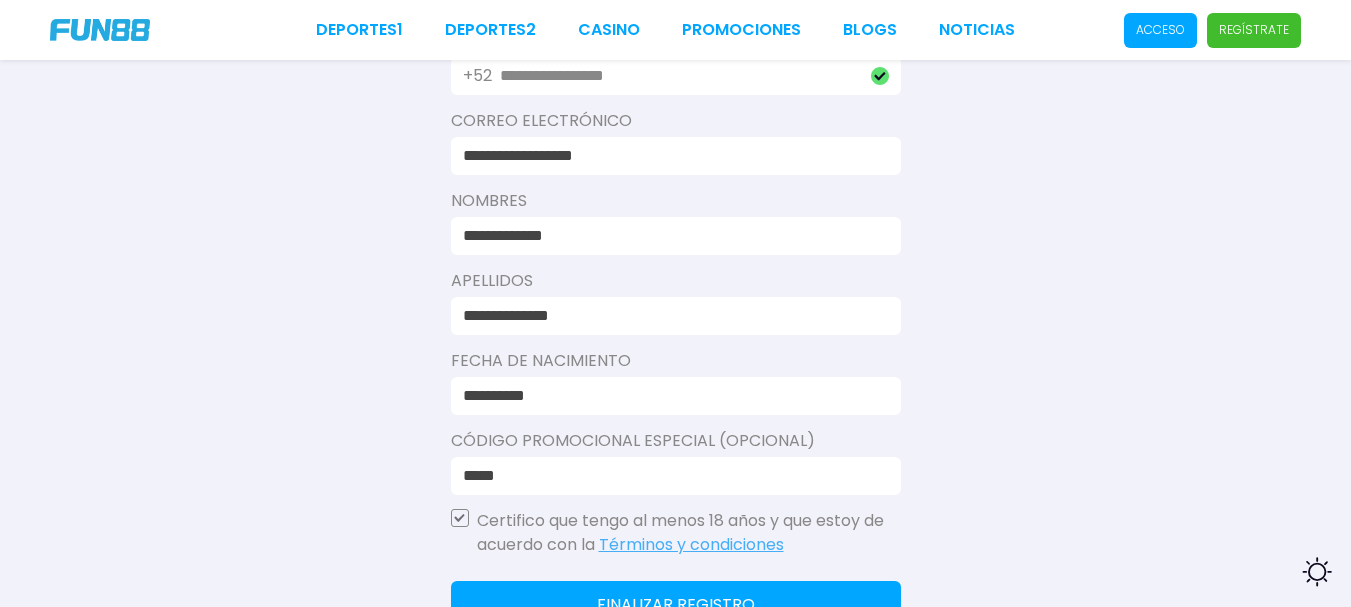 click on "Finalizar registro" 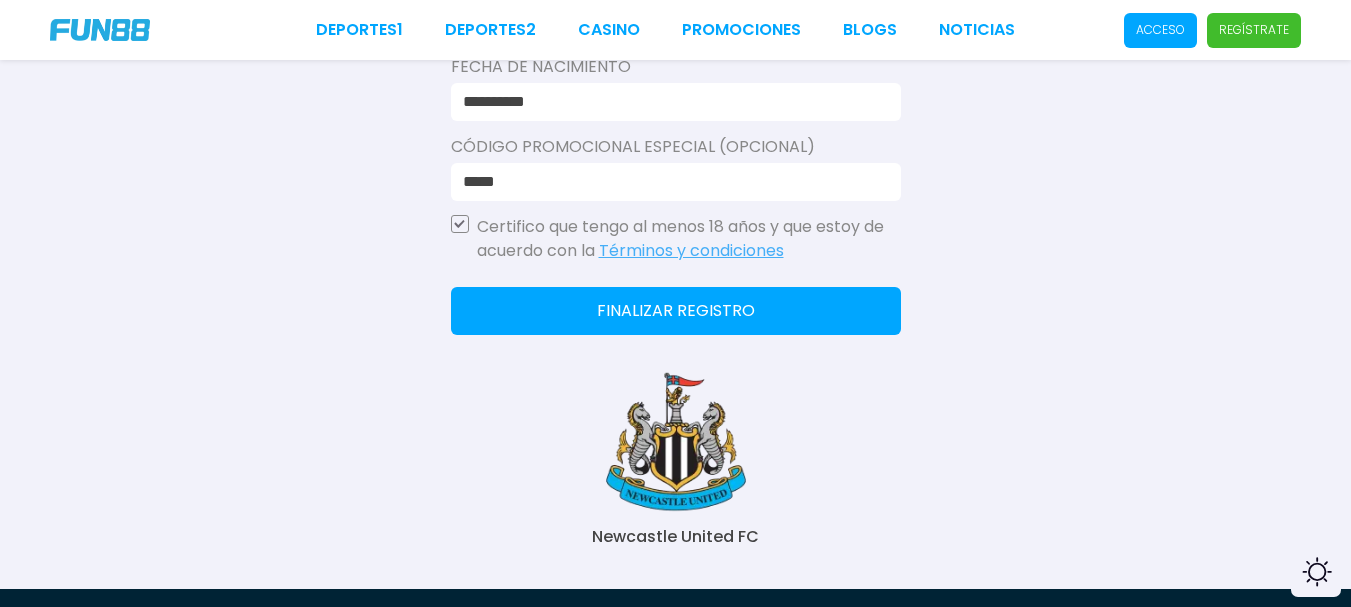 scroll, scrollTop: 596, scrollLeft: 0, axis: vertical 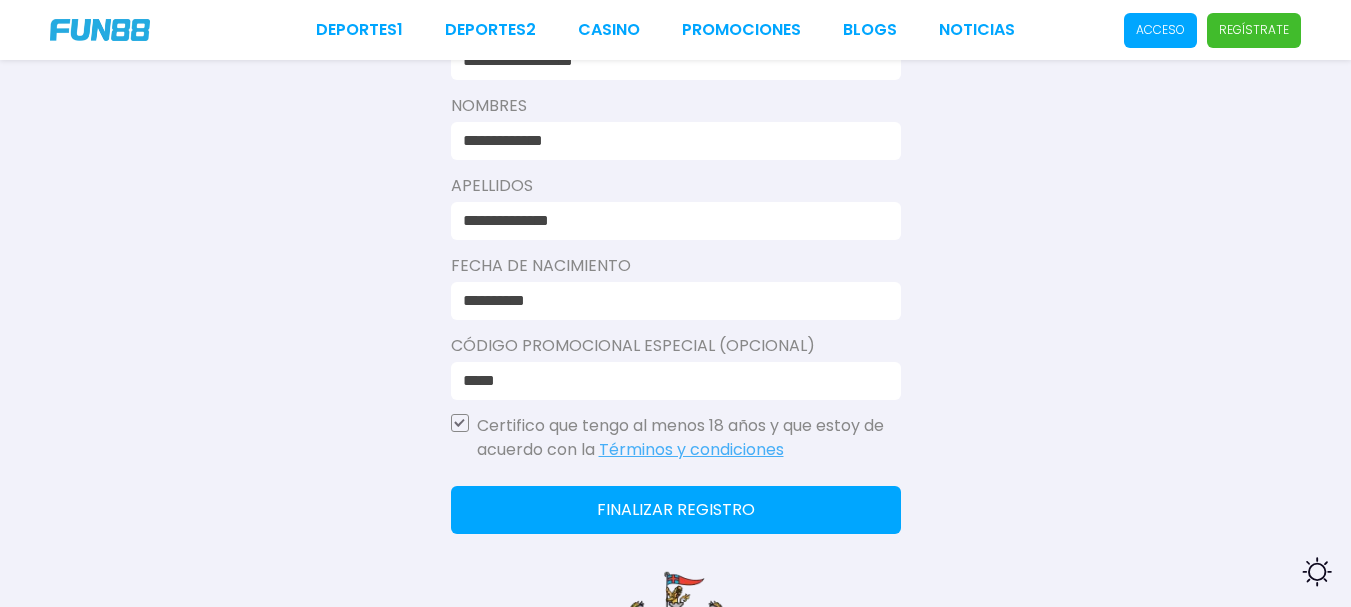 click on "Consulta términos y condiciones Consulta términos y condiciones Género Hombre Mujer Número De Celular +52 [PHONE] Correo electrónico [EMAIL] Nombres [NAME] Apellidos [NAME] Fecha de Nacimiento [DATE] Código promocional especial (Opcional) [CODE] Certifico que tengo al menos 18 años y que estoy de acuerdo con la Términos y condiciones Finalizar registro Newcastle United FC" at bounding box center (675, 76) 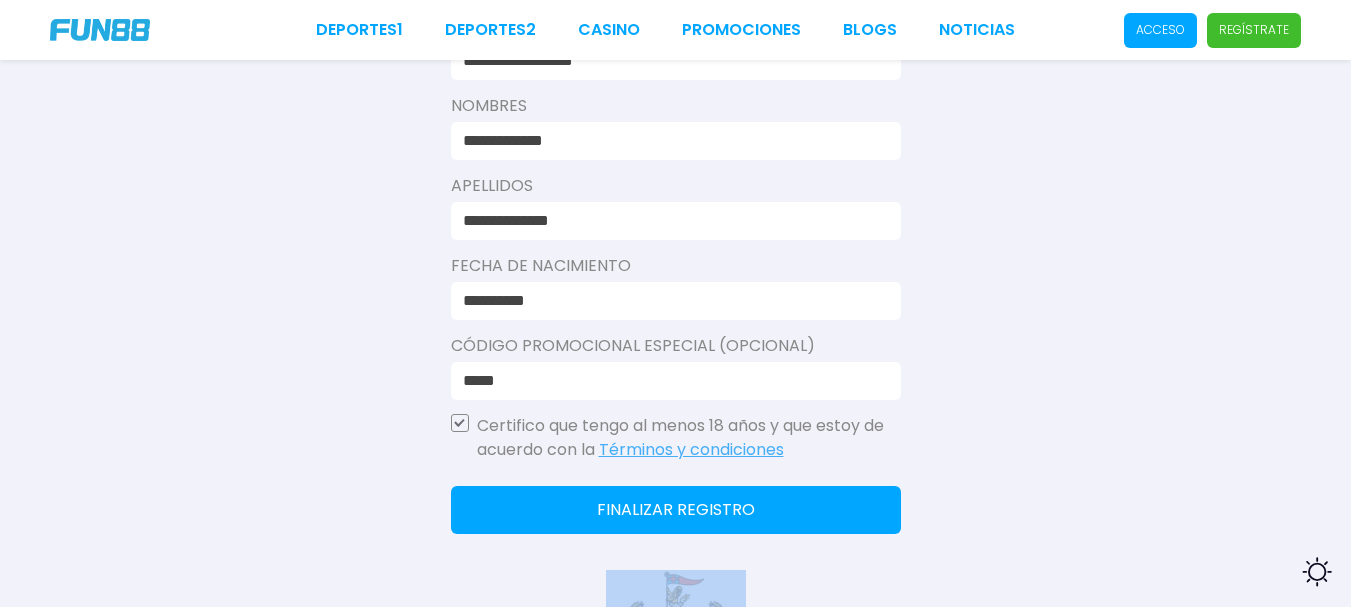 click on "Consulta términos y condiciones Consulta términos y condiciones Género Hombre Mujer Número De Celular +52 [PHONE] Correo electrónico [EMAIL] Nombres [NAME] Apellidos [NAME] Fecha de Nacimiento [DATE] Código promocional especial (Opcional) [CODE] Certifico que tengo al menos 18 años y que estoy de acuerdo con la Términos y condiciones Finalizar registro Newcastle United FC" at bounding box center [675, 76] 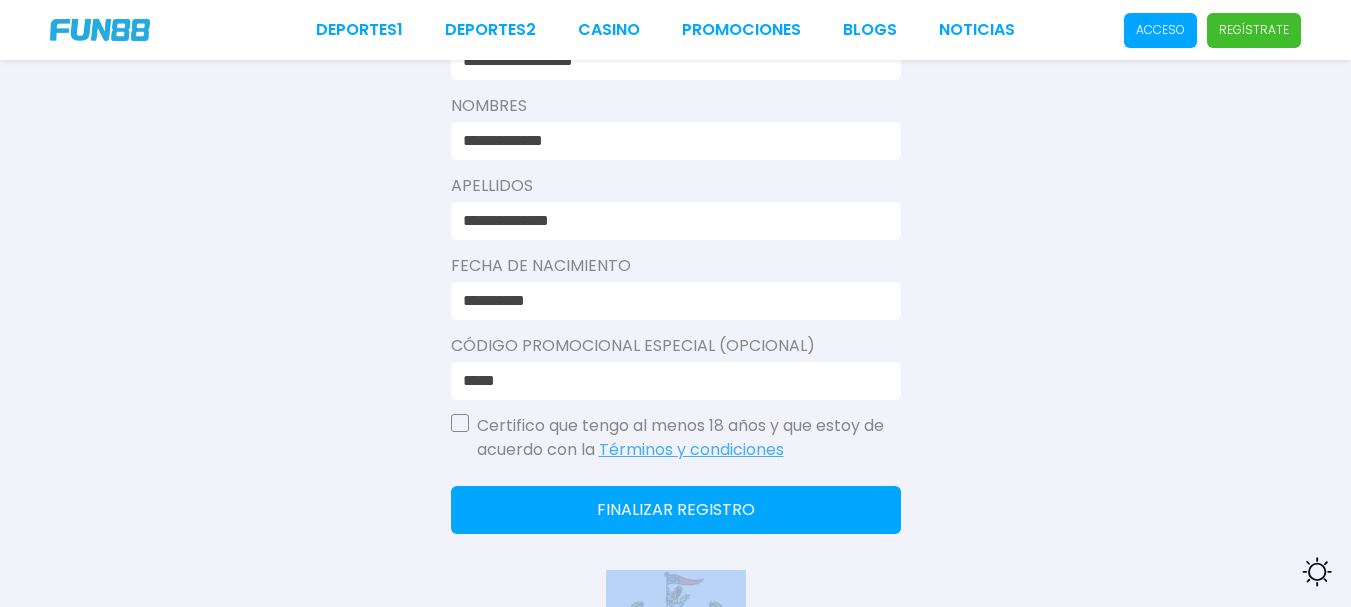 click at bounding box center [460, 423] 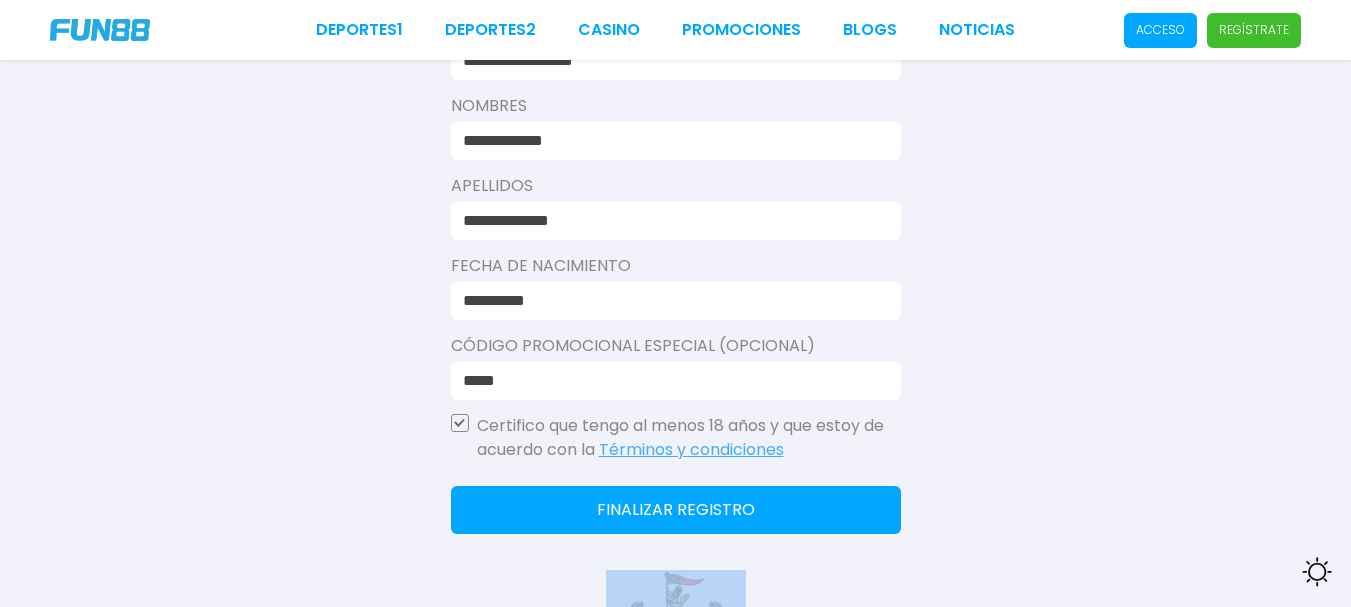 click on "Finalizar registro" 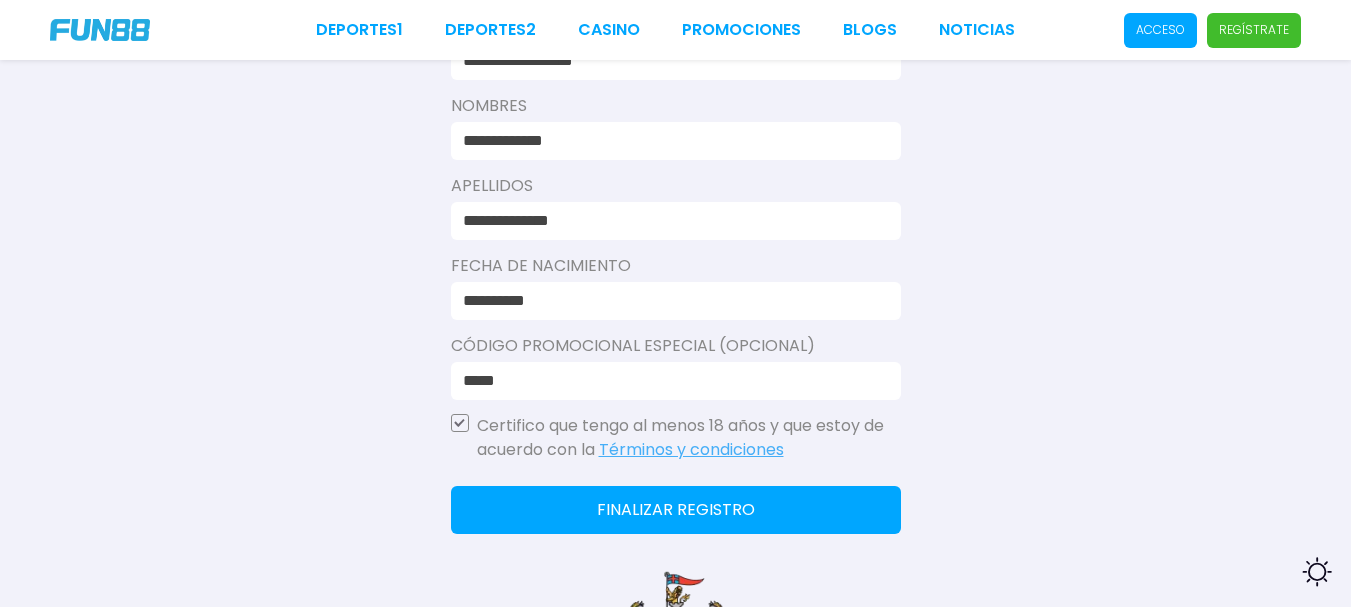 click on "**********" at bounding box center (676, 141) 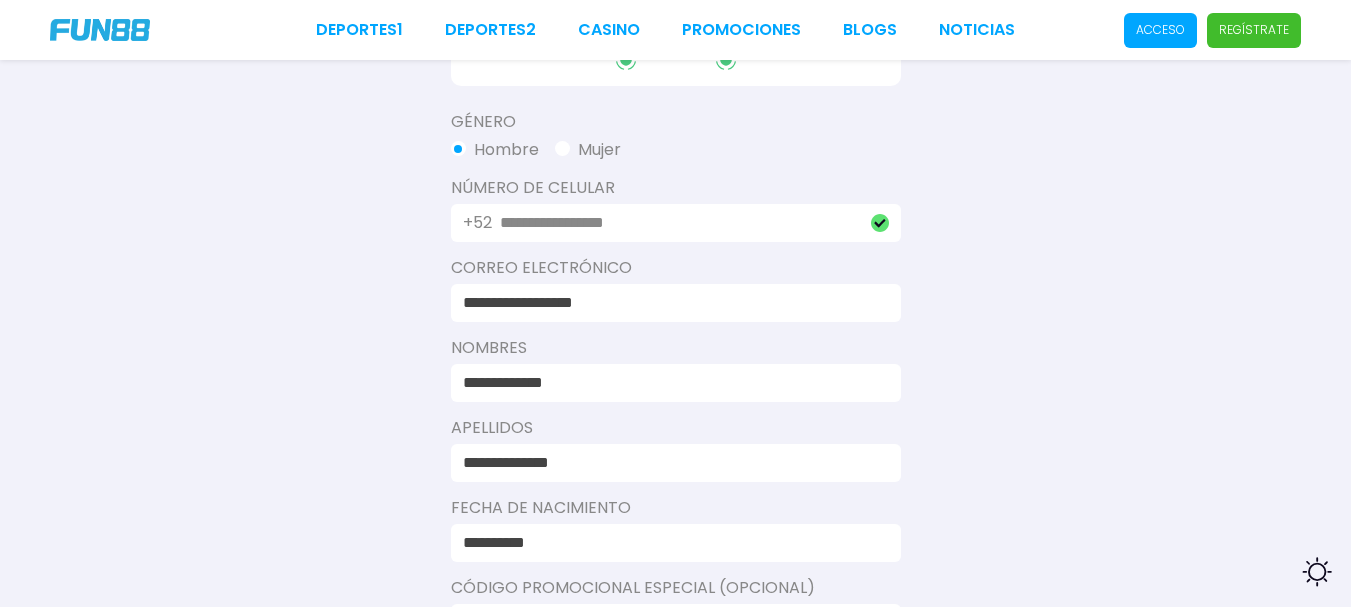 scroll, scrollTop: 358, scrollLeft: 0, axis: vertical 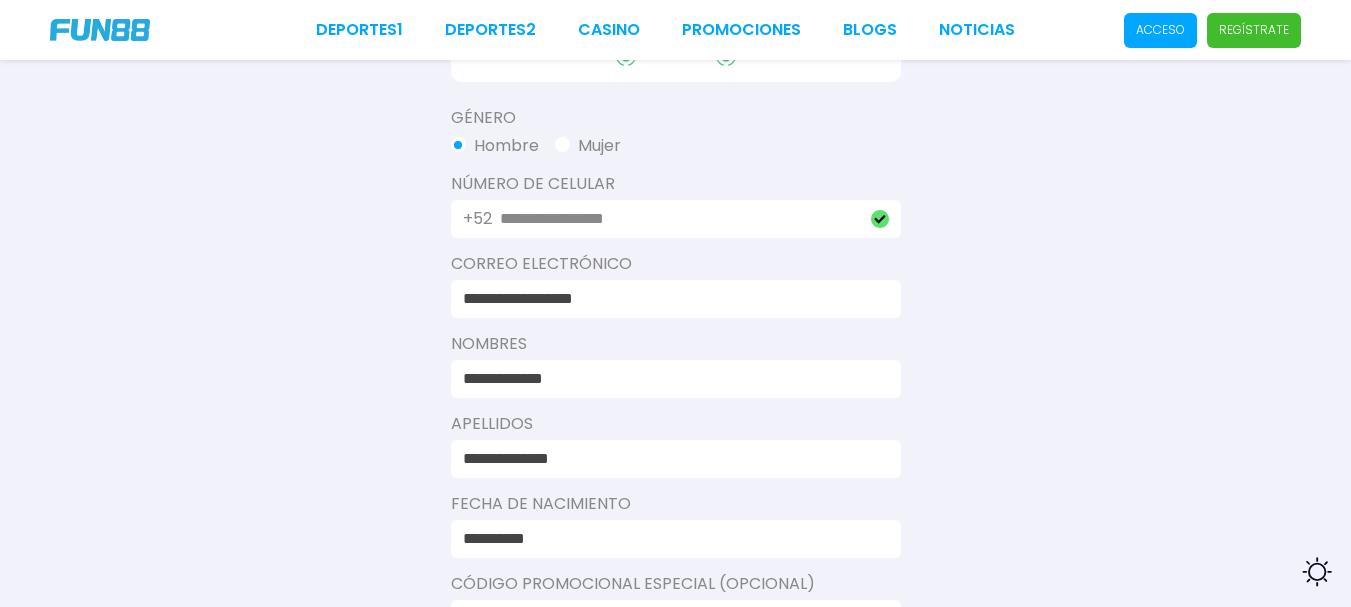 click on "**********" at bounding box center [670, 299] 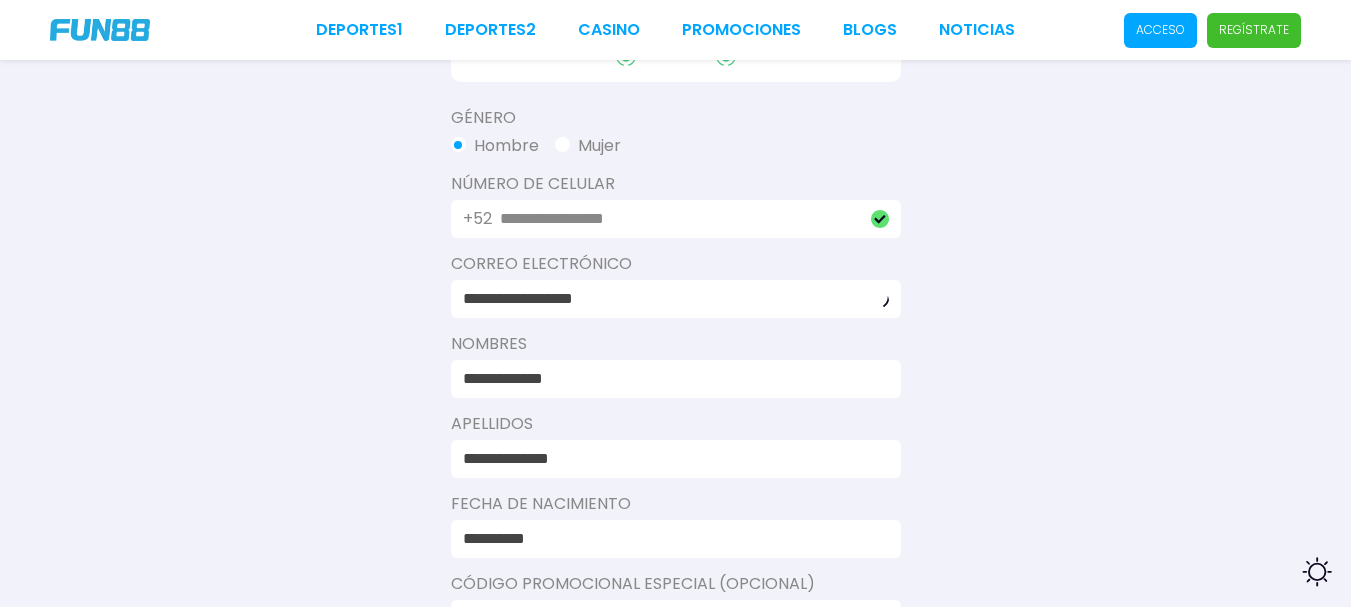 click on "Nombres" at bounding box center (676, 344) 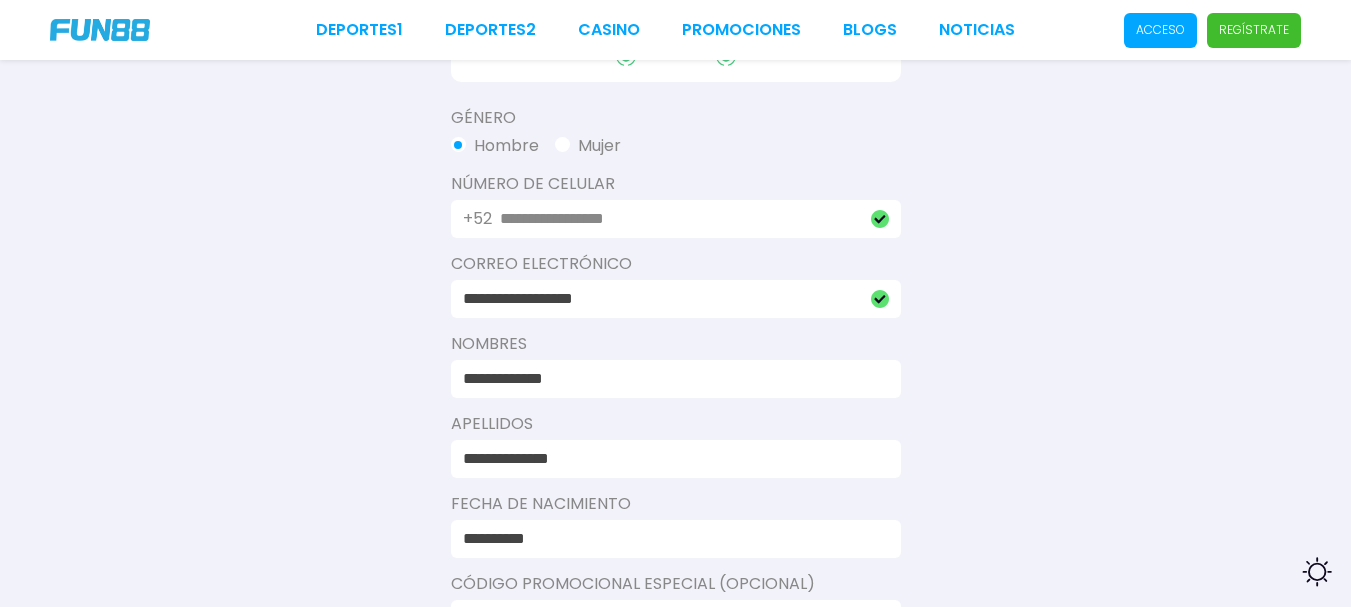 click on "**********" at bounding box center (670, 379) 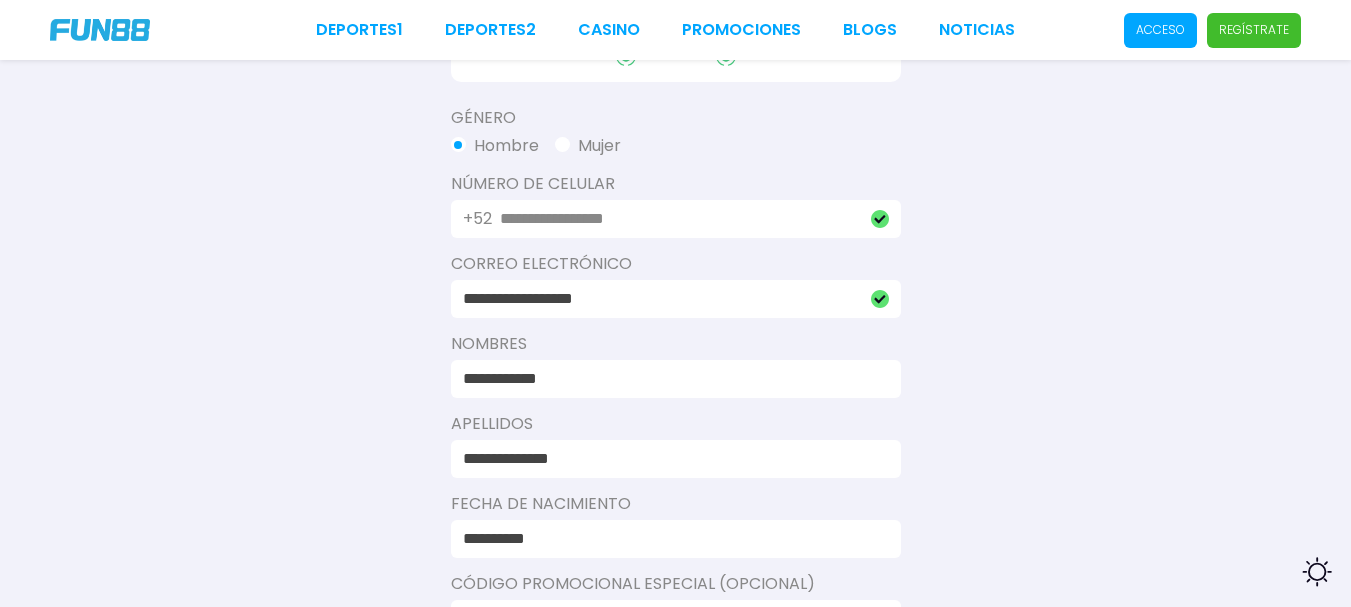 type on "**********" 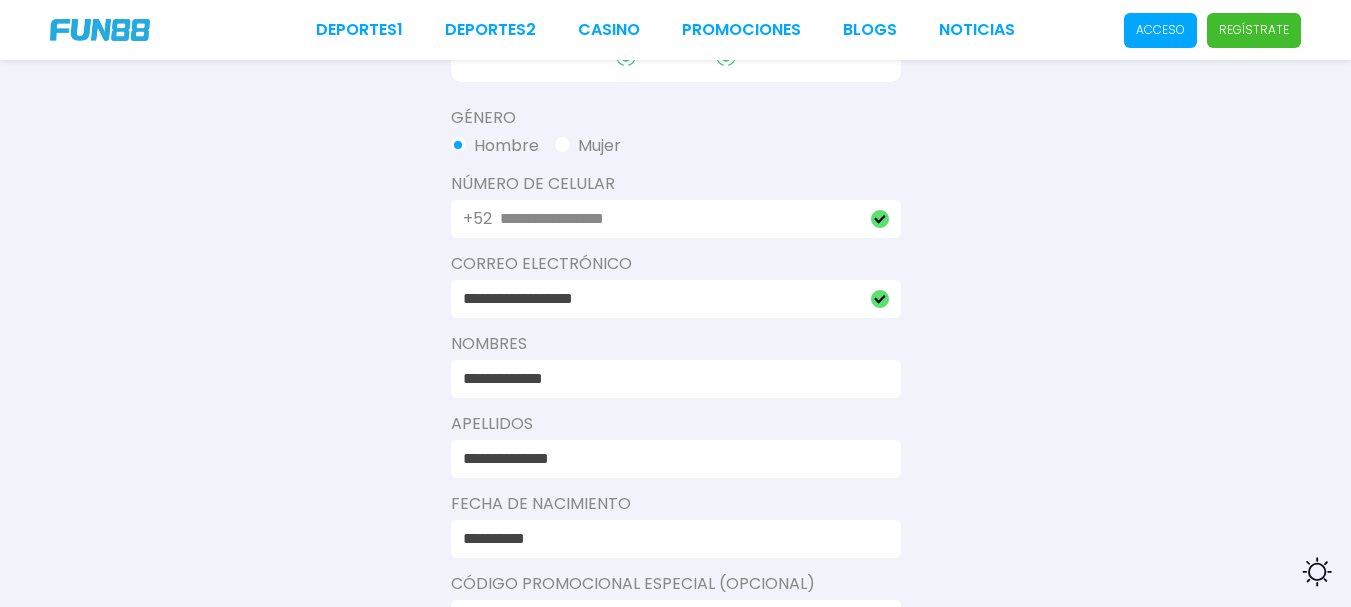 click on "Consulta términos y condiciones Consulta términos y condiciones Género Hombre Mujer Número De Celular +52 [PHONE] Correo electrónico [EMAIL] Nombres [NAME] Apellidos [NAME] Fecha de Nacimiento [DATE] Código promocional especial (Opcional) [CODE] Certifico que tengo al menos 18 años y que estoy de acuerdo con la Términos y condiciones Finalizar registro Newcastle United FC" at bounding box center [675, 314] 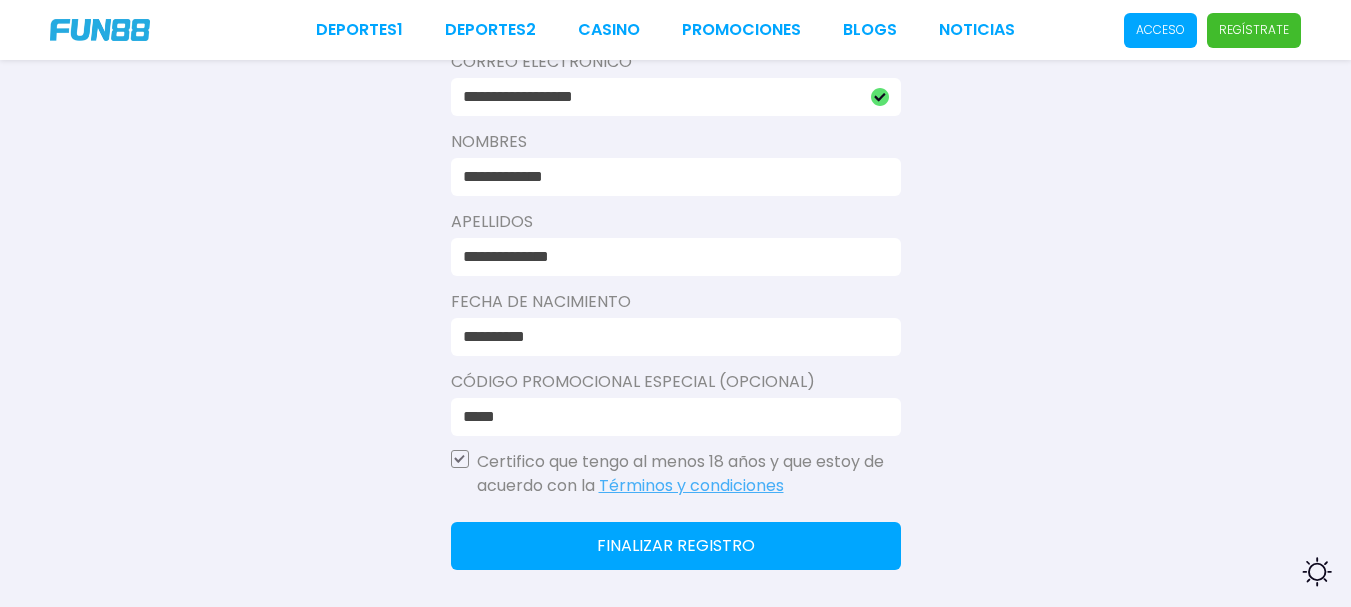 scroll, scrollTop: 598, scrollLeft: 0, axis: vertical 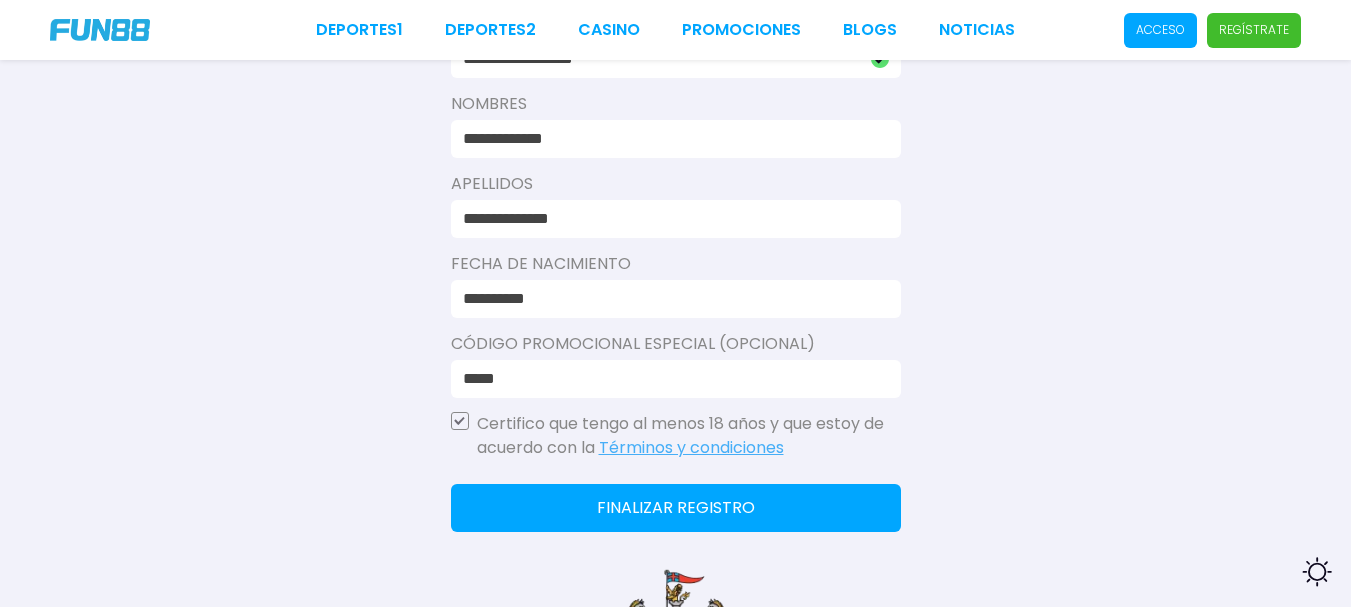 click on "Finalizar registro" 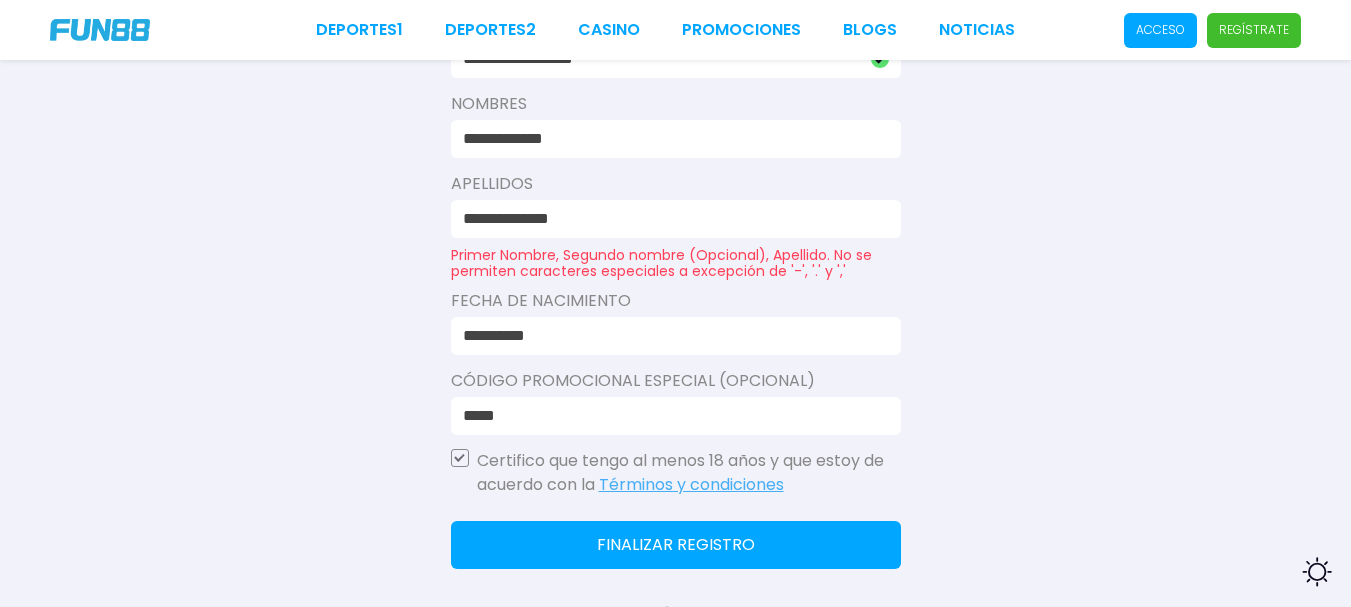 click on "**********" at bounding box center [670, 219] 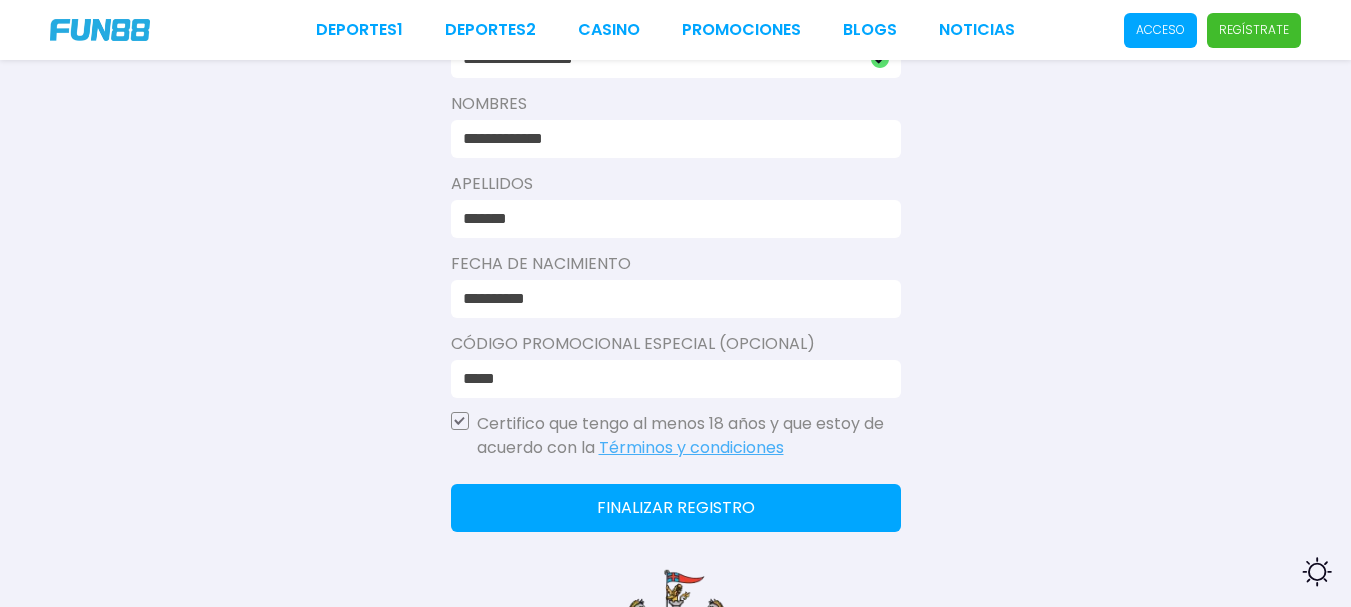 type on "*******" 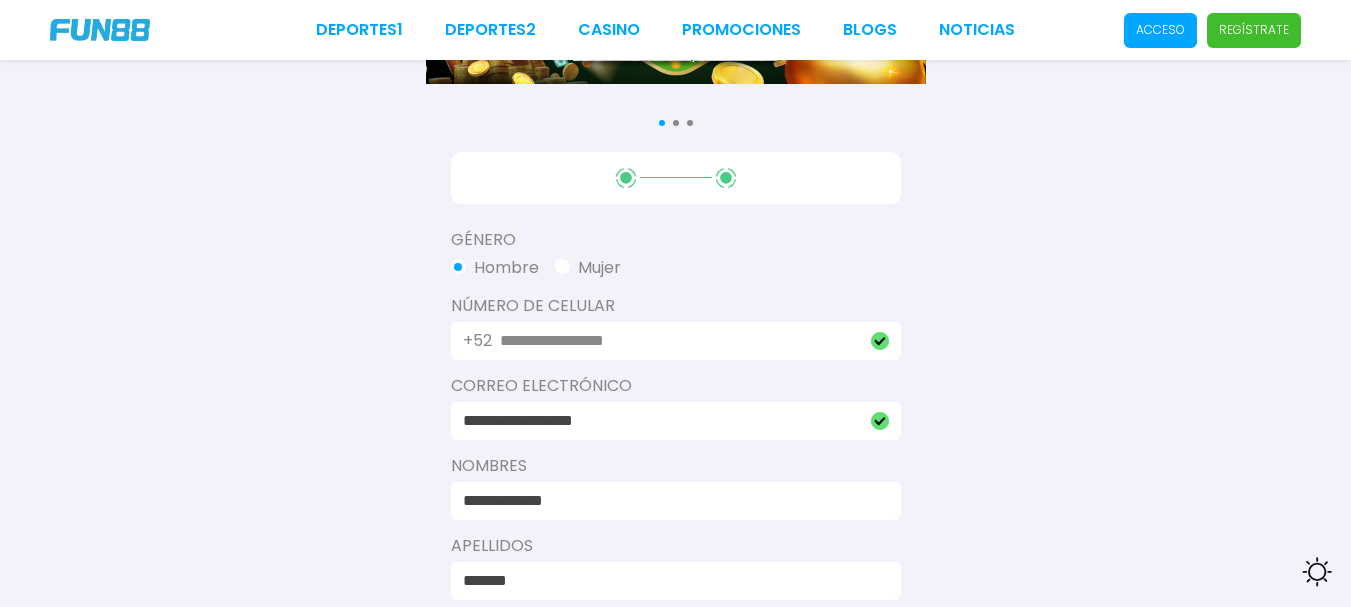 scroll, scrollTop: 224, scrollLeft: 0, axis: vertical 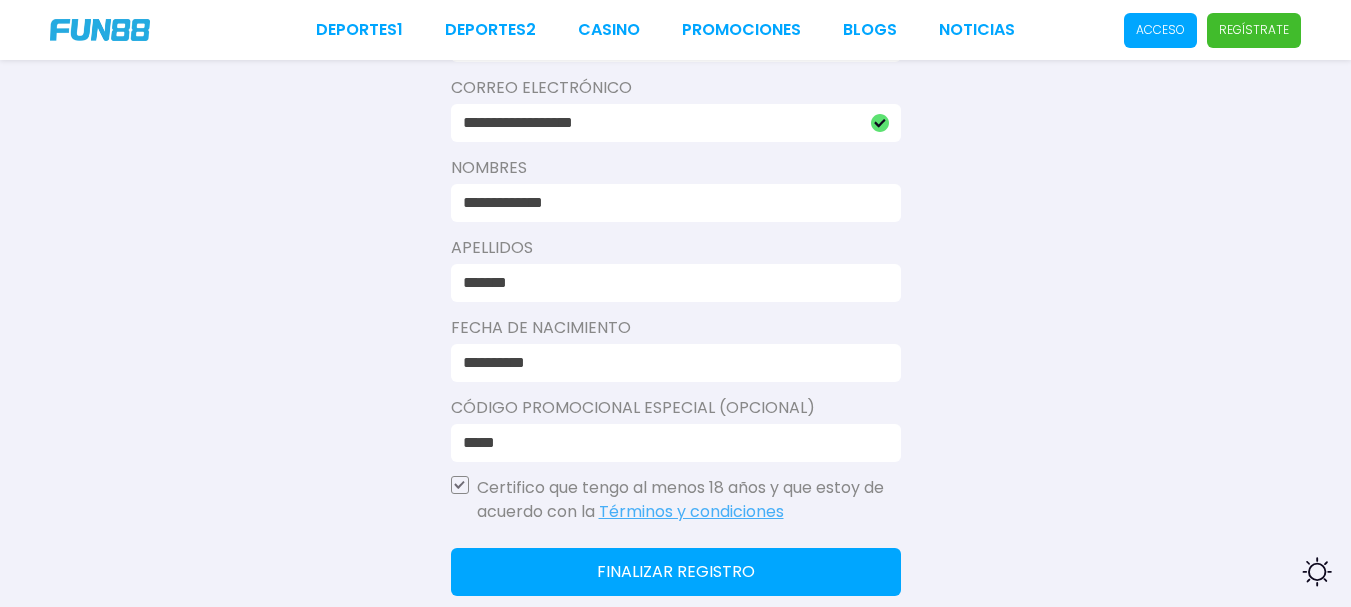 click on "*****" at bounding box center [670, 443] 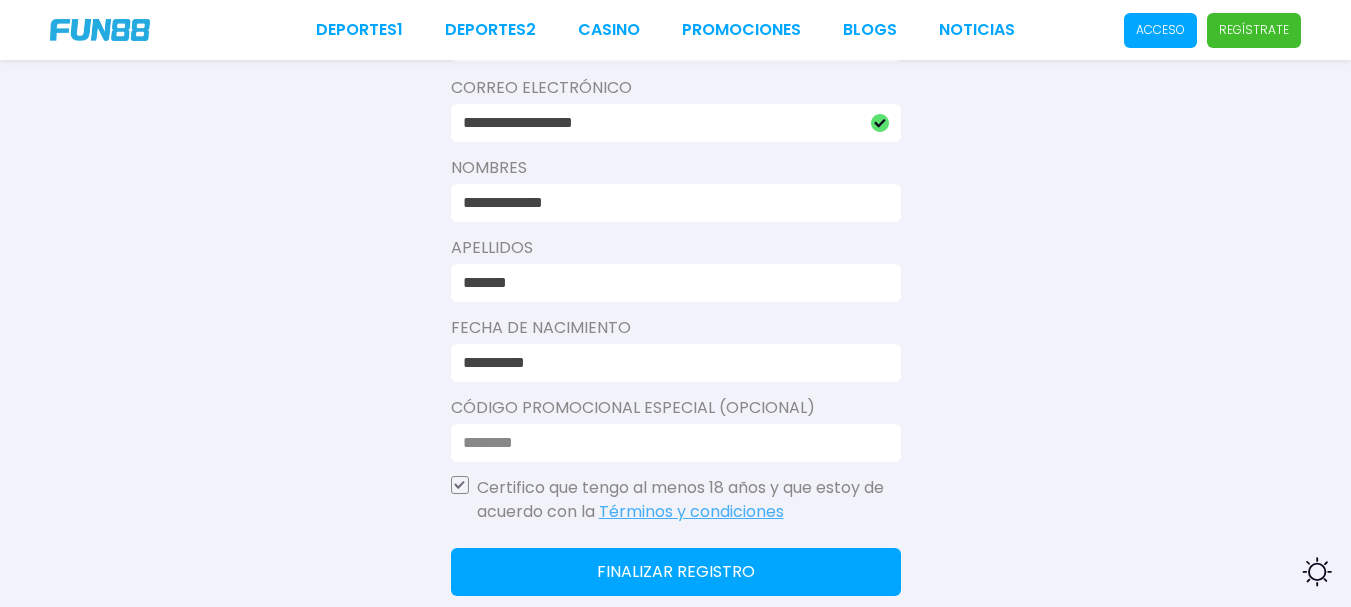type 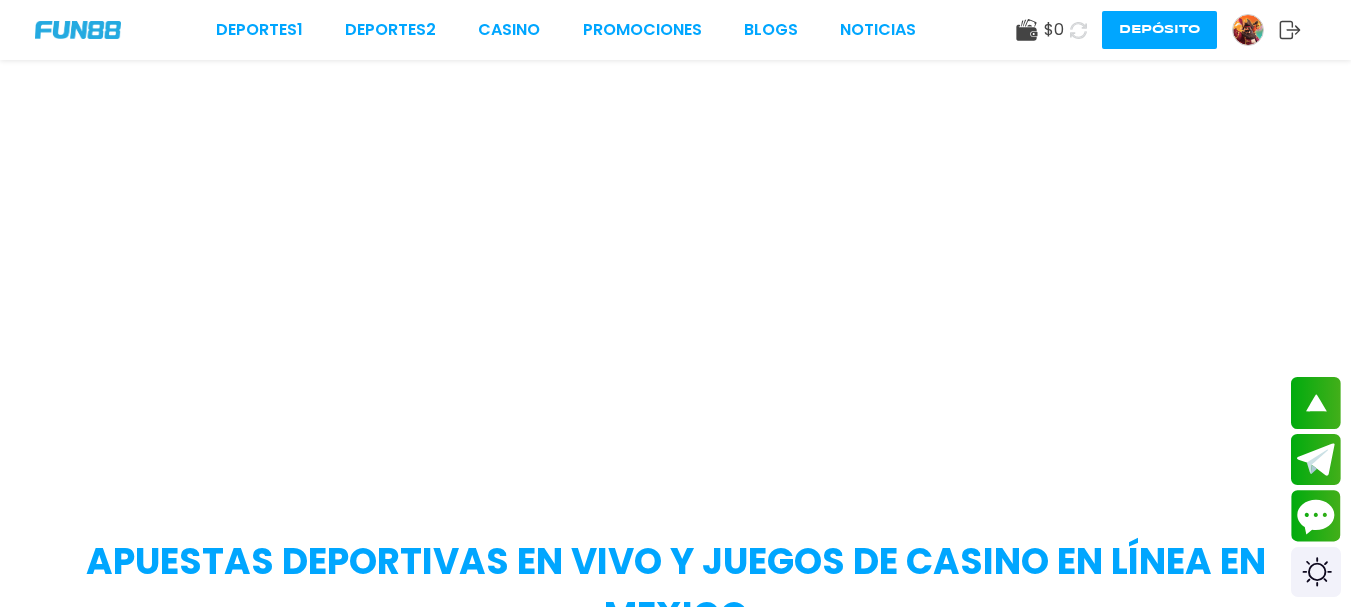 scroll, scrollTop: 0, scrollLeft: 0, axis: both 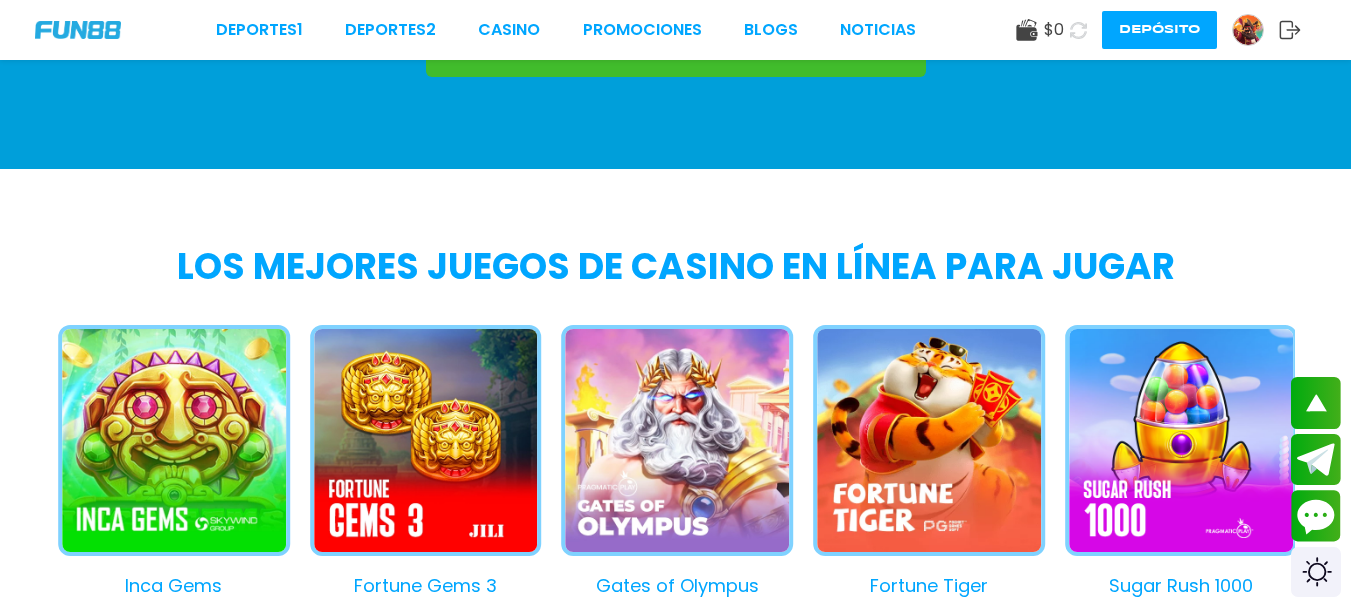 click on "$ 0" at bounding box center (1054, 30) 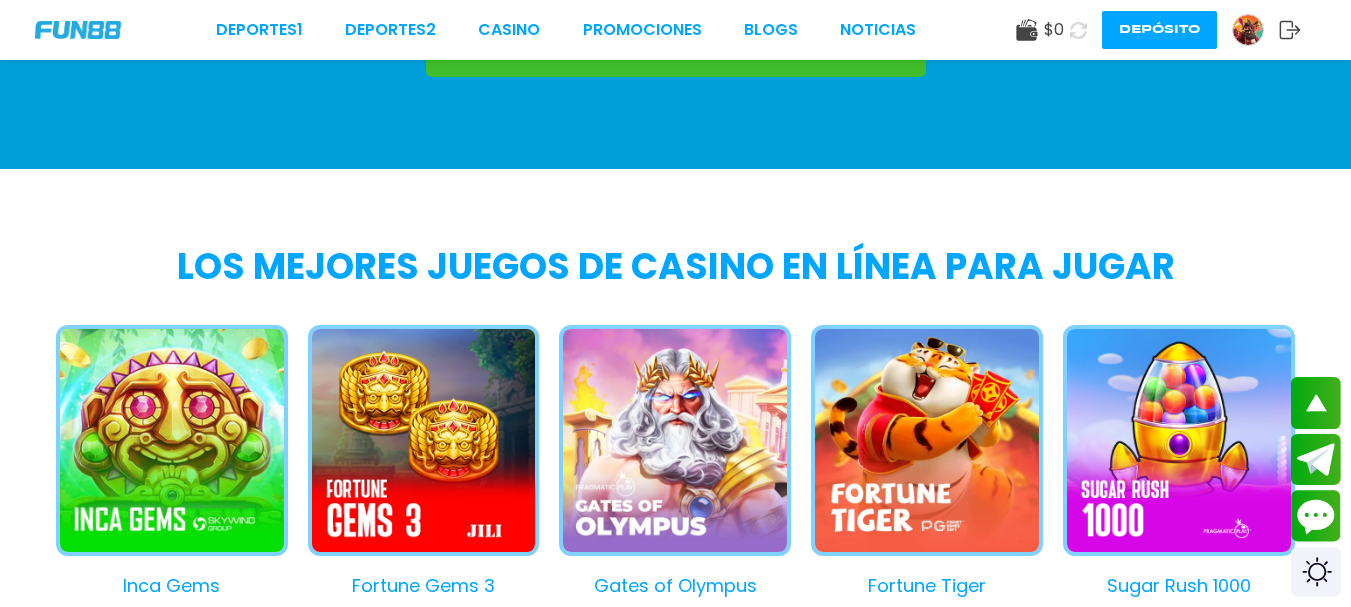 click on "$ 0" at bounding box center (1054, 30) 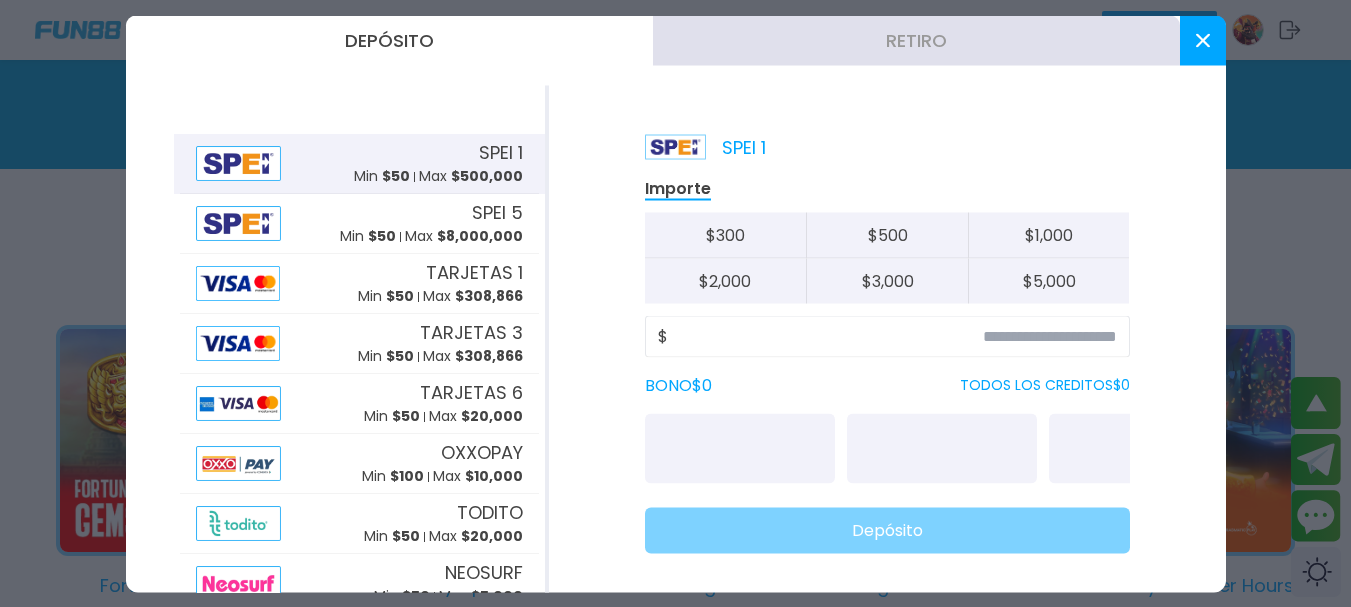 click at bounding box center (1203, 40) 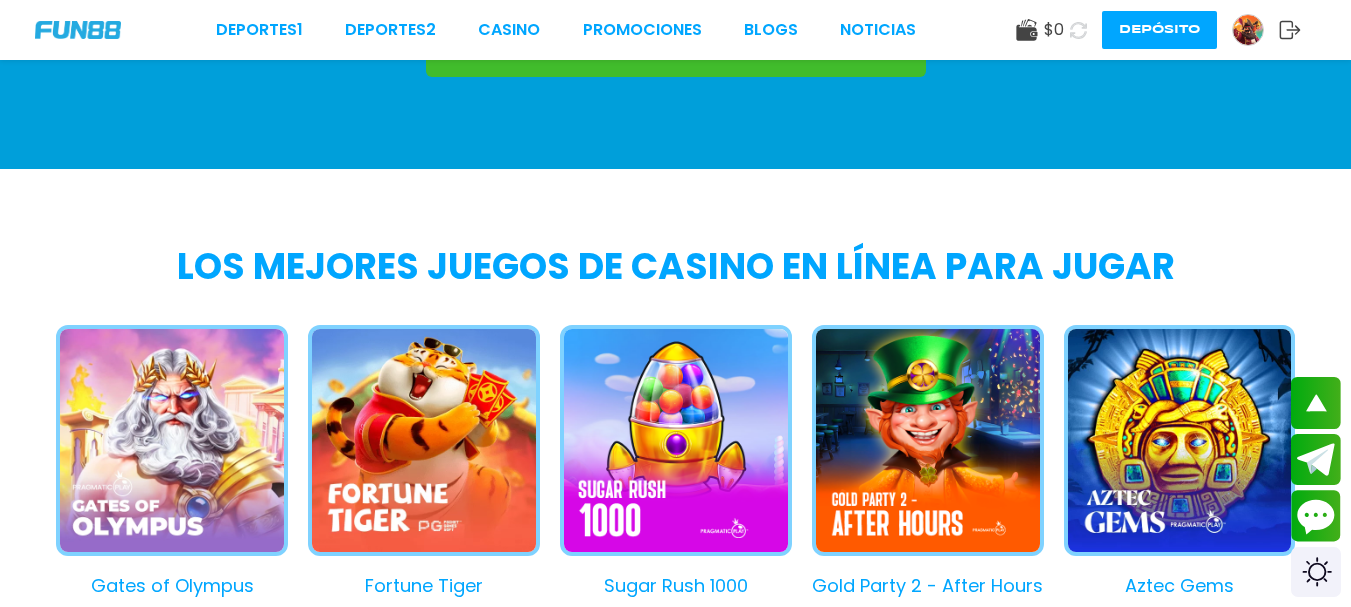 click at bounding box center [1248, 30] 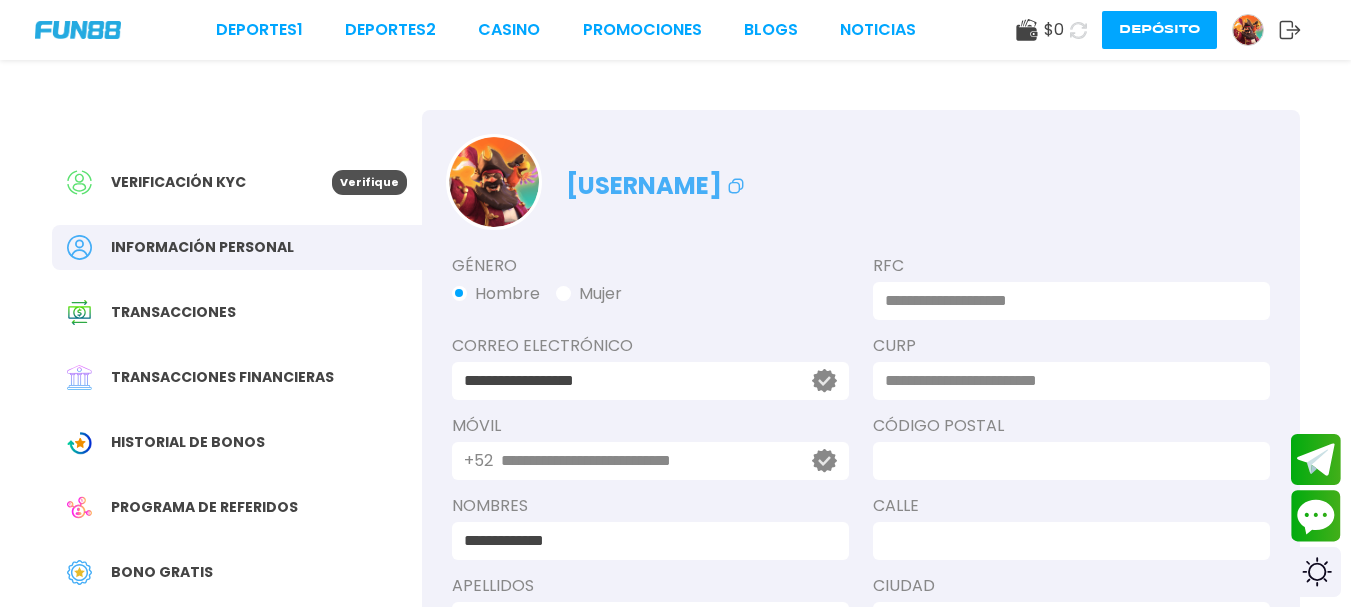 click at bounding box center (1065, 301) 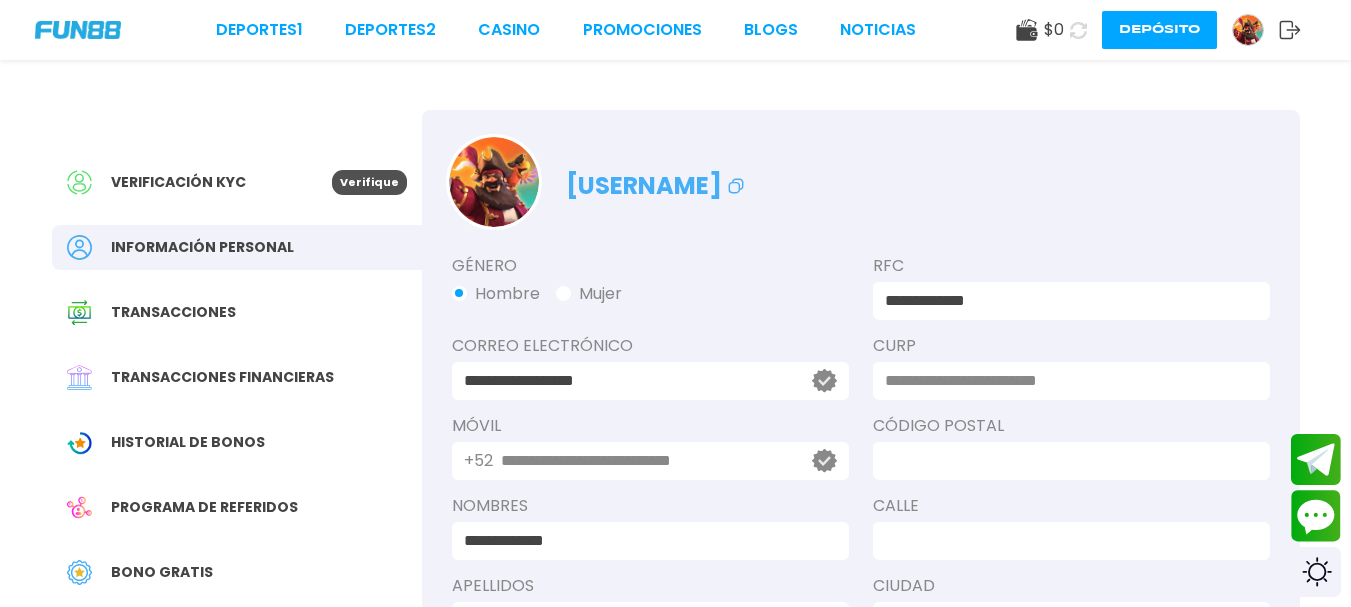 type on "**********" 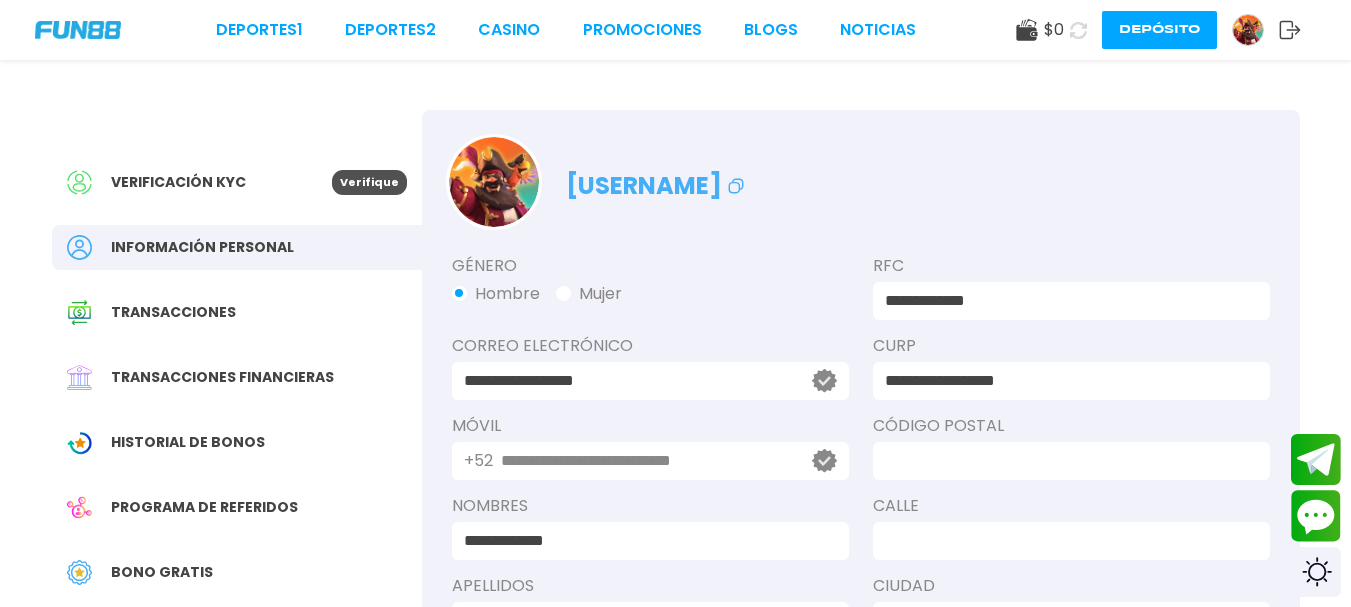 type on "**********" 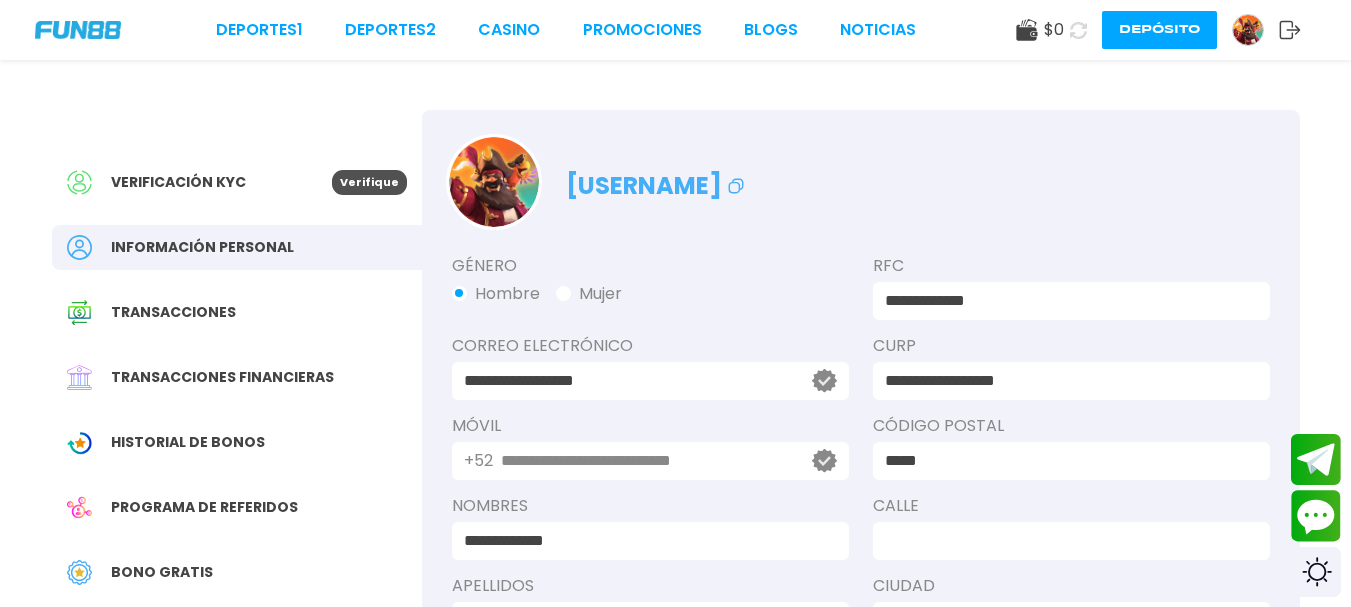 type on "**********" 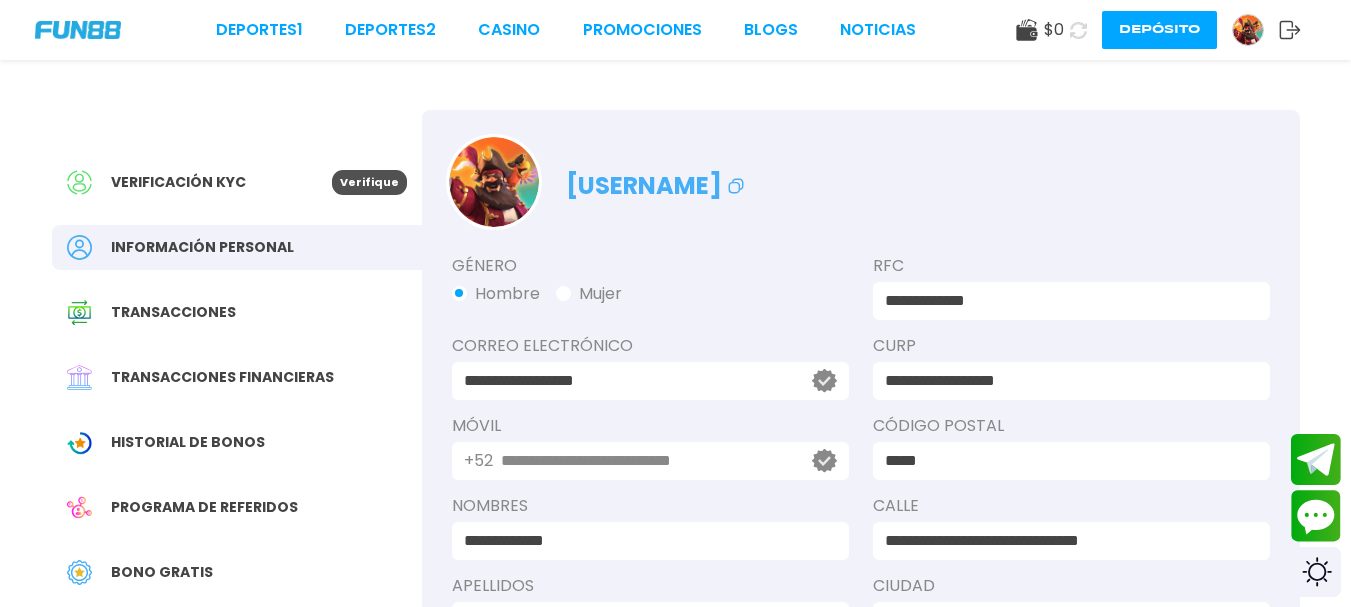 type on "**********" 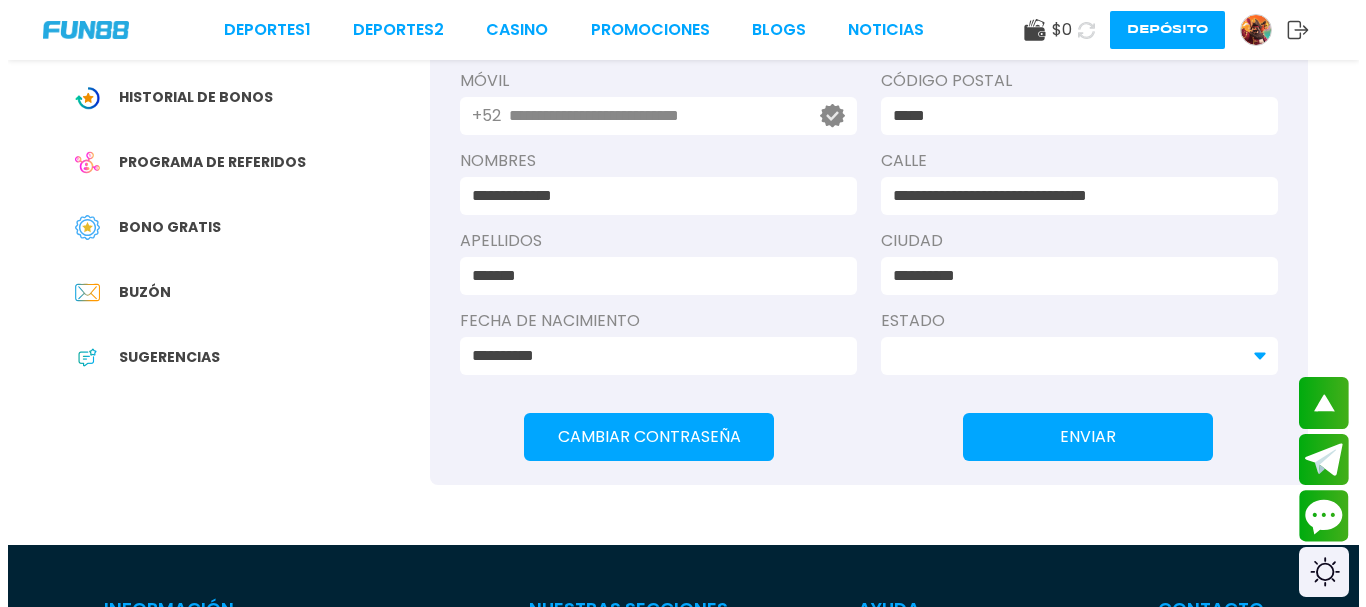 scroll, scrollTop: 367, scrollLeft: 0, axis: vertical 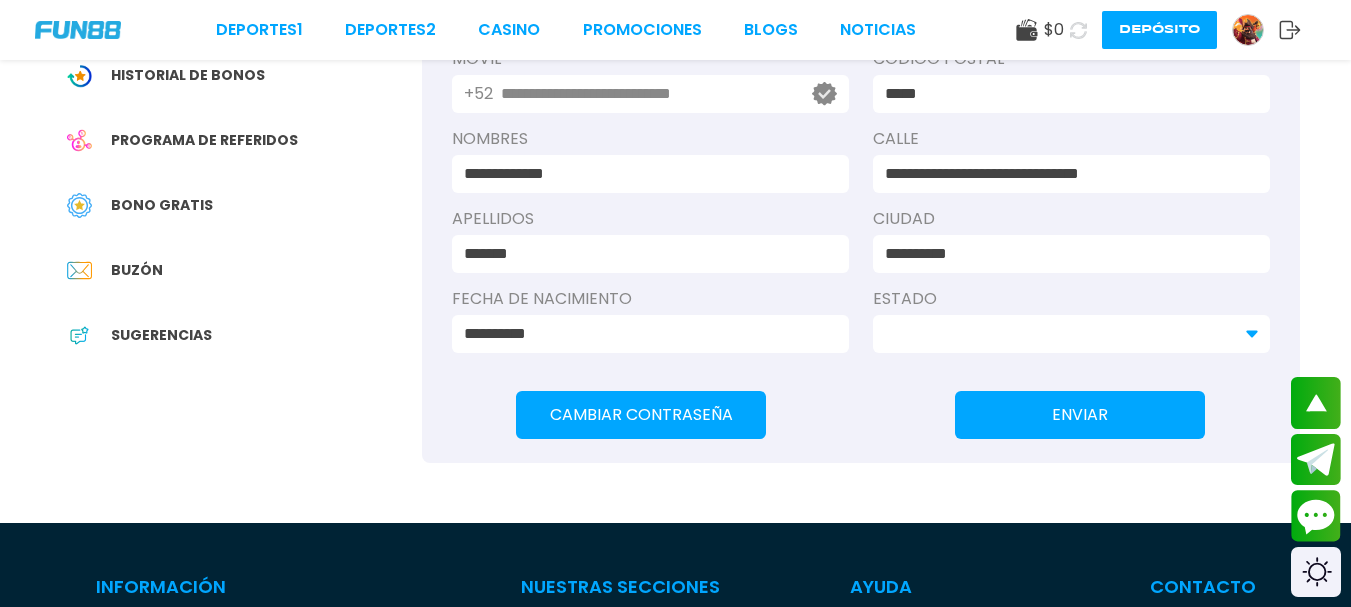 click at bounding box center [1071, 334] 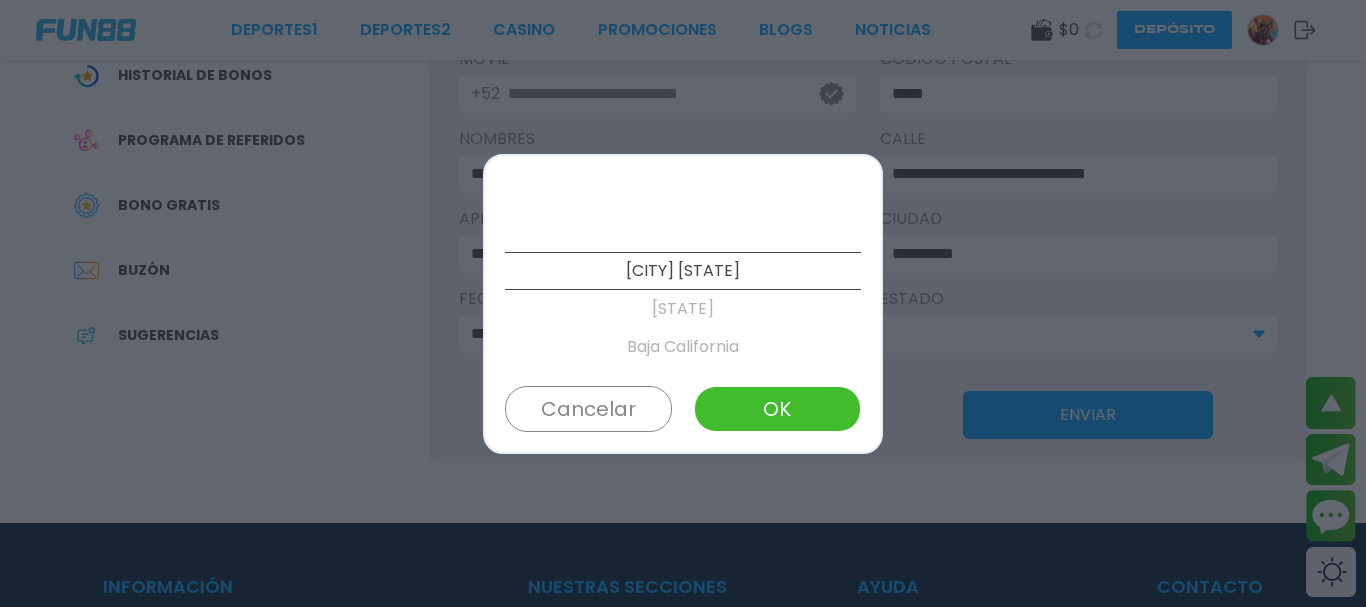 click on "[CITY] [STATE]" at bounding box center [683, 271] 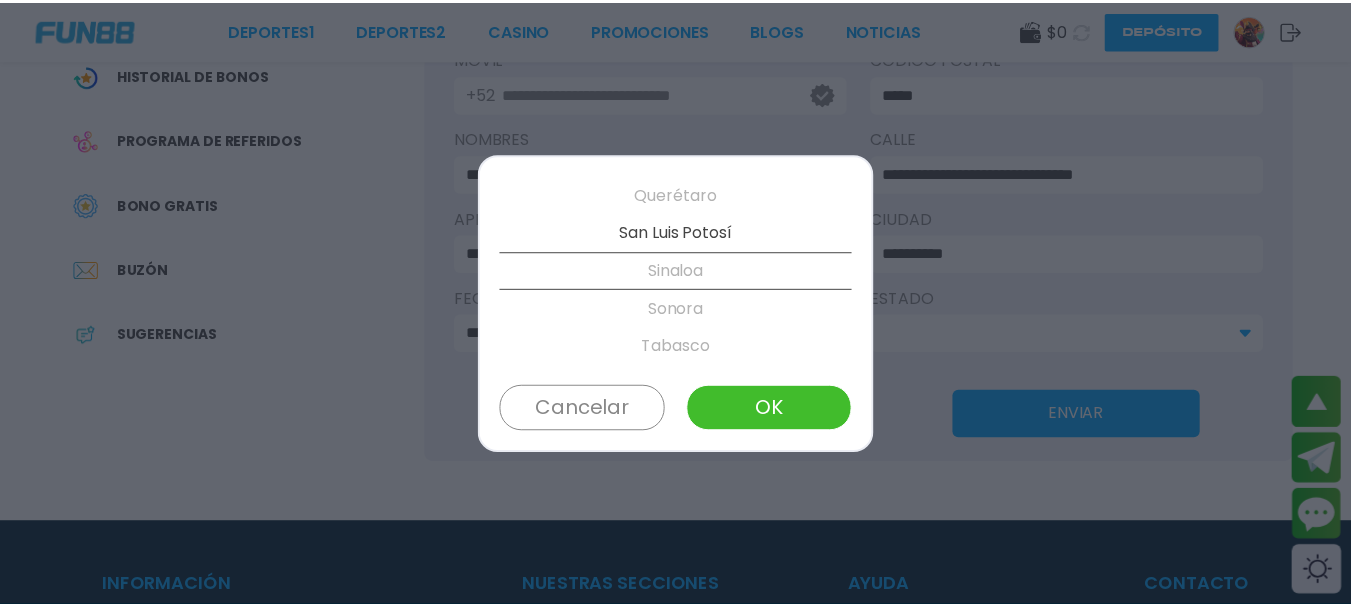scroll, scrollTop: 950, scrollLeft: 0, axis: vertical 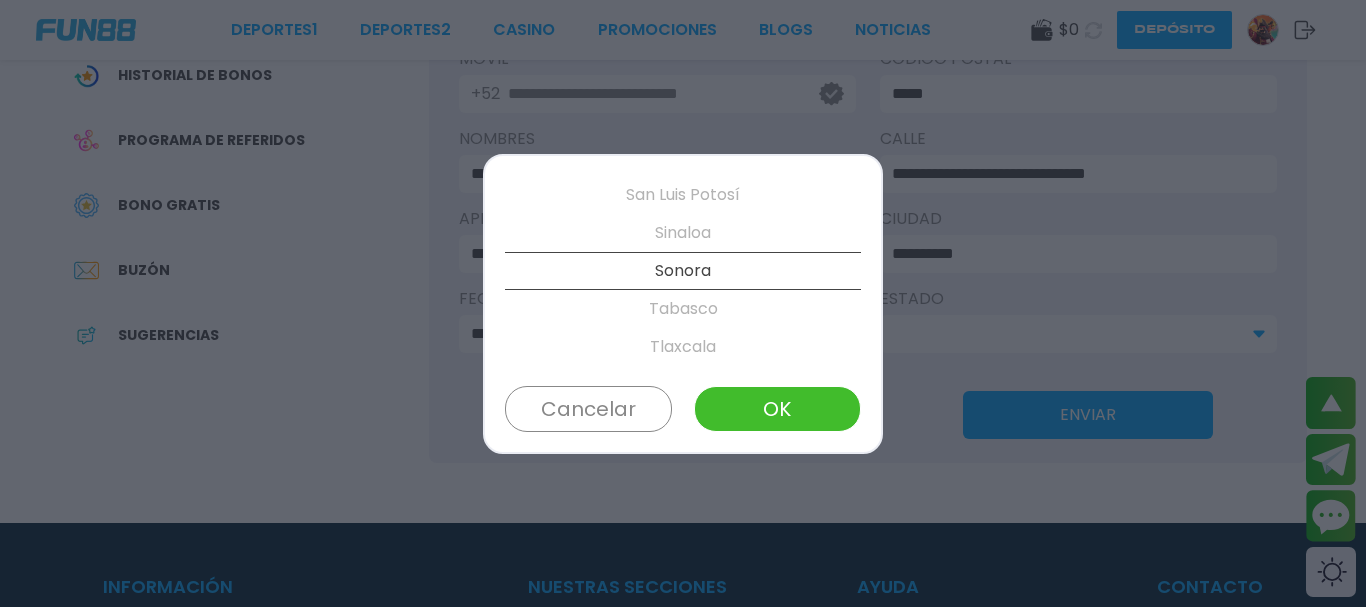 click on "Sonora" at bounding box center (683, 271) 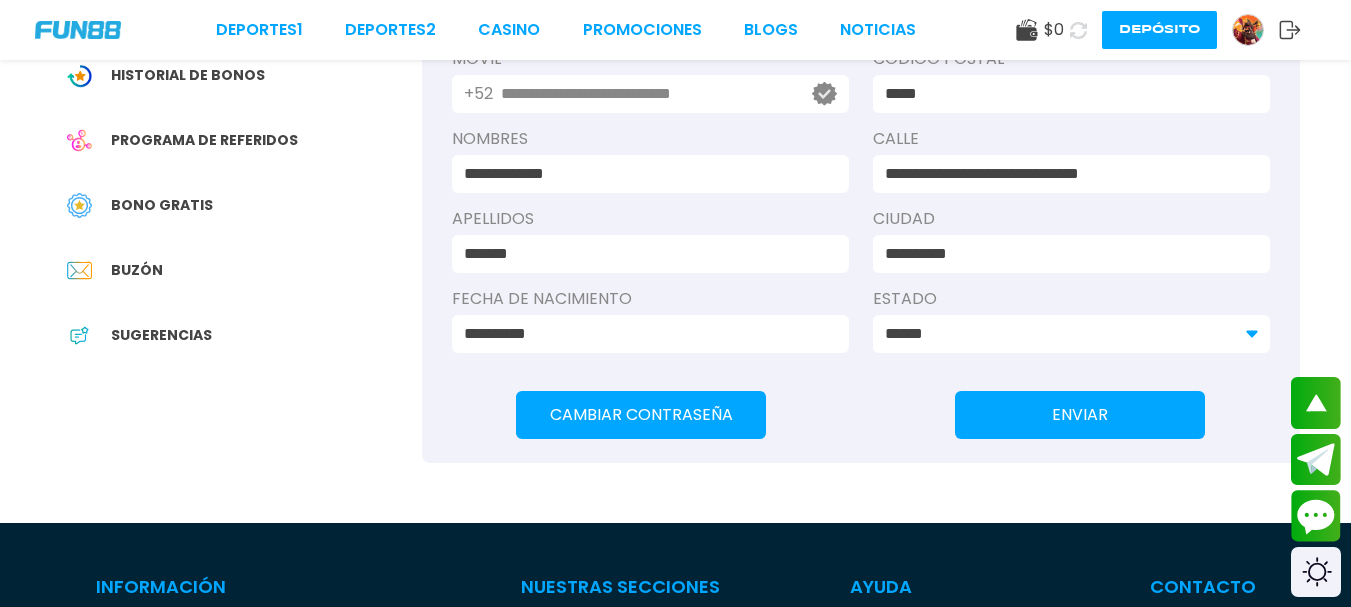 click on "ENVIAR" at bounding box center [1080, 415] 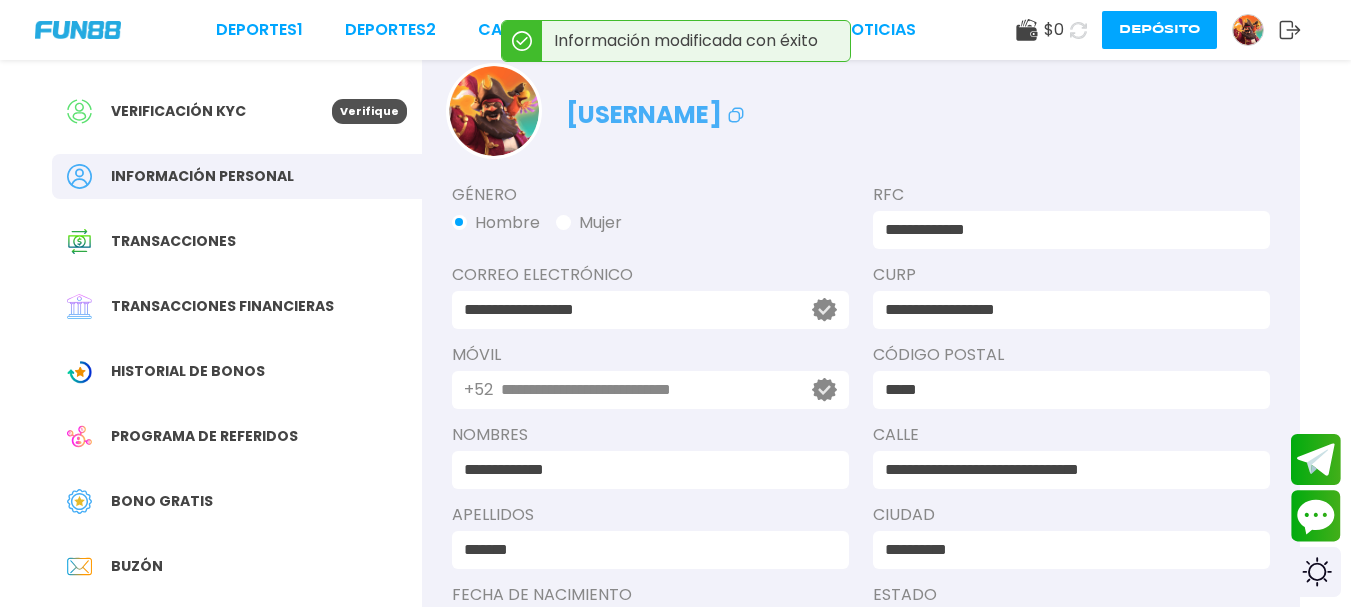 scroll, scrollTop: 65, scrollLeft: 0, axis: vertical 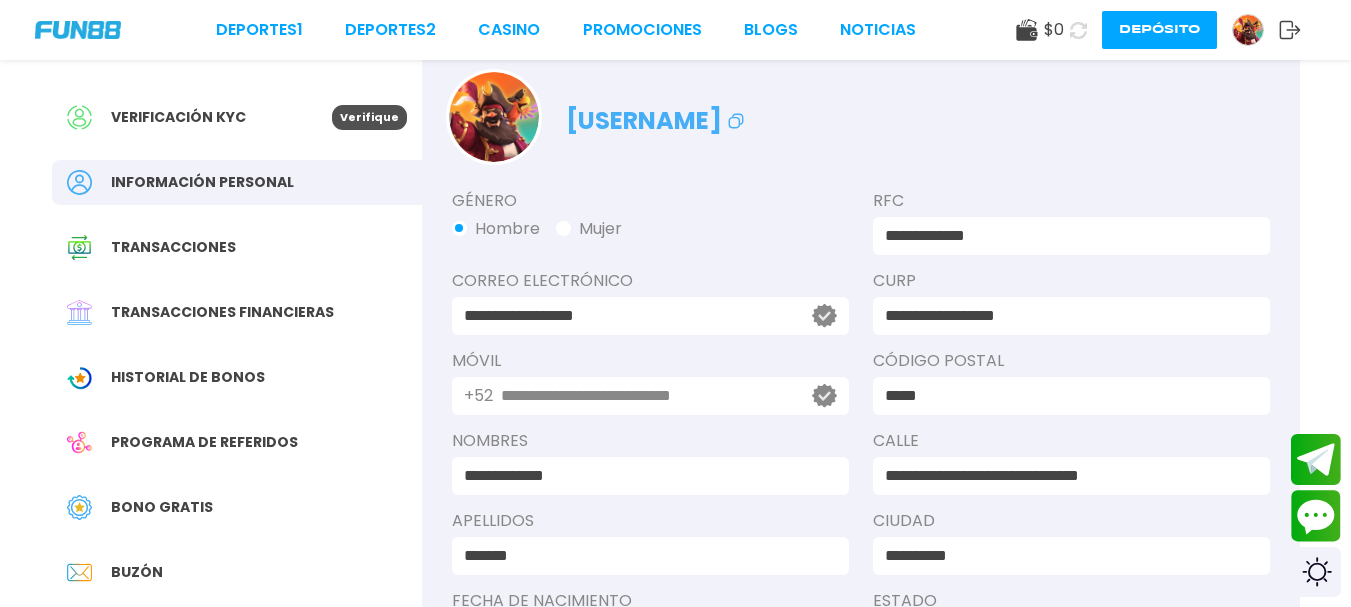 click on "Verificación KYC Verifique" at bounding box center (237, 117) 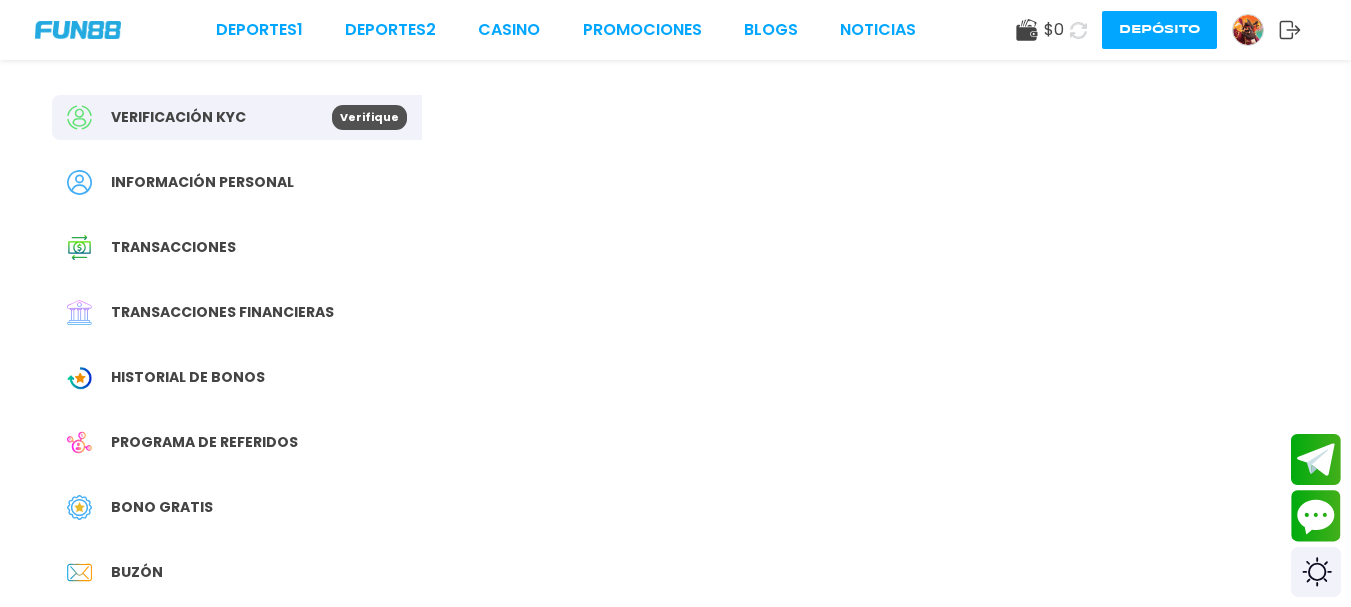 scroll, scrollTop: 0, scrollLeft: 0, axis: both 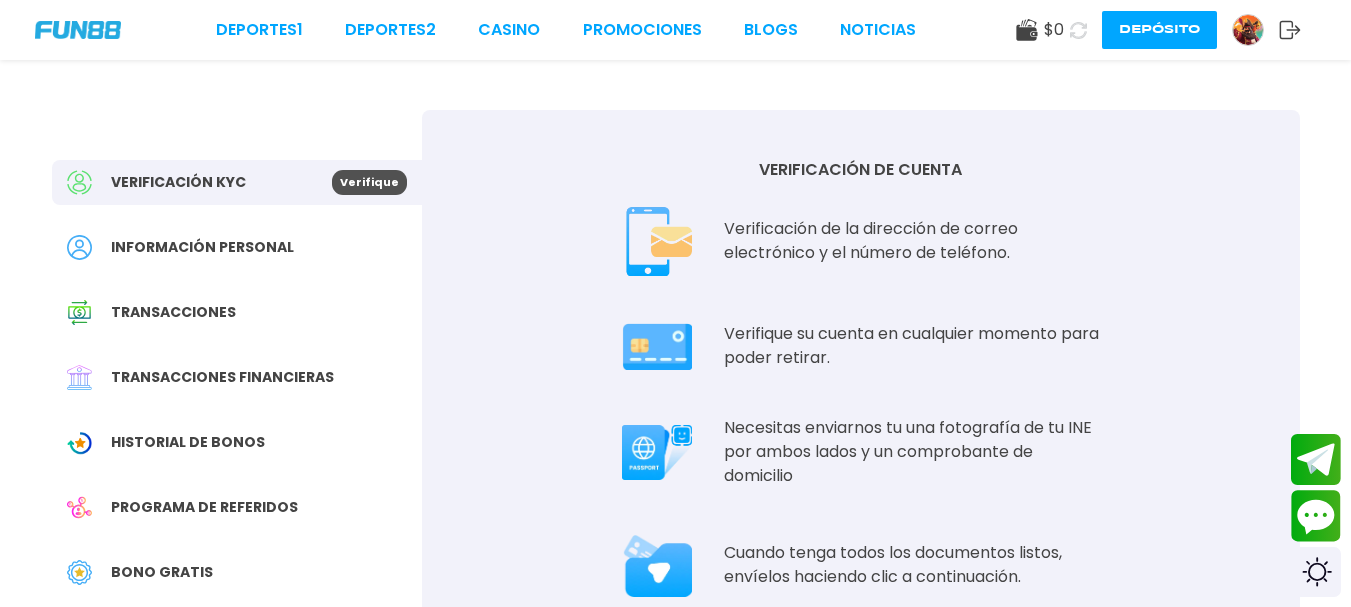 click on "Cuando tenga todos los documentos listos, envíelos haciendo clic a continuación." at bounding box center [912, 565] 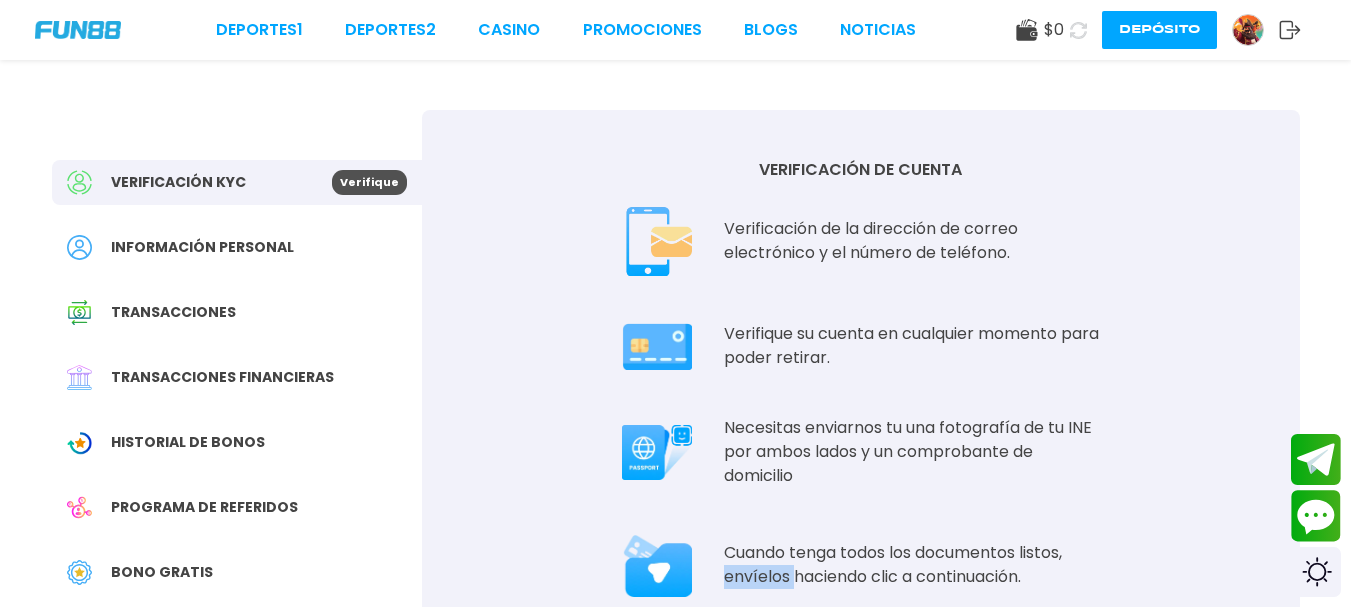 click on "Cuando tenga todos los documentos listos, envíelos haciendo clic a continuación." at bounding box center (912, 565) 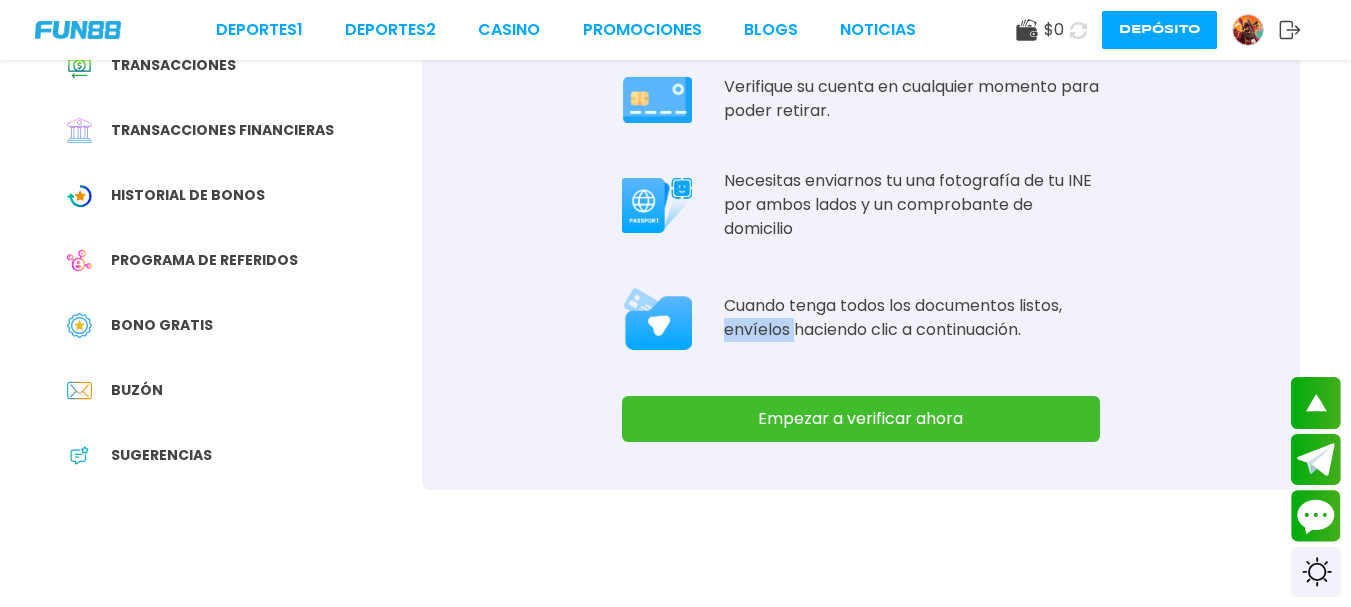 scroll, scrollTop: 253, scrollLeft: 0, axis: vertical 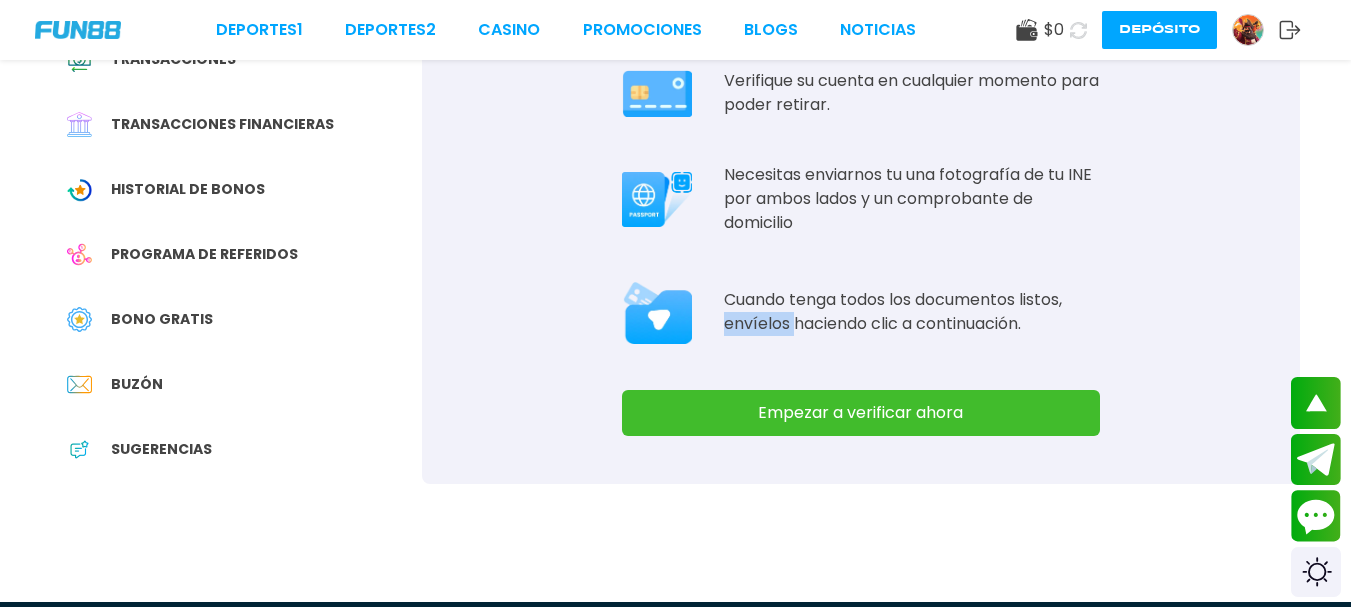 click on "Empezar a verificar ahora" at bounding box center [861, 413] 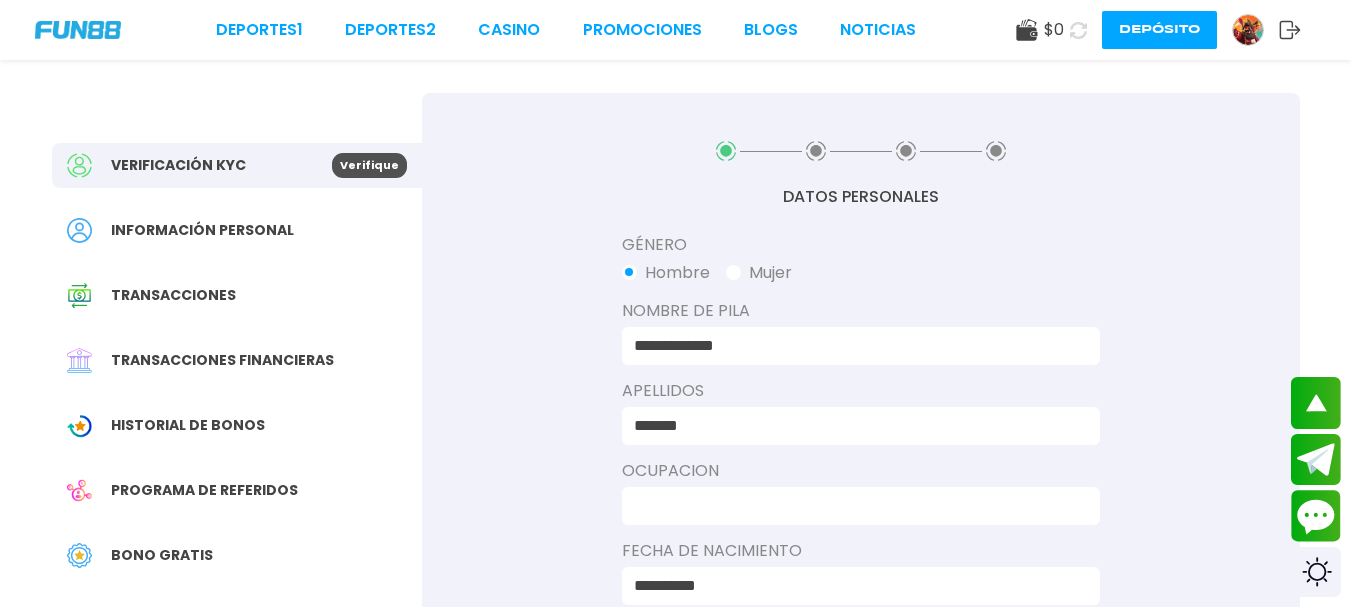 scroll, scrollTop: 0, scrollLeft: 0, axis: both 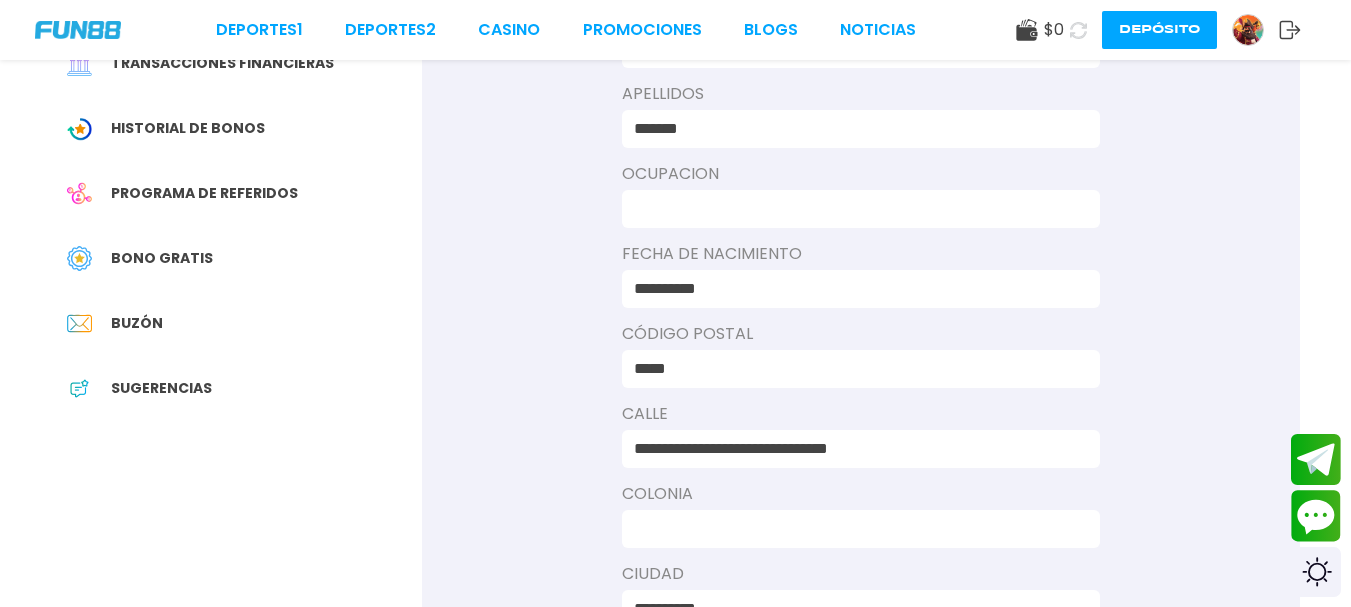 click at bounding box center [855, 209] 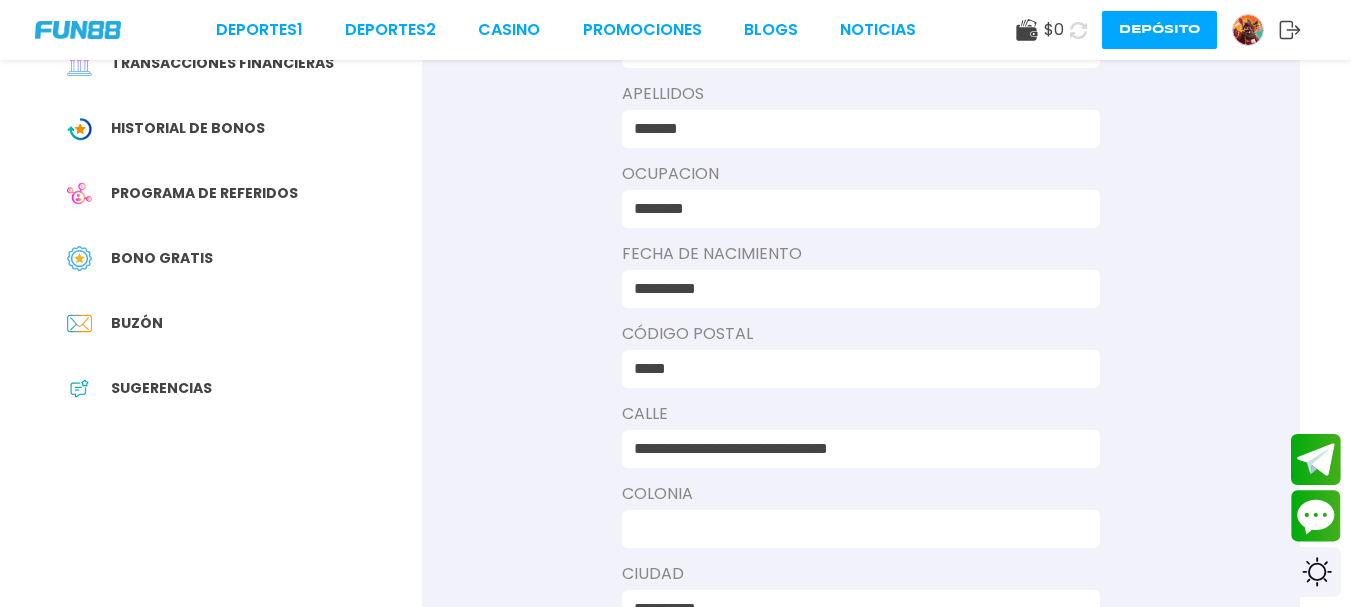type on "********" 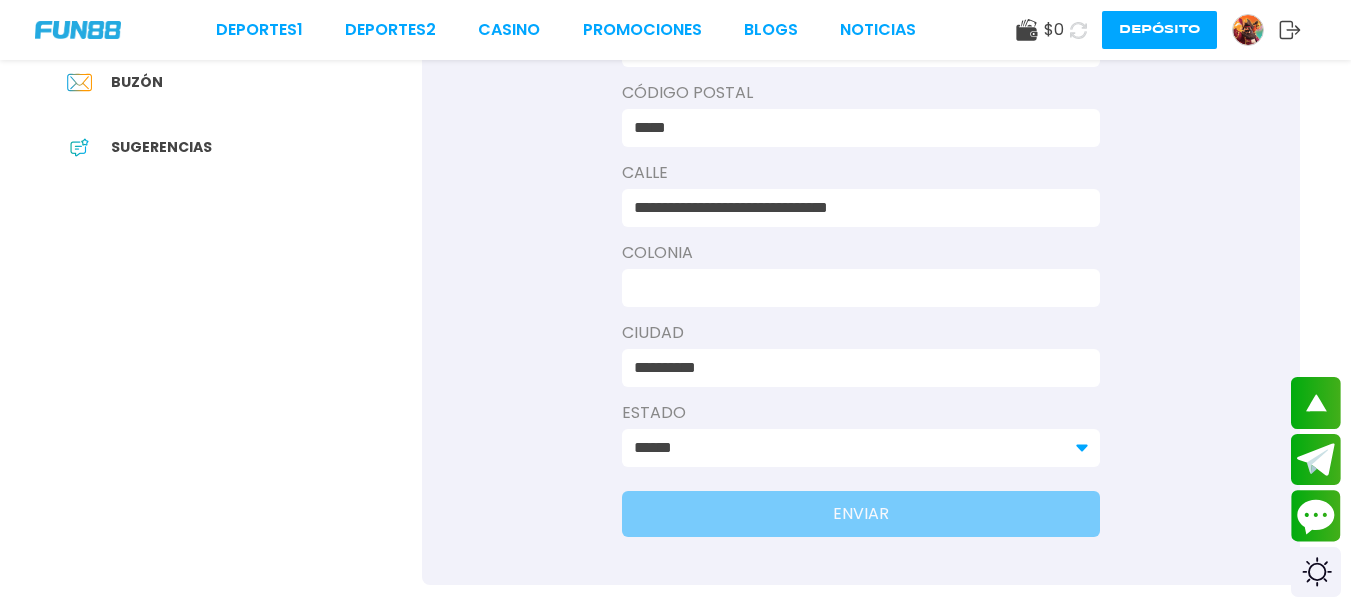 scroll, scrollTop: 573, scrollLeft: 0, axis: vertical 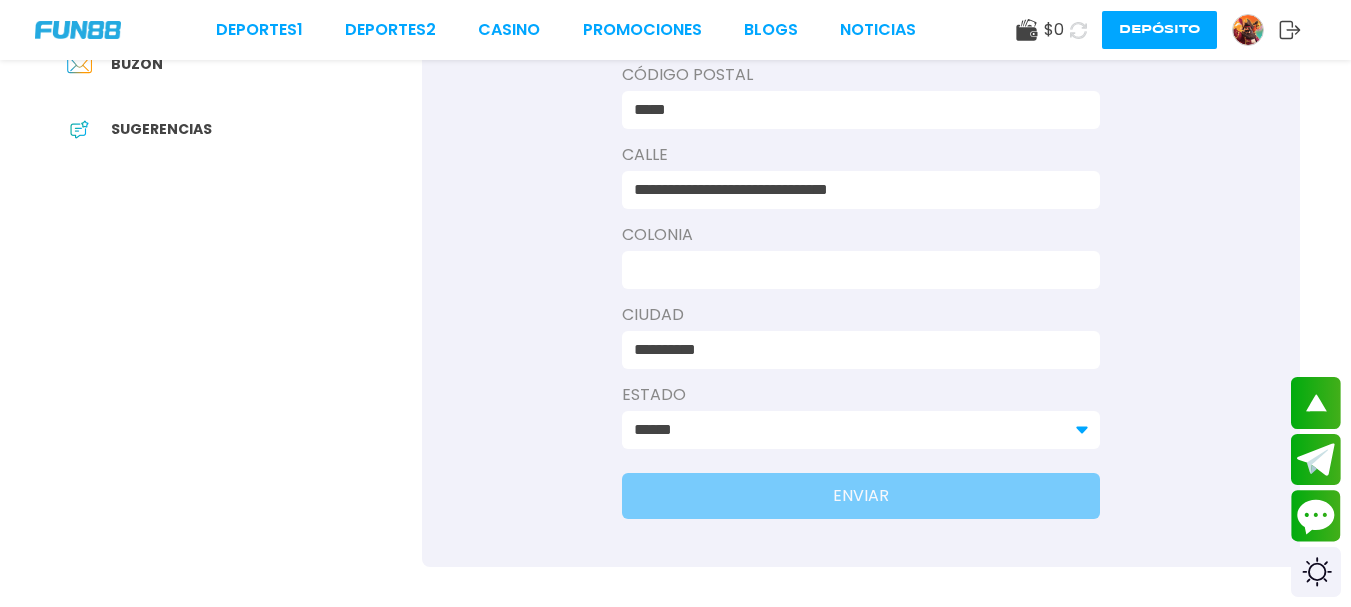 click at bounding box center (855, 270) 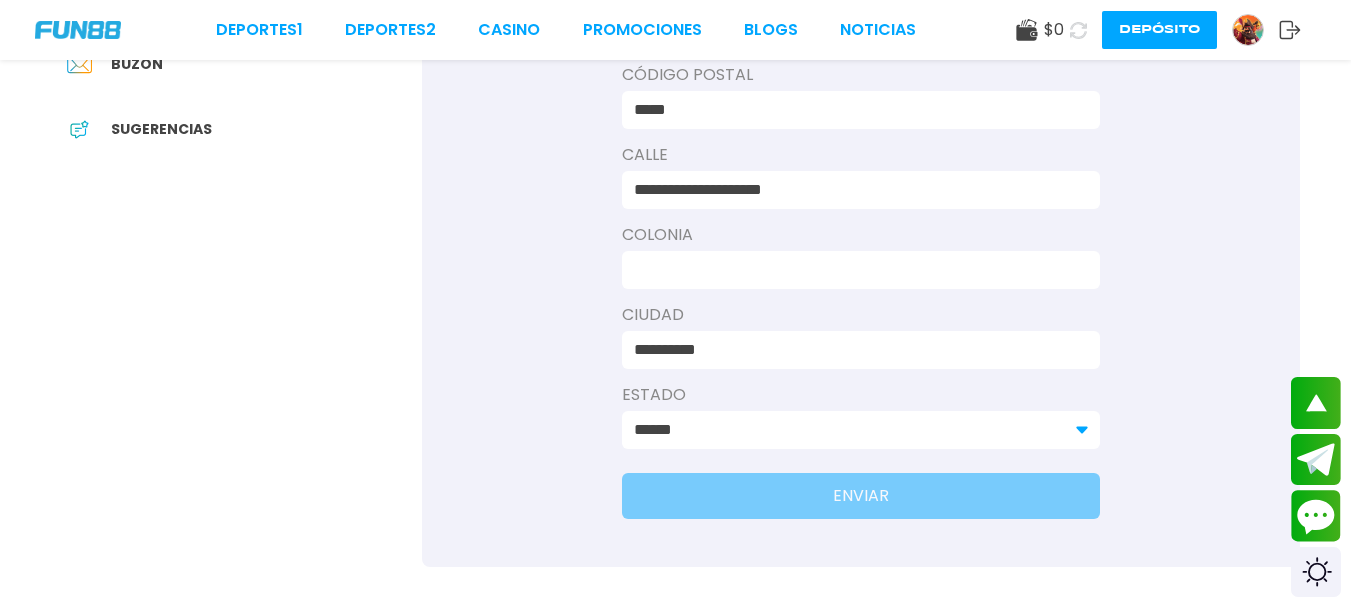 type on "**********" 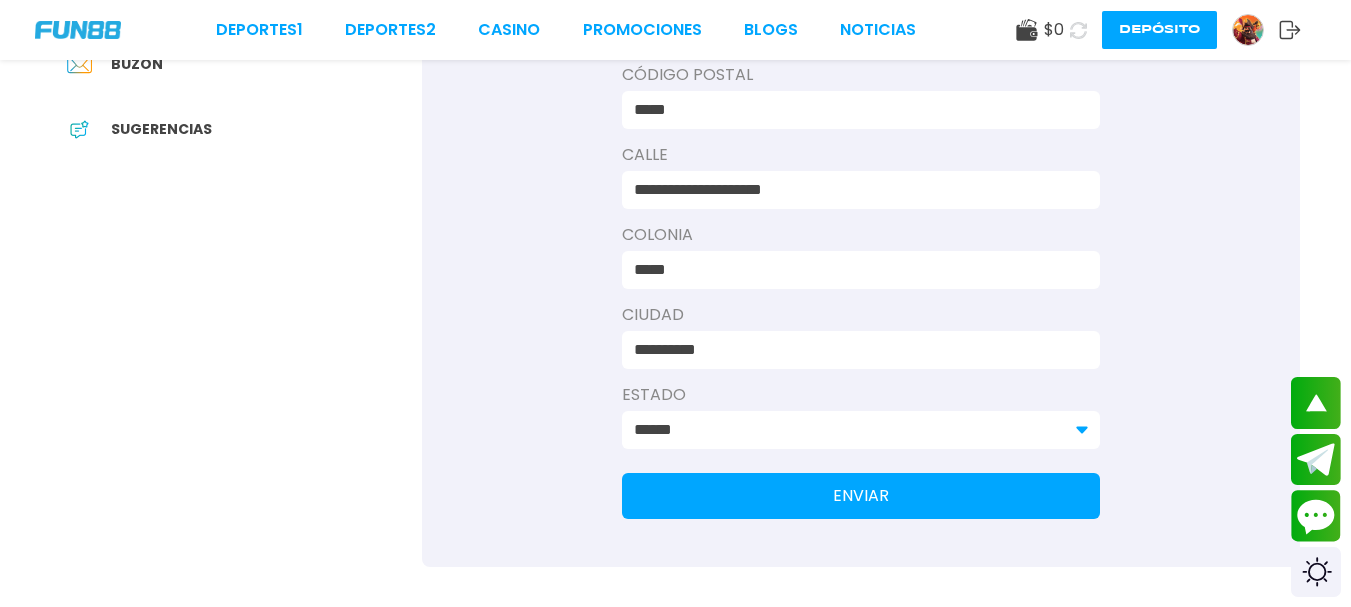 type on "*****" 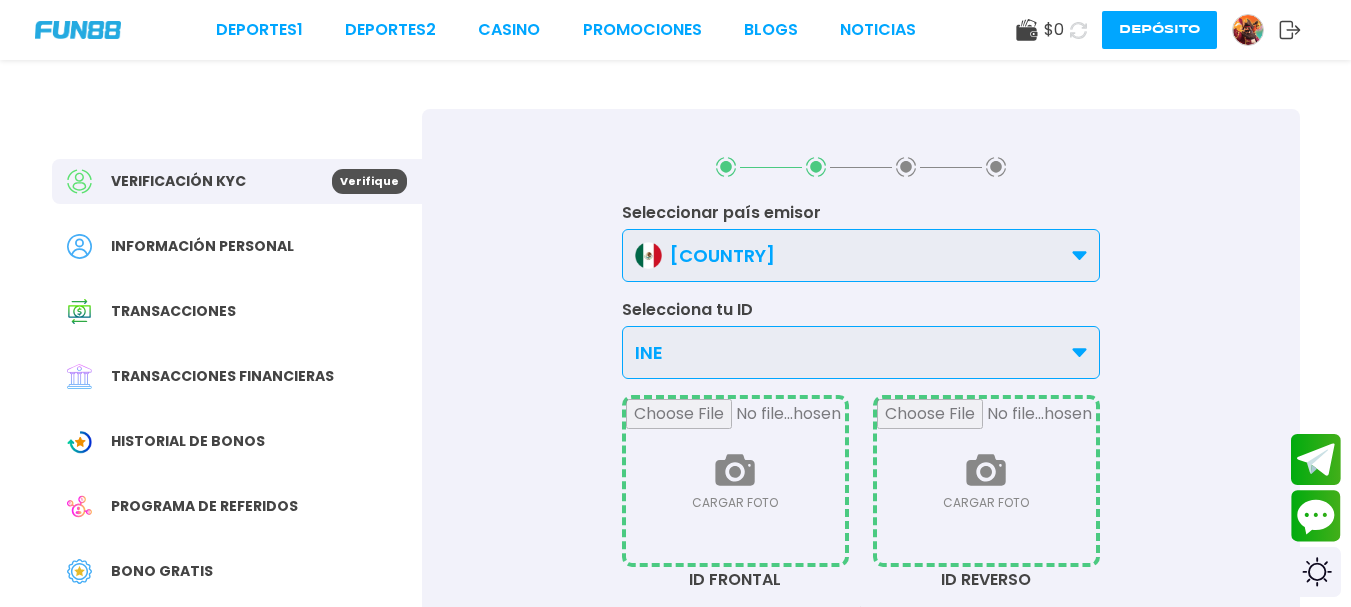 scroll, scrollTop: 0, scrollLeft: 0, axis: both 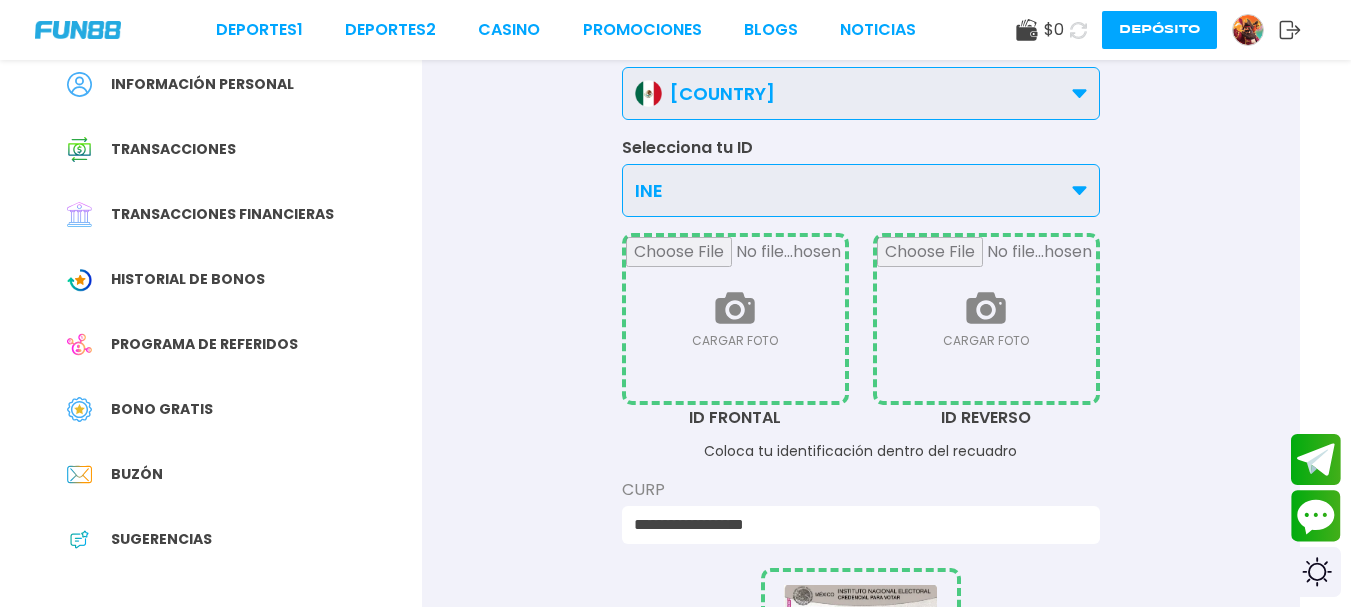 click at bounding box center (735, 319) 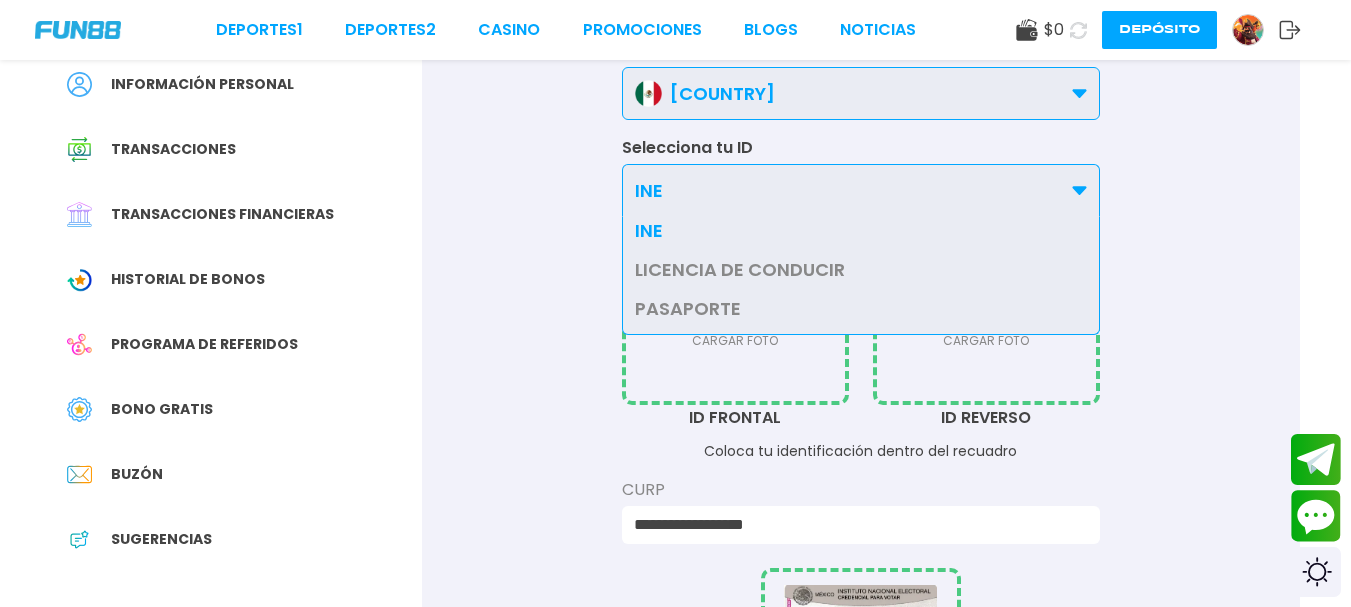 click on "LICENCIA DE CONDUCIR" at bounding box center [740, 269] 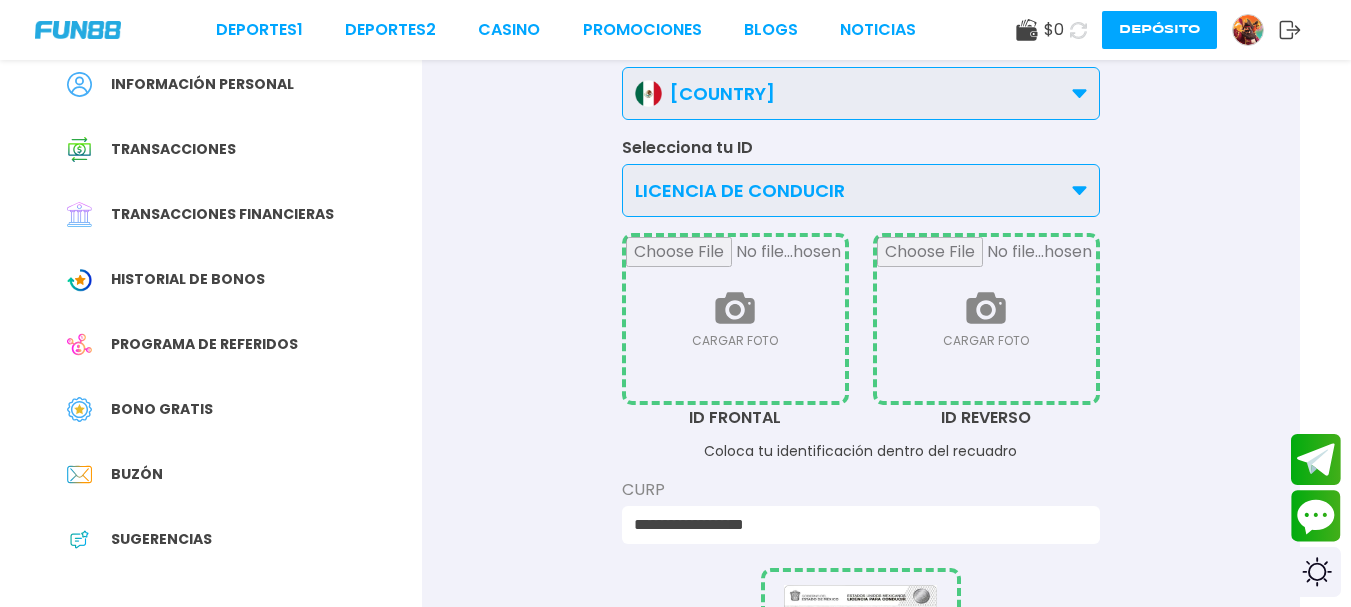 click at bounding box center (735, 319) 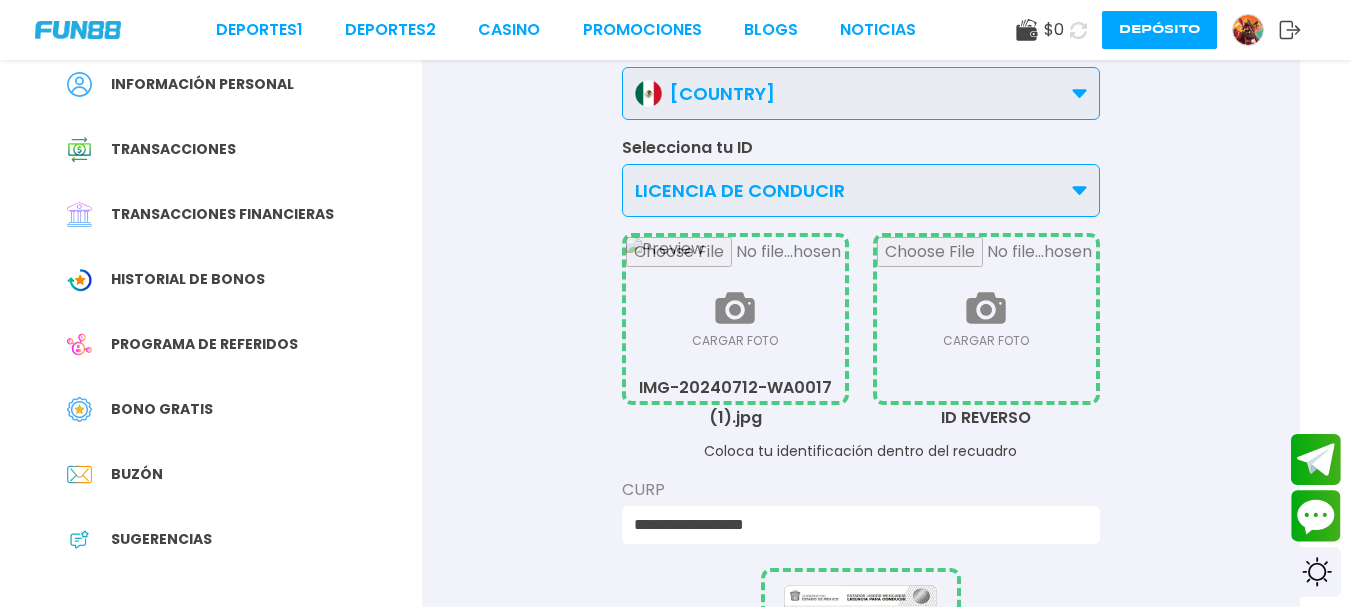 click at bounding box center (986, 319) 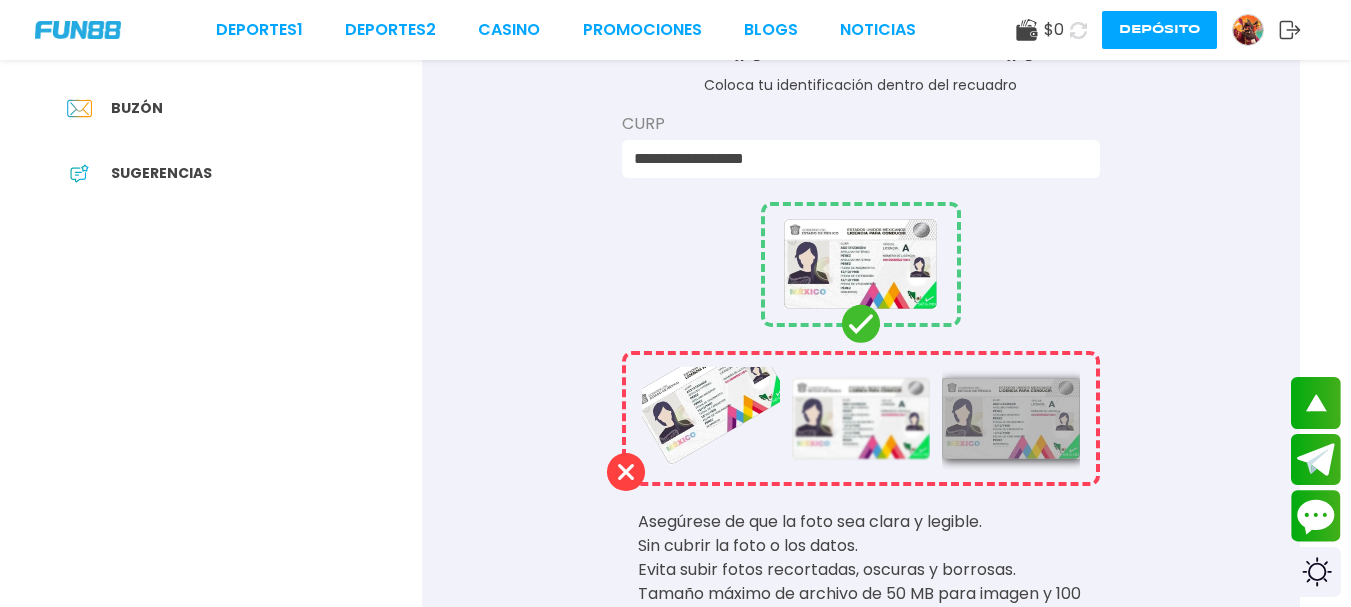 scroll, scrollTop: 537, scrollLeft: 0, axis: vertical 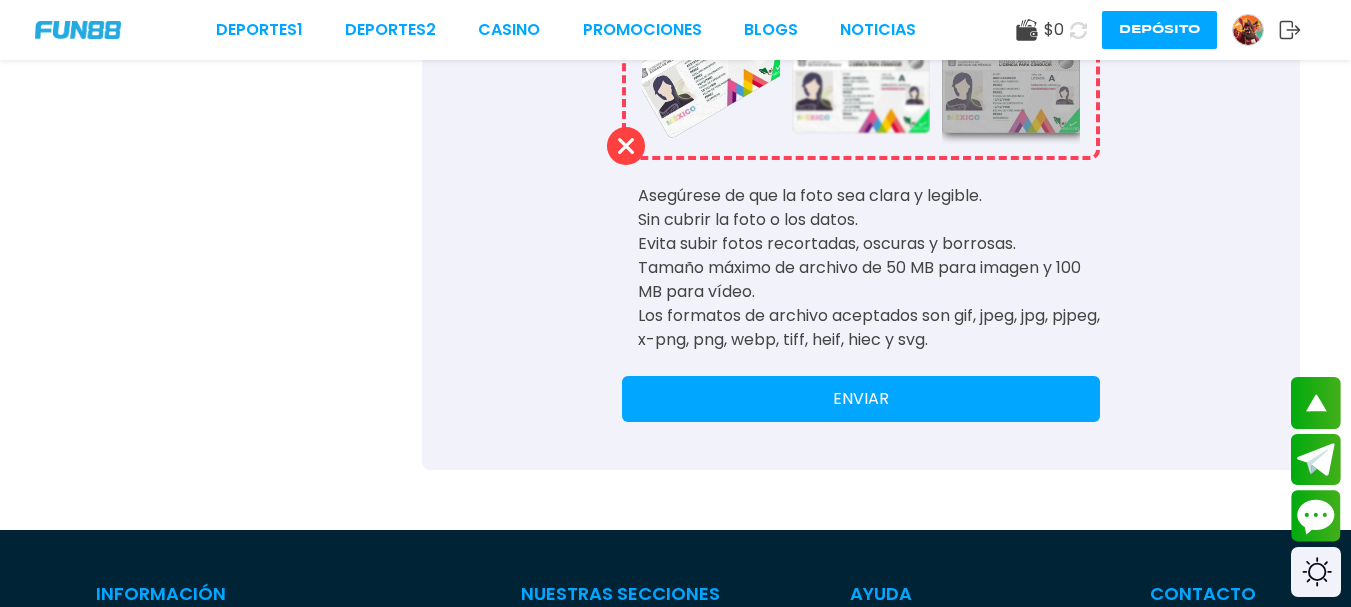 click on "ENVIAR" at bounding box center [861, 399] 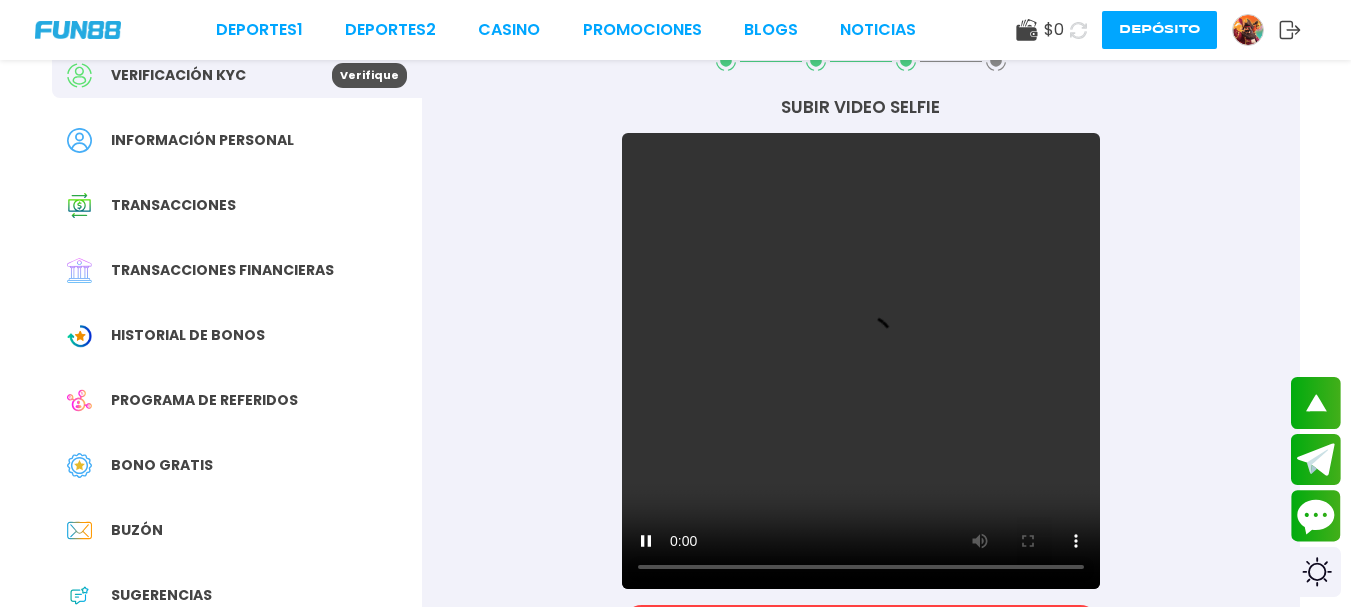 scroll, scrollTop: 0, scrollLeft: 0, axis: both 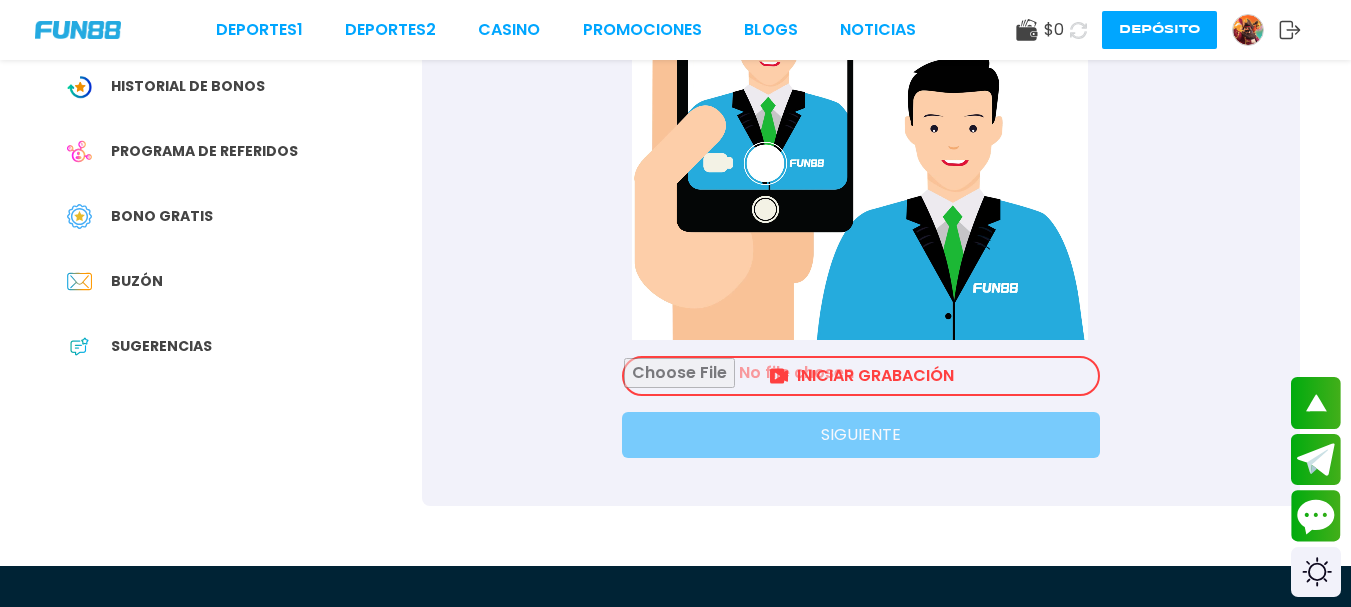 click at bounding box center [861, 376] 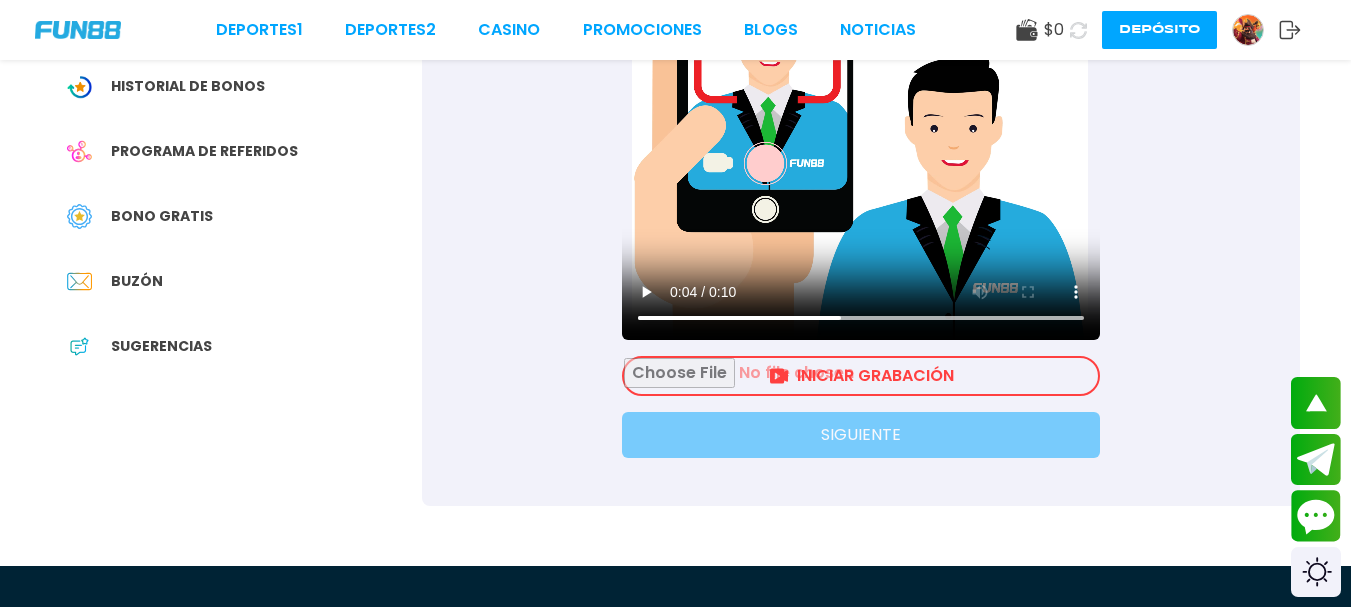 click at bounding box center [861, 376] 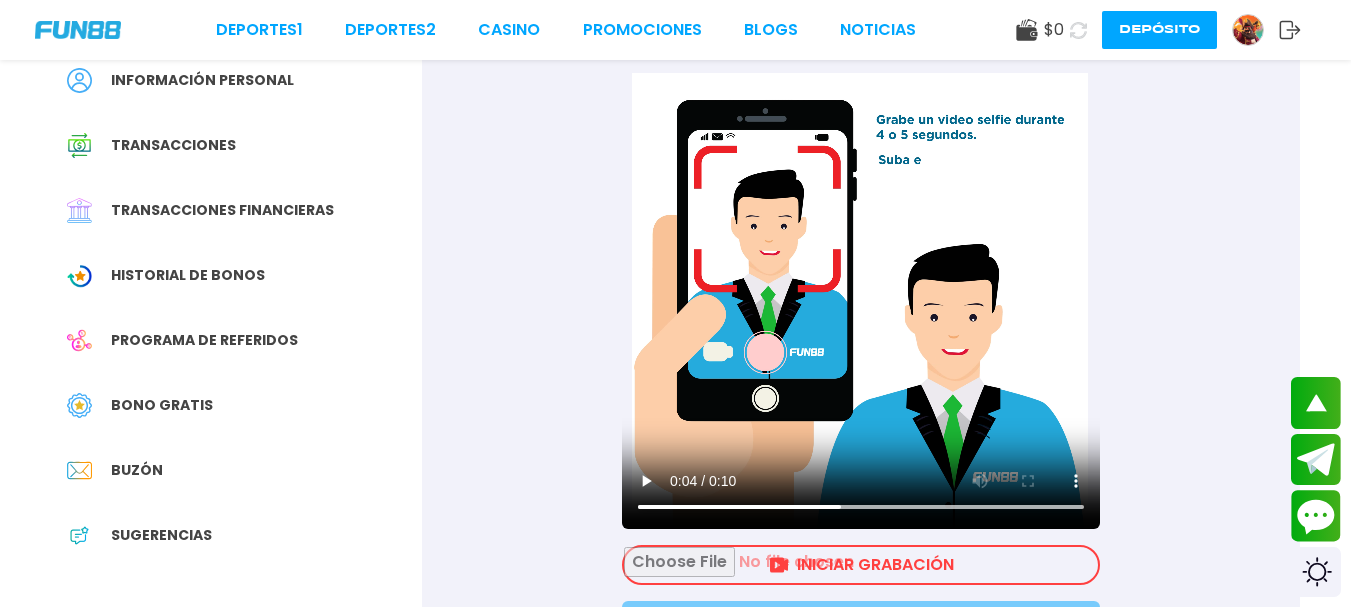 scroll, scrollTop: 107, scrollLeft: 0, axis: vertical 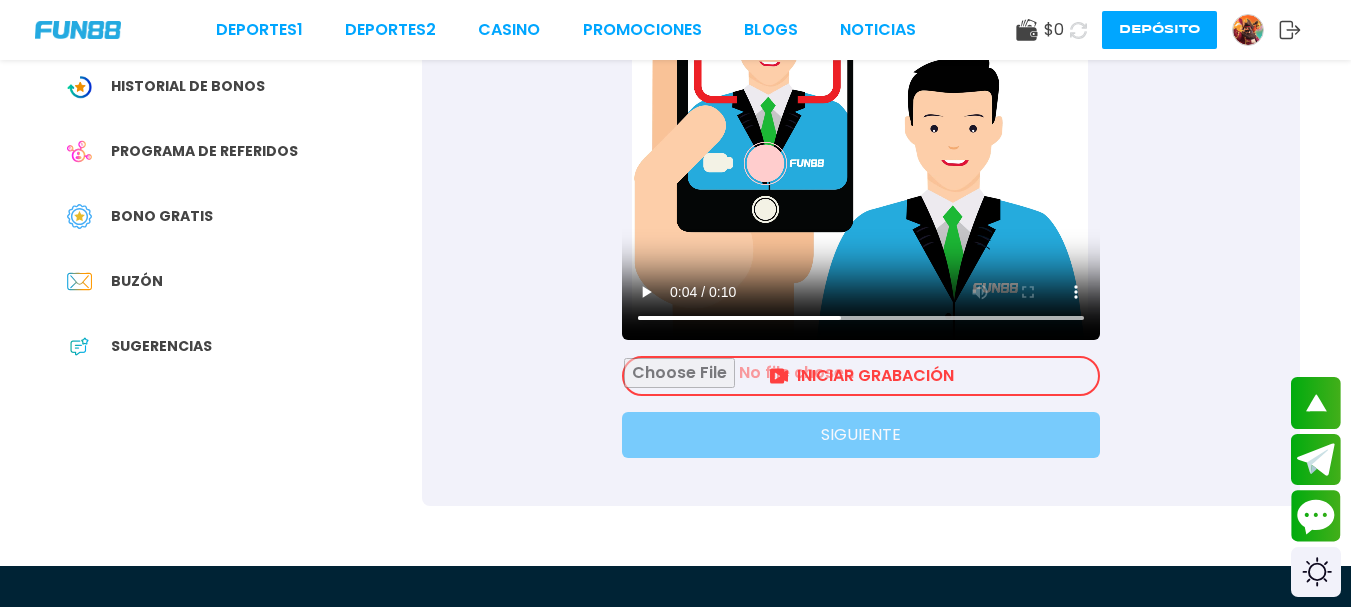 click at bounding box center (861, 376) 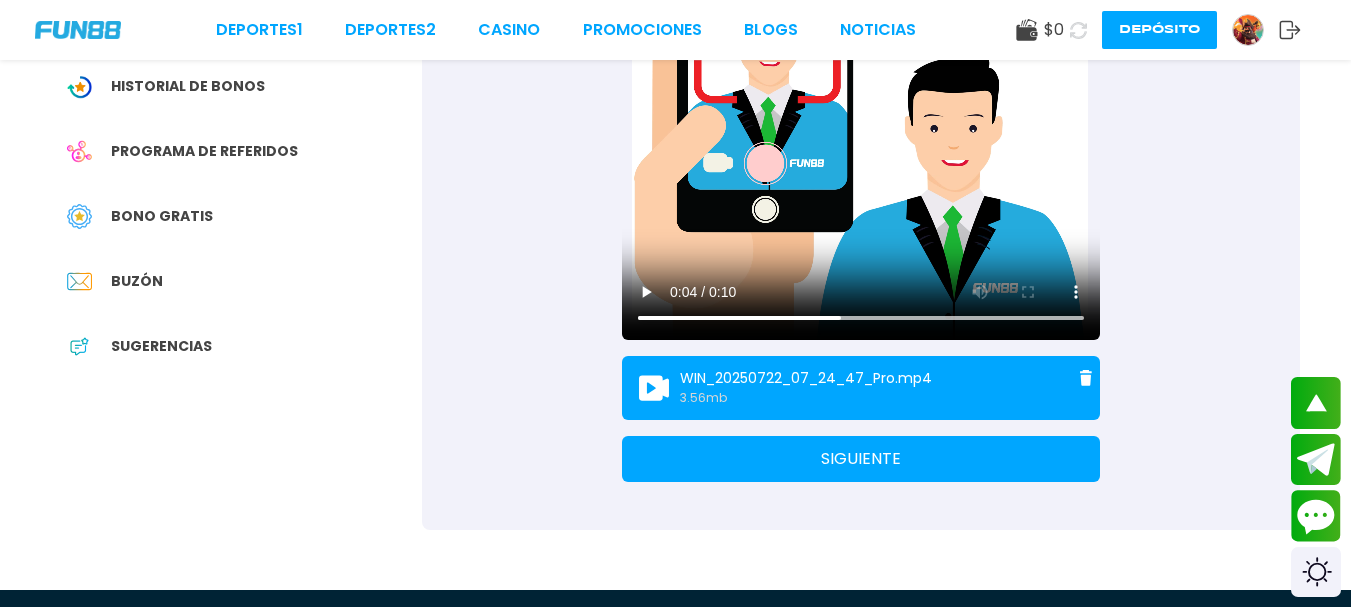 click on "SIGUIENTE" at bounding box center (861, 459) 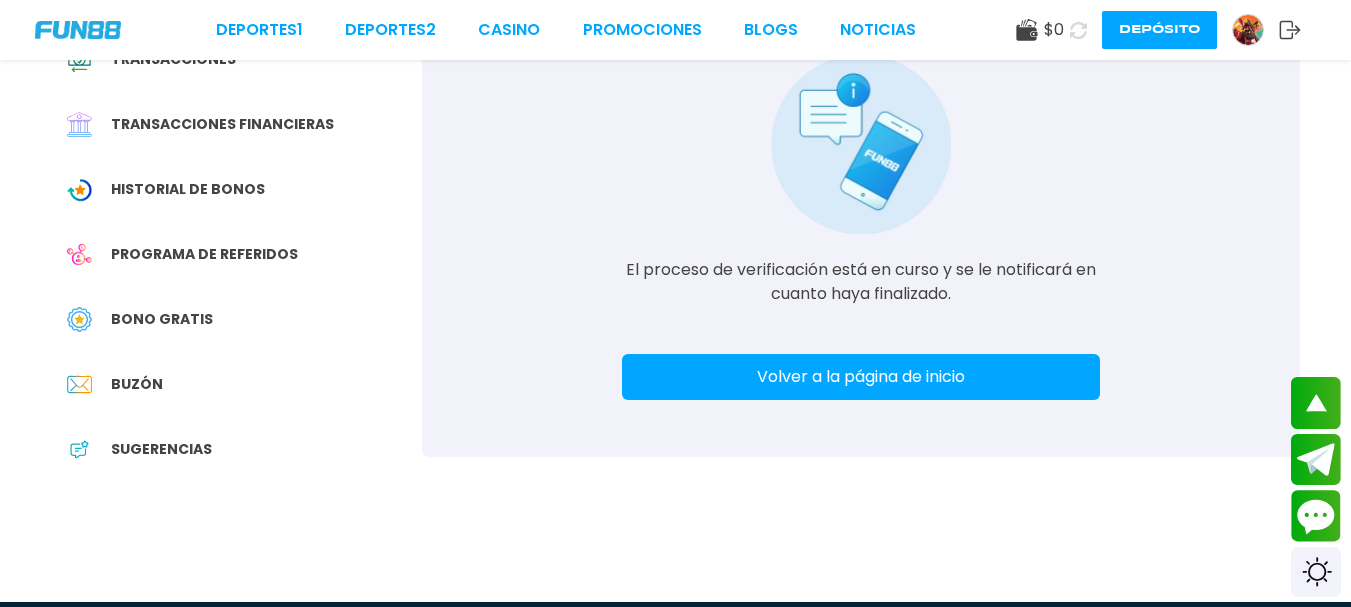 scroll, scrollTop: 0, scrollLeft: 0, axis: both 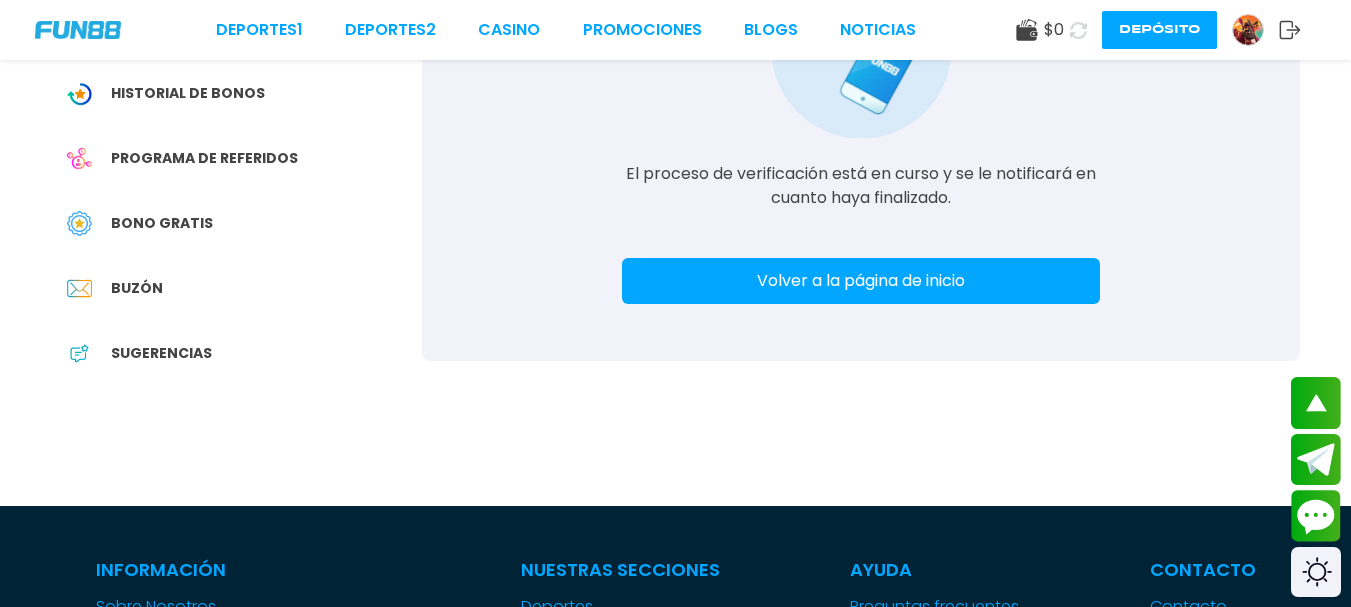 click on "Volver a la página de inicio" at bounding box center [861, 281] 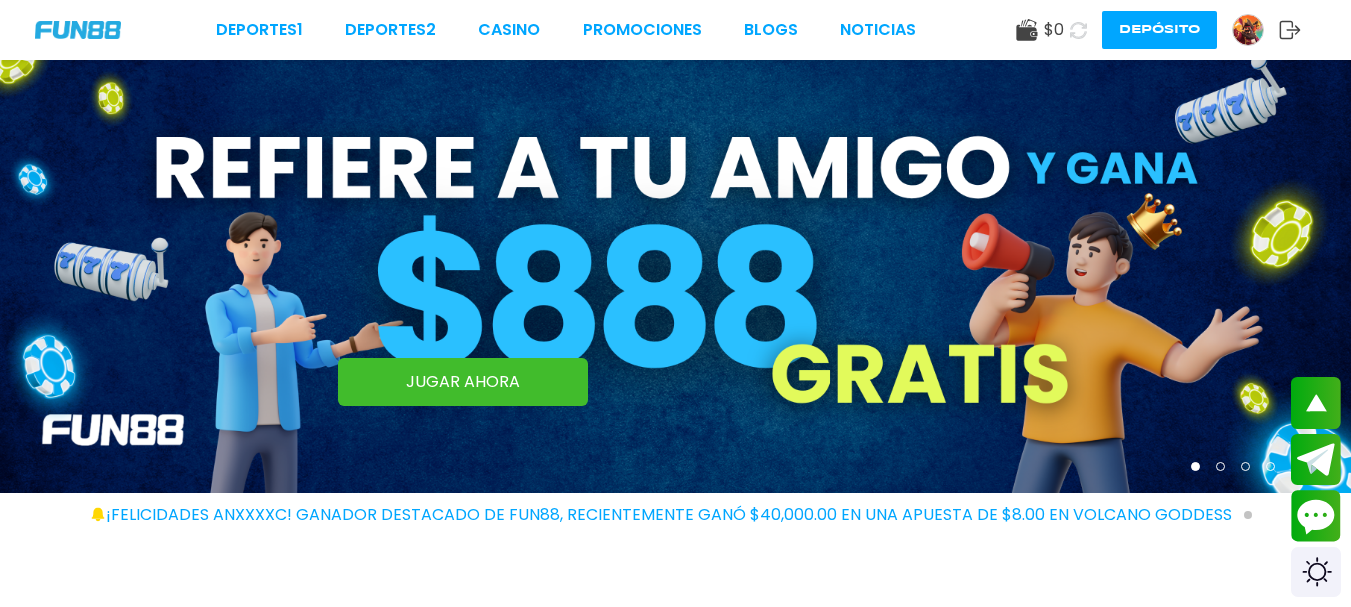 scroll, scrollTop: 0, scrollLeft: 0, axis: both 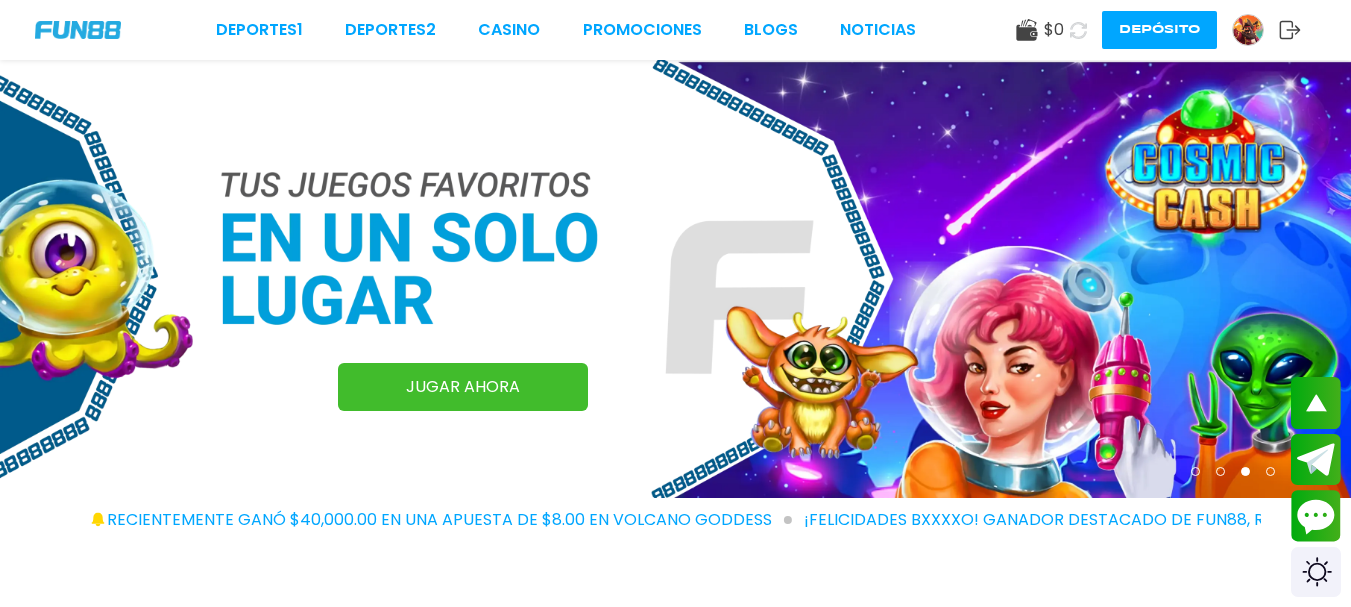 click at bounding box center (1248, 30) 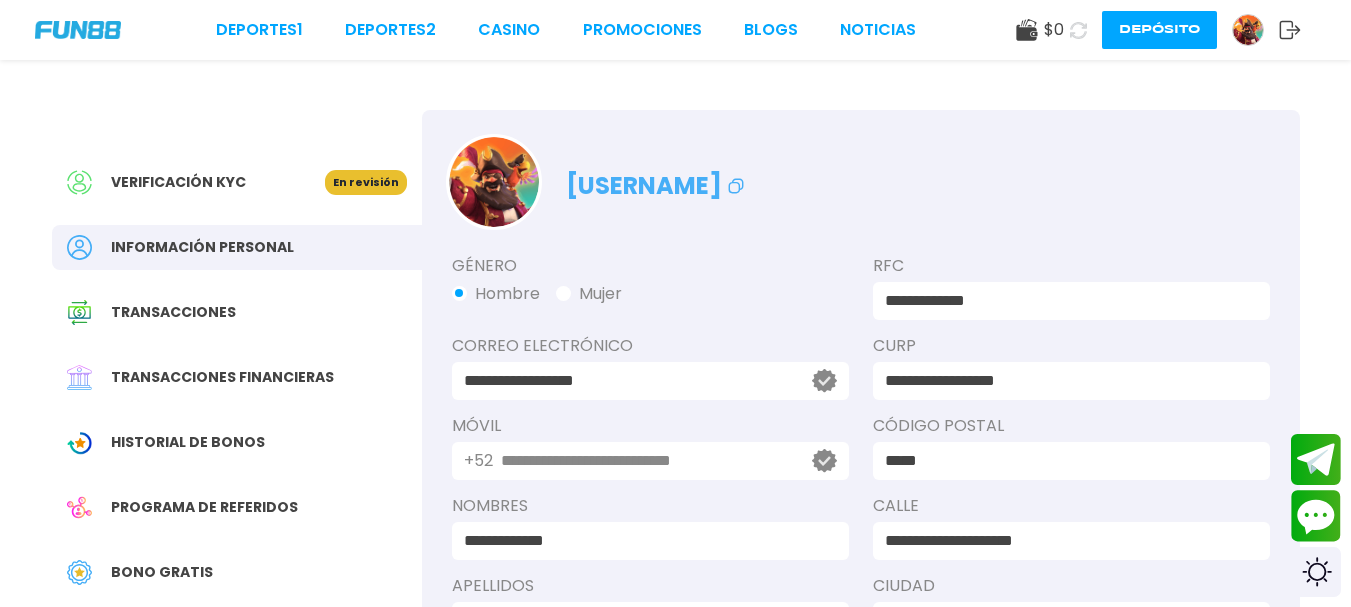 click on "Bono Gratis" at bounding box center (162, 572) 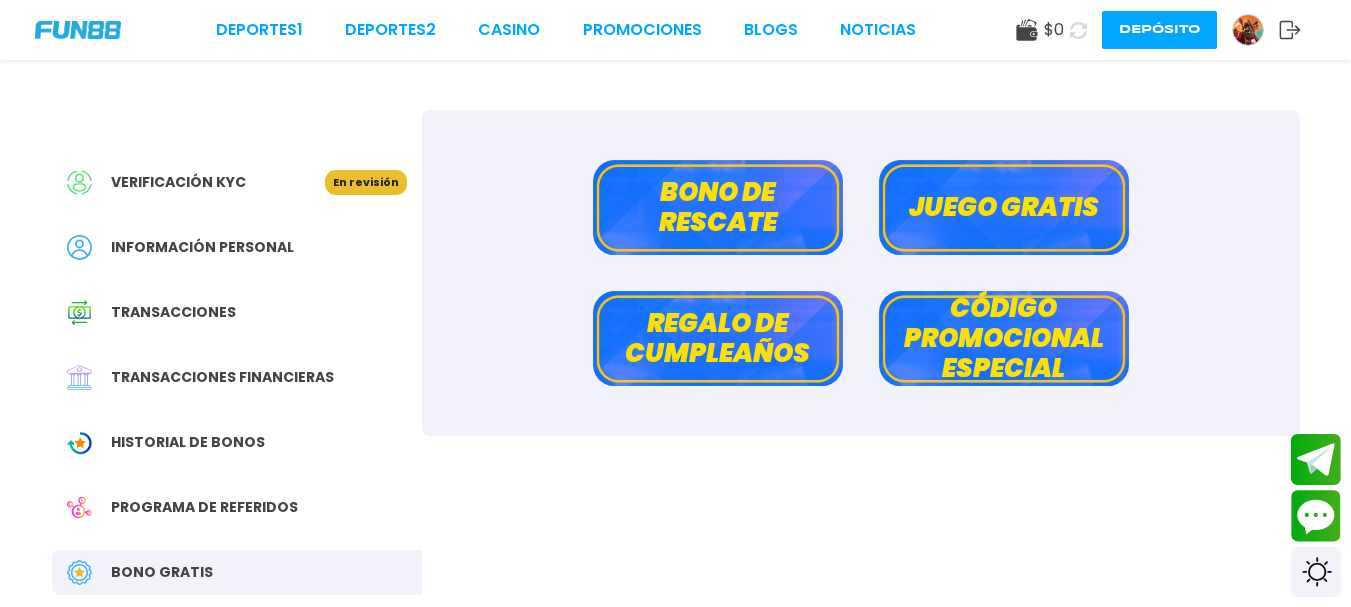 click on "Juego gratis" at bounding box center [1004, 207] 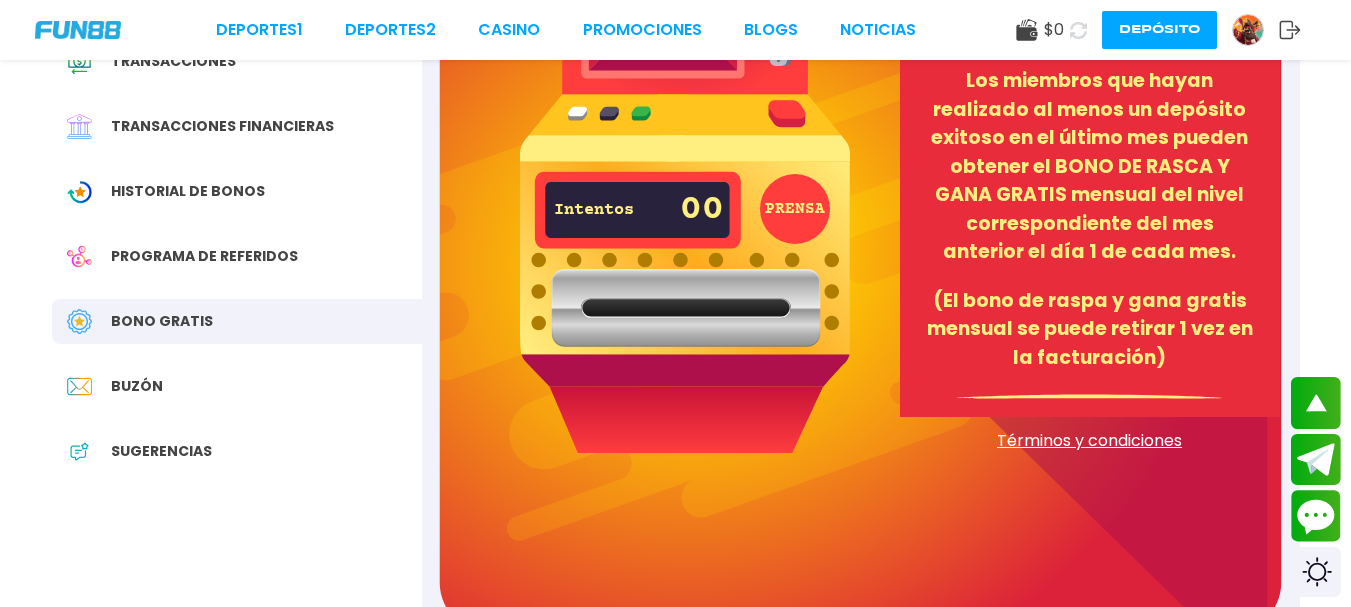 scroll, scrollTop: 247, scrollLeft: 0, axis: vertical 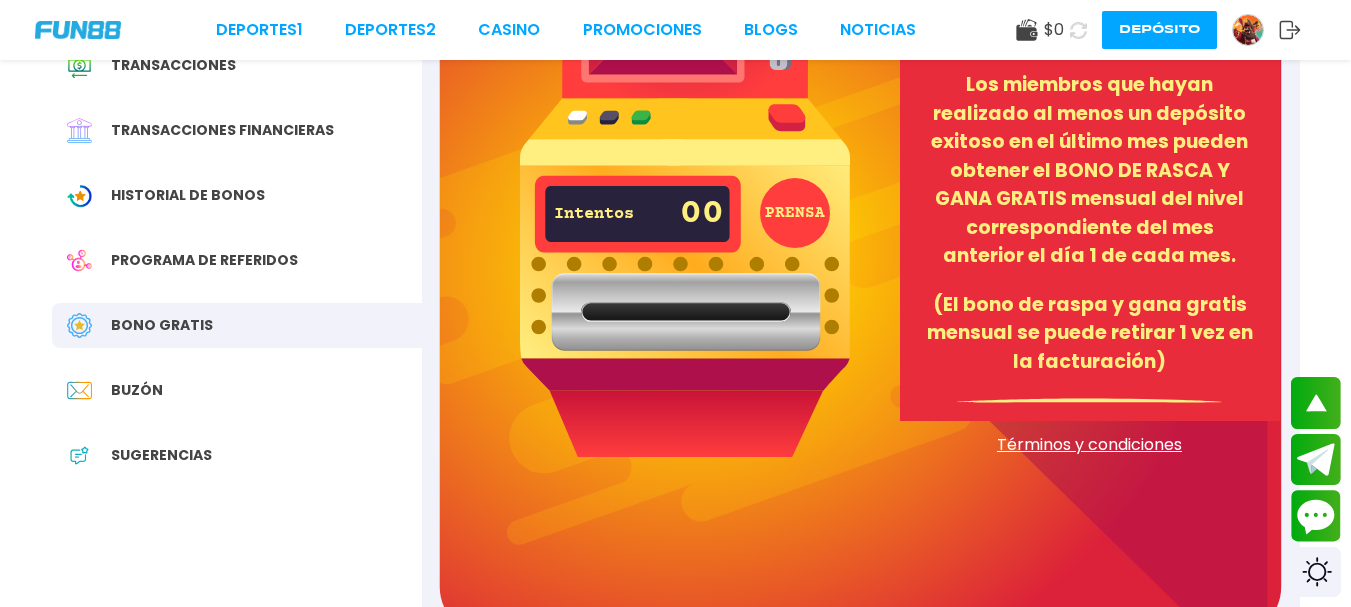 click on "Bono Gratis" at bounding box center [237, 325] 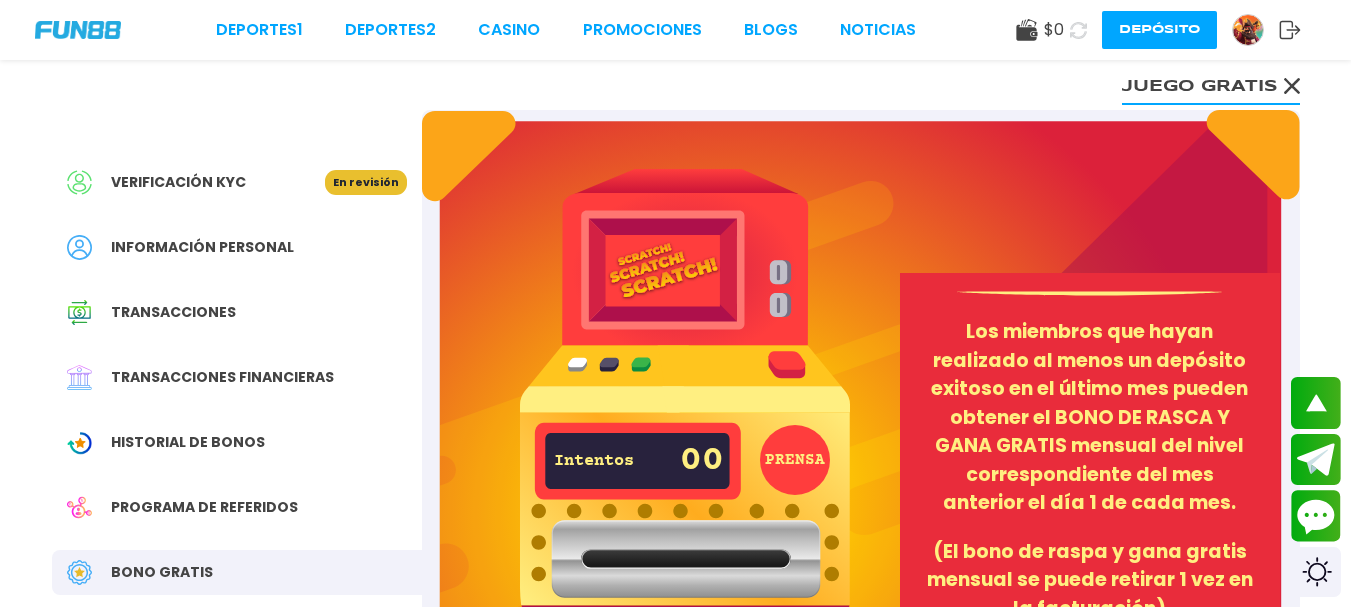 click 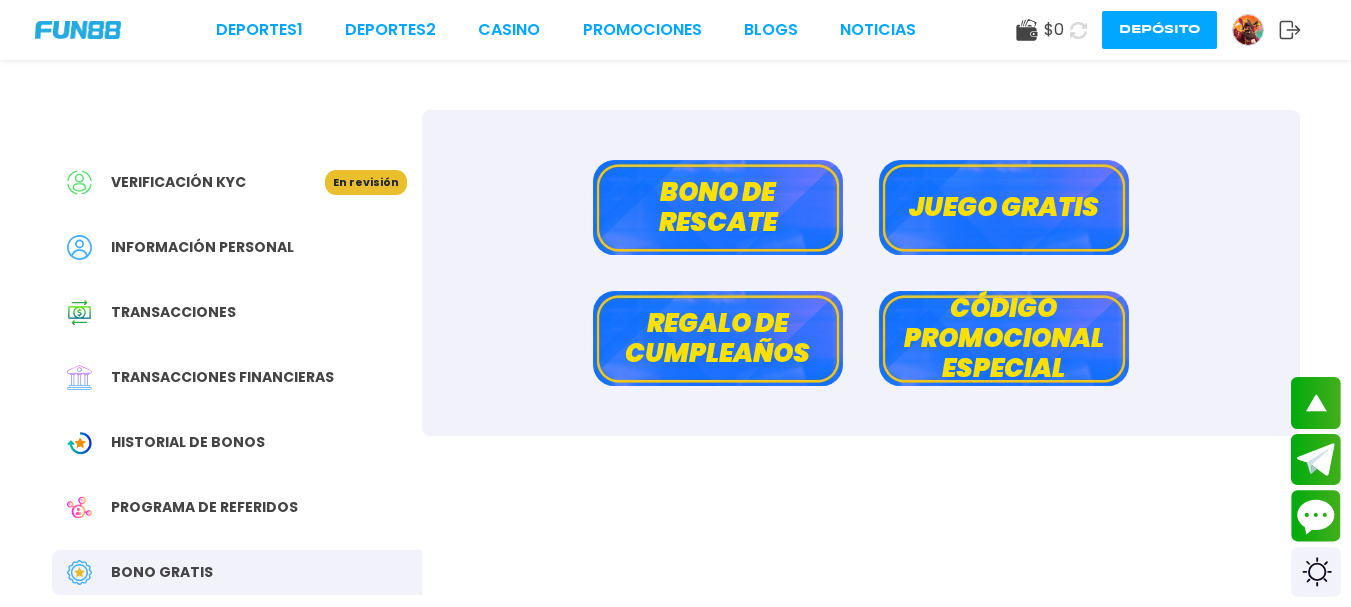 click on "Bono de rescate" at bounding box center (718, 207) 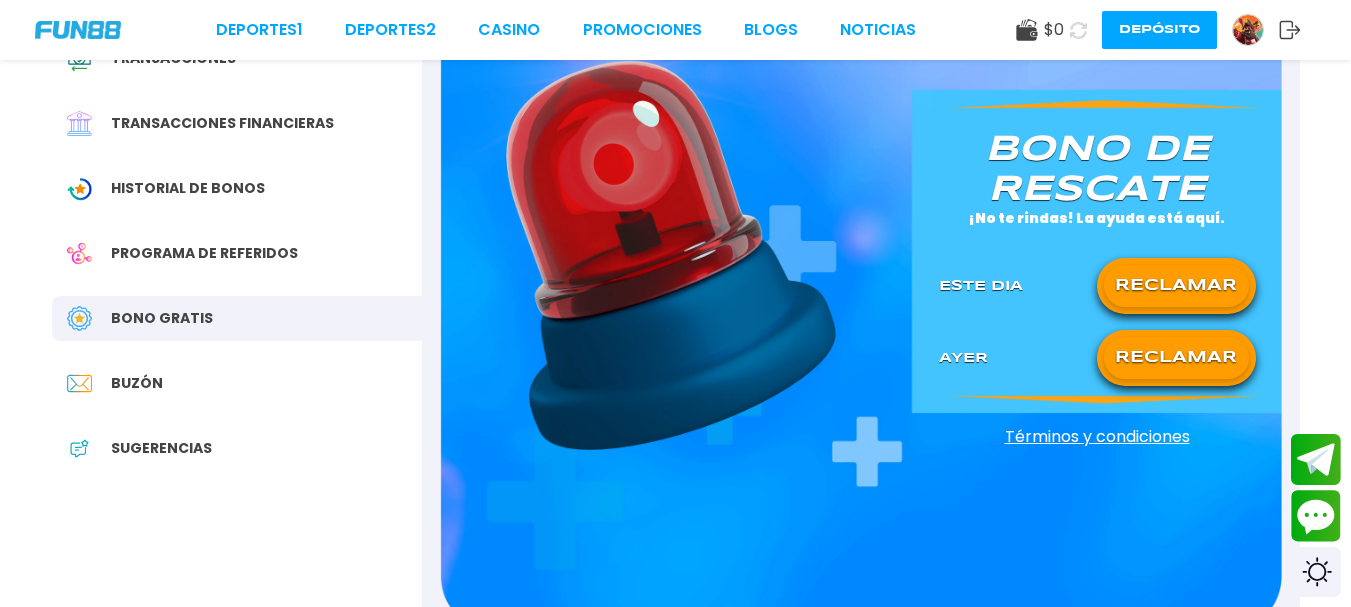 scroll, scrollTop: 260, scrollLeft: 0, axis: vertical 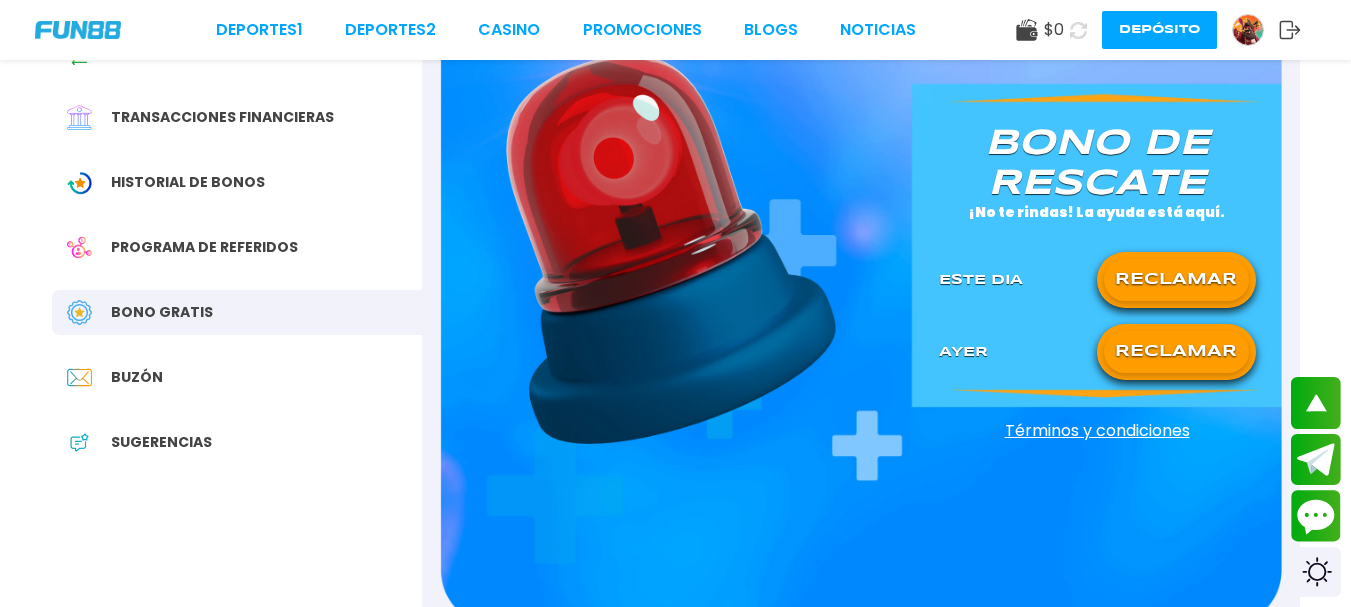 click on "RECLAMAR" at bounding box center (1176, 280) 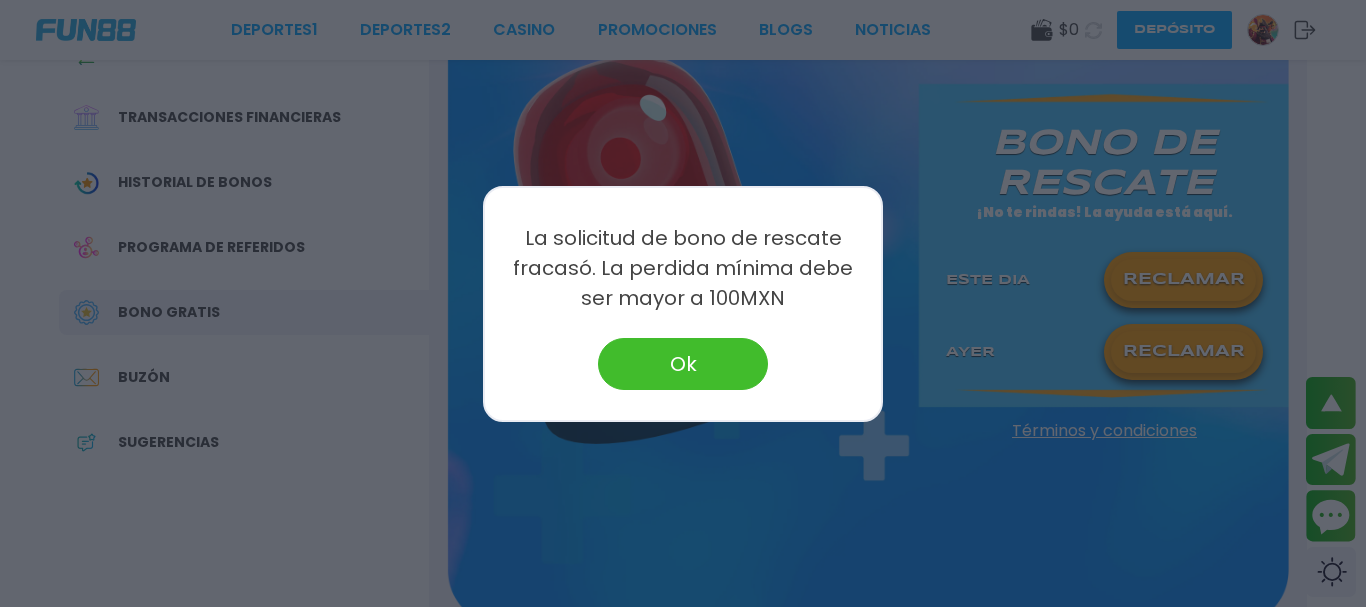 click on "Ok" at bounding box center [683, 364] 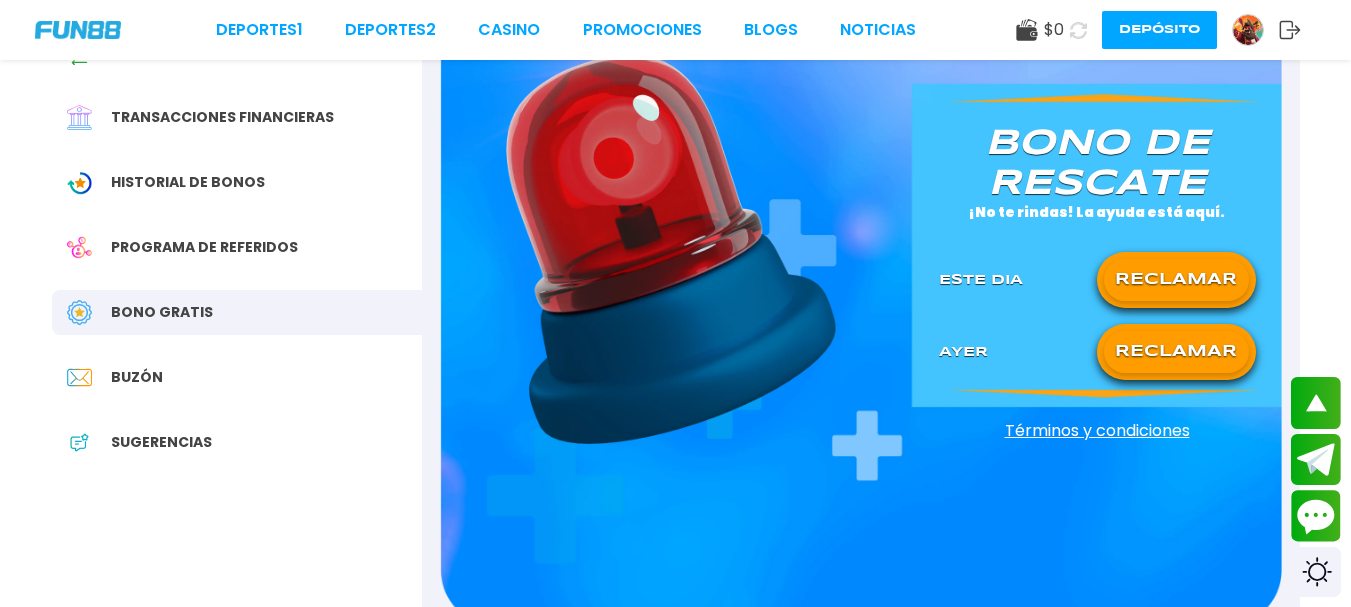 click on "RECLAMAR" at bounding box center (1176, 352) 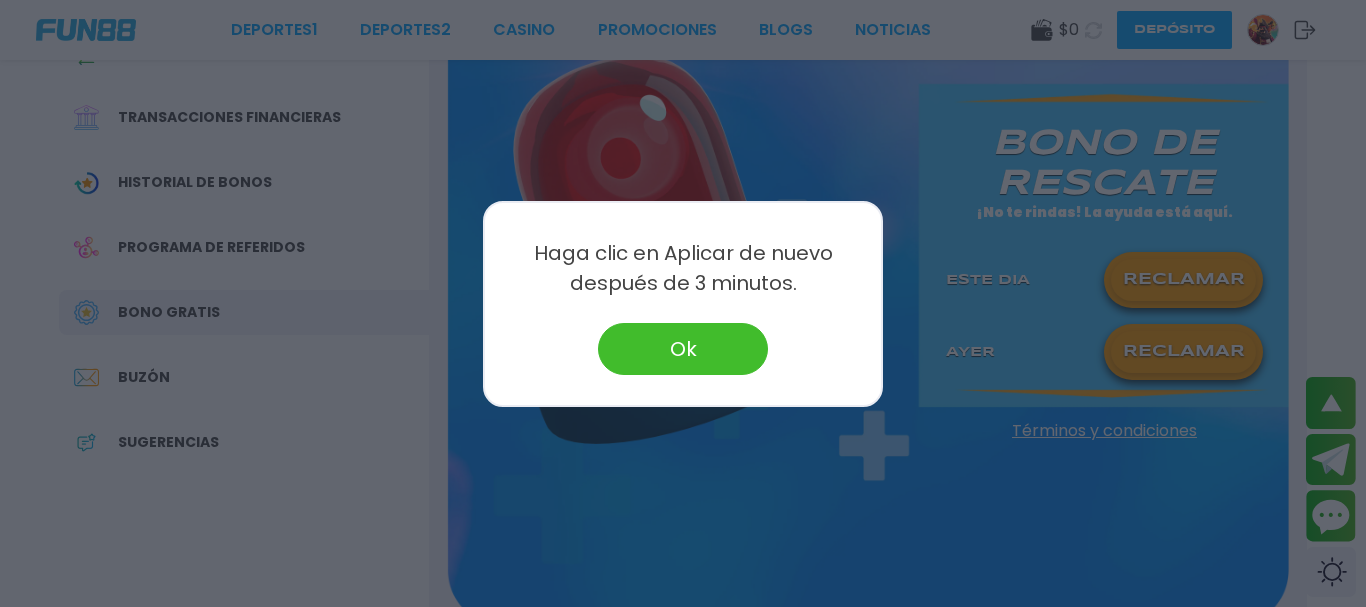 click on "Ok" at bounding box center [683, 349] 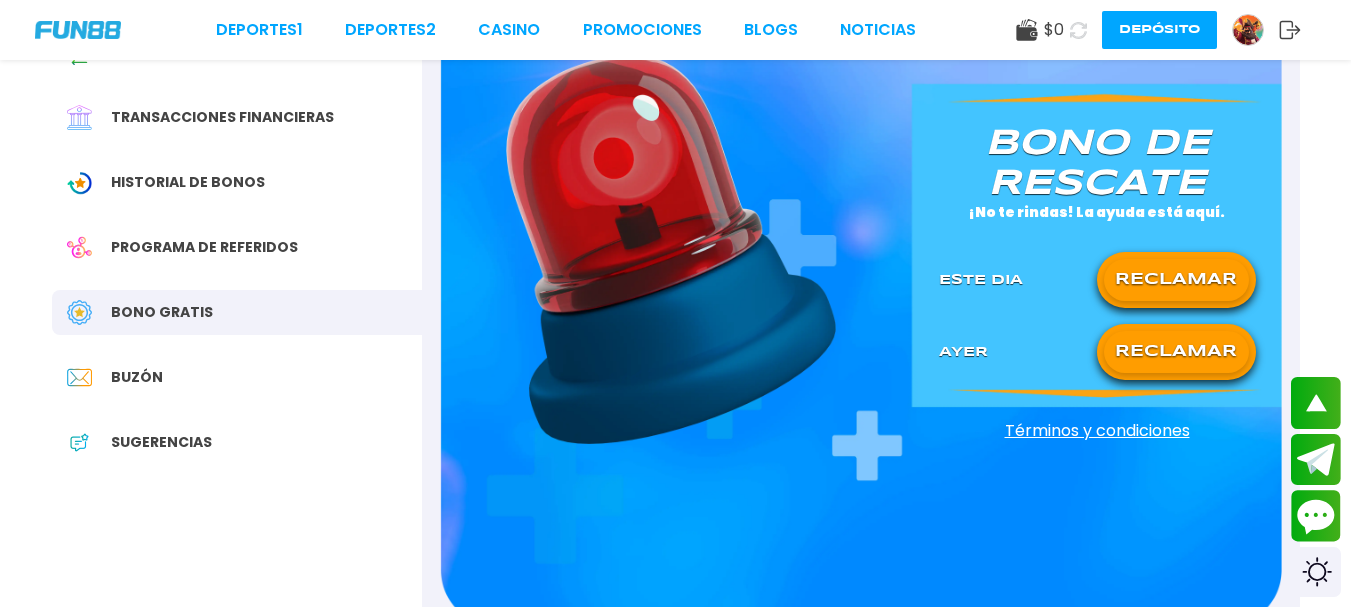 click on "Buzón" at bounding box center [237, 377] 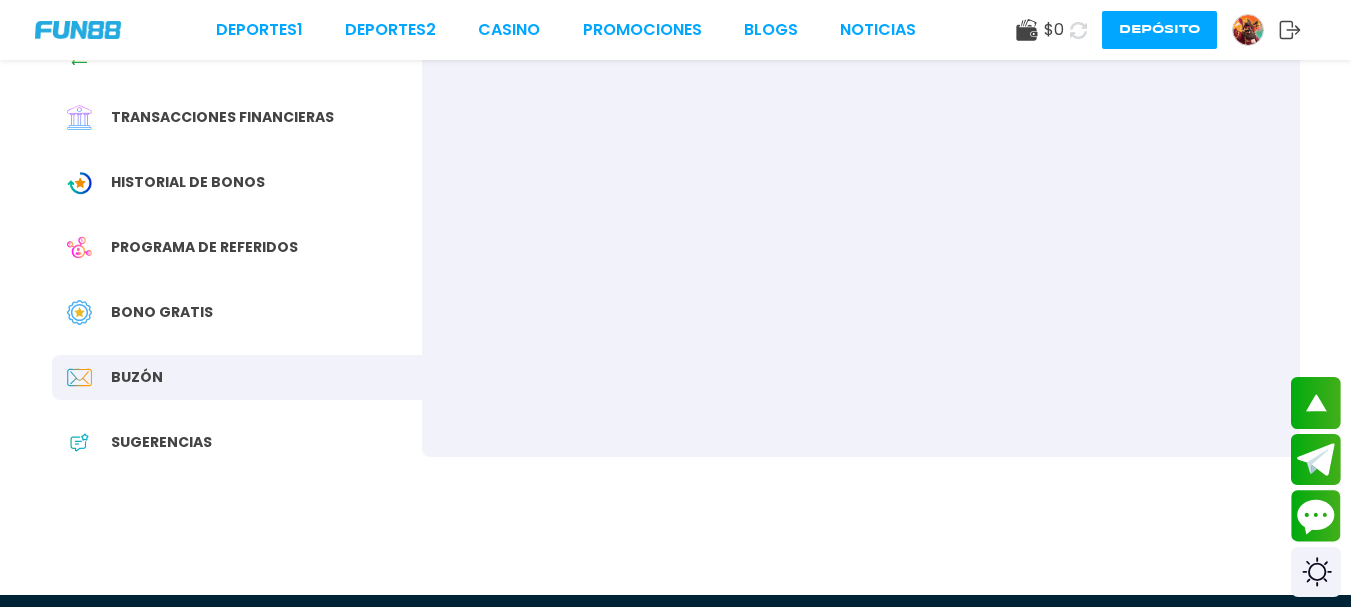 scroll, scrollTop: 0, scrollLeft: 0, axis: both 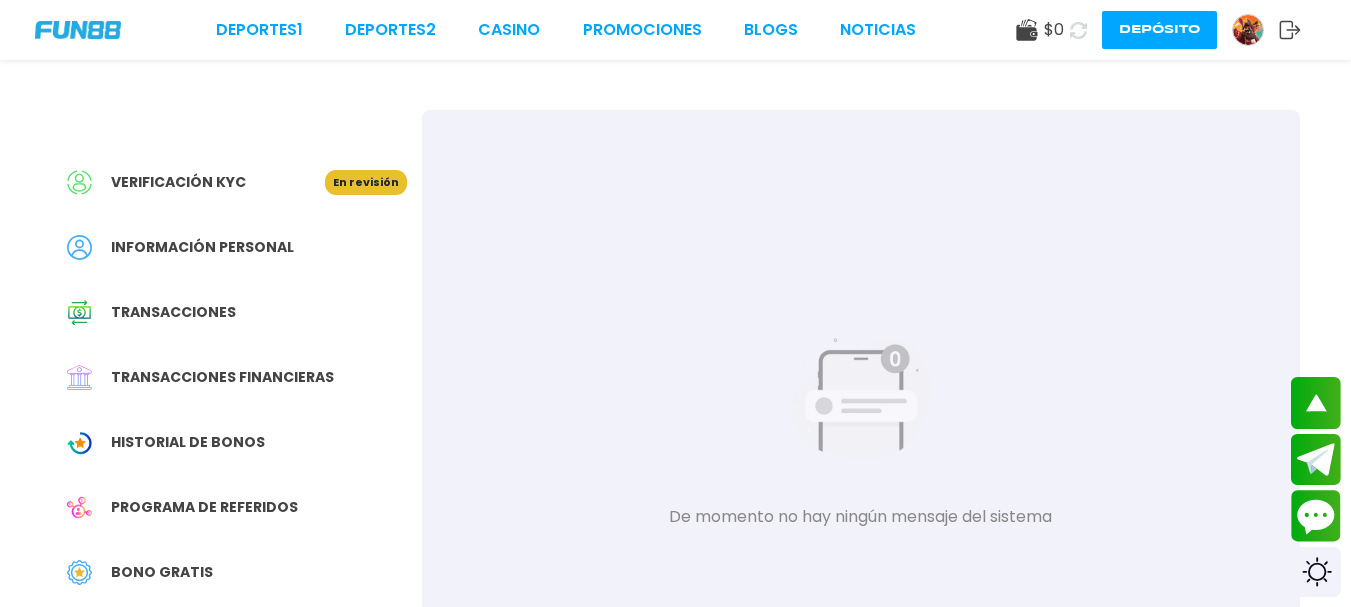 click on "Verificación KYC" at bounding box center (196, 182) 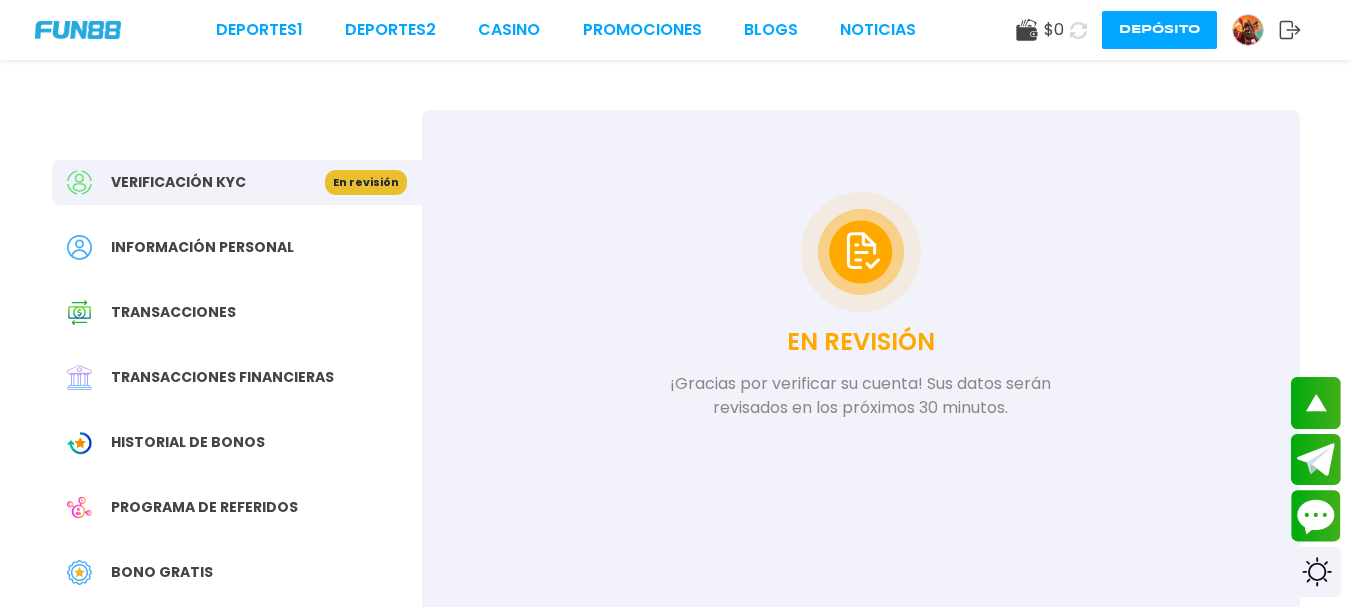 click on "Información personal" at bounding box center [202, 247] 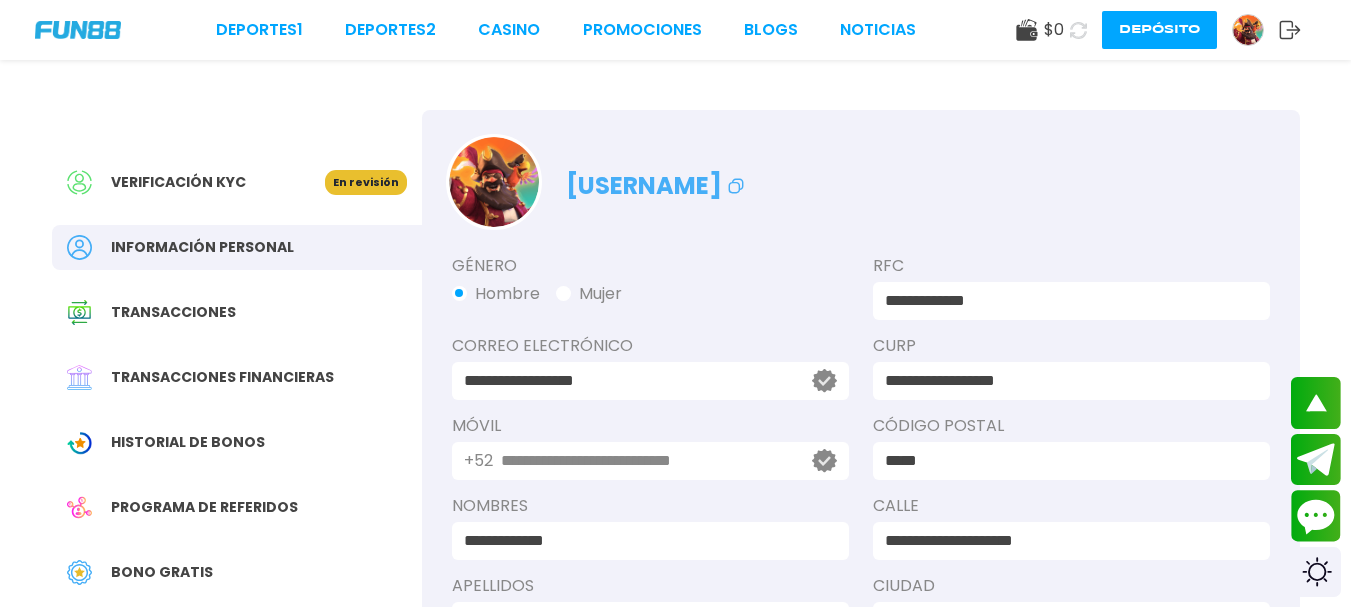 click on "Deportes  1 Deportes  2 CASINO Promociones BLOGS NOTICIAS $ 0 Depósito" at bounding box center (675, 30) 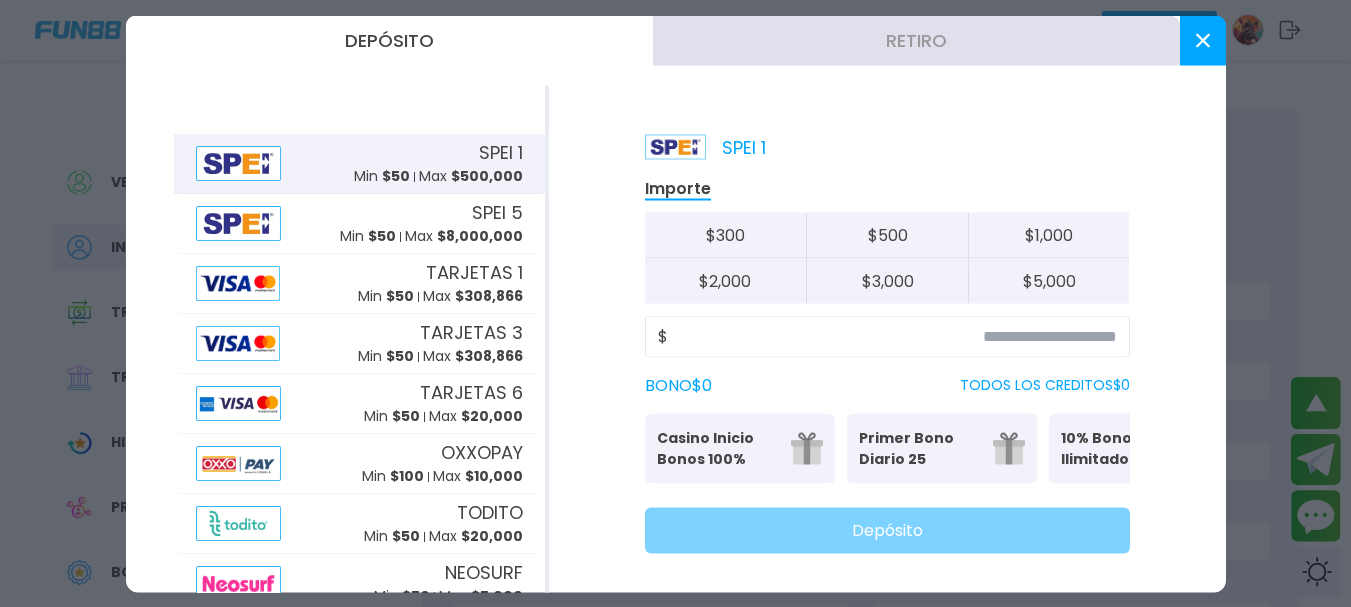 click on "Casino Inicio Bonos 100% Es necesario apostar 30 veces." at bounding box center [740, 448] 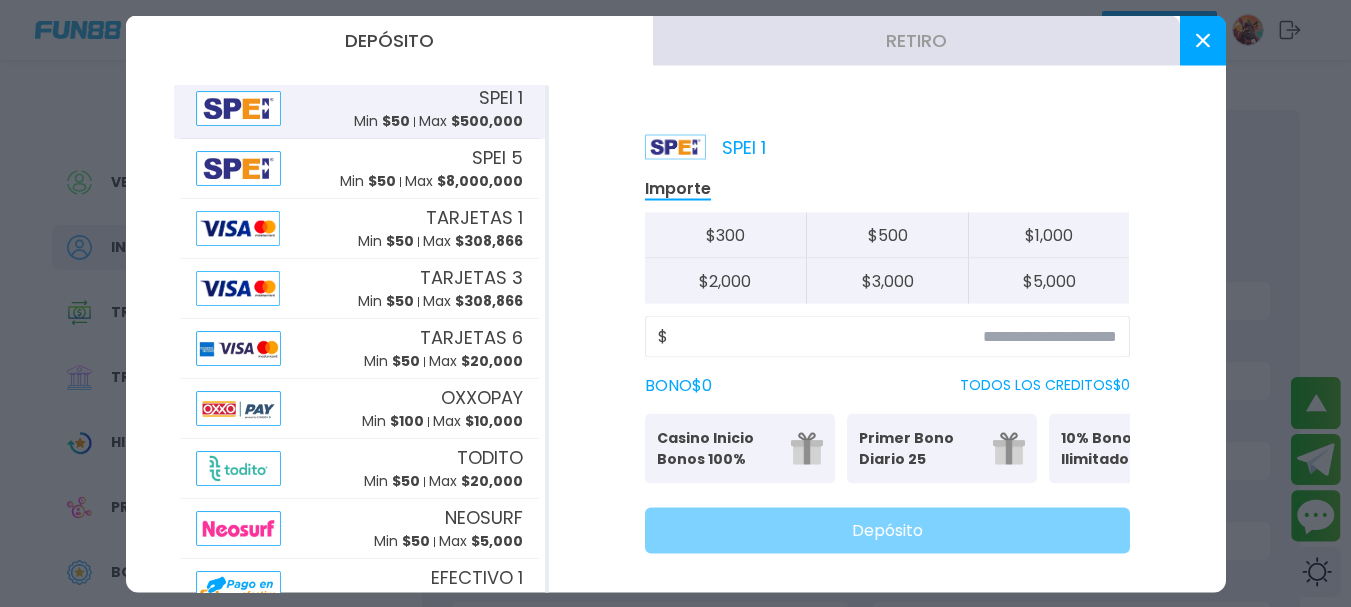 scroll, scrollTop: 0, scrollLeft: 0, axis: both 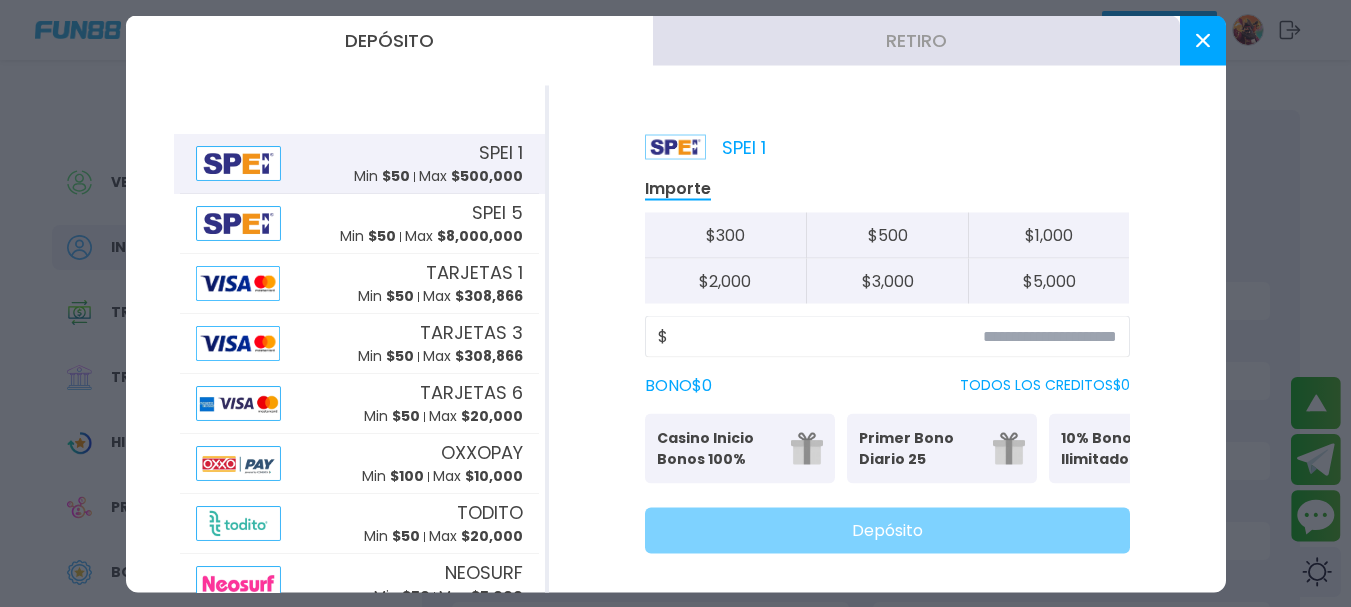 click on "SPEI 1 Importe $  300 $  500 $  1,000 $  2,000 $  3,000 $  5,000 $ BONO  $ 0 TODOS LOS CREDITOS  $ 0 Casino Inicio Bonos 100% Es necesario apostar 30 veces. Primer Bono Diario 25 Tu primer bono diario 10% Bono Ilimitado Bono del 10%: (Sin límite de Retiro) Depósito" at bounding box center [887, 338] 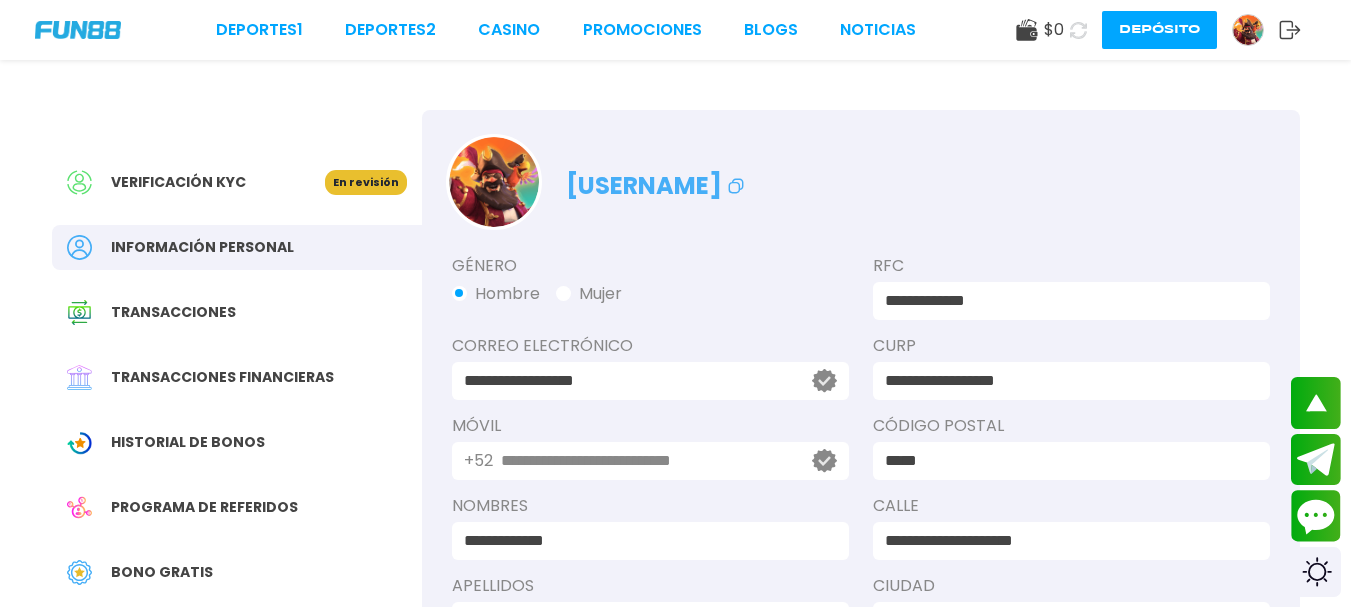 click on "Bono Gratis" at bounding box center (162, 572) 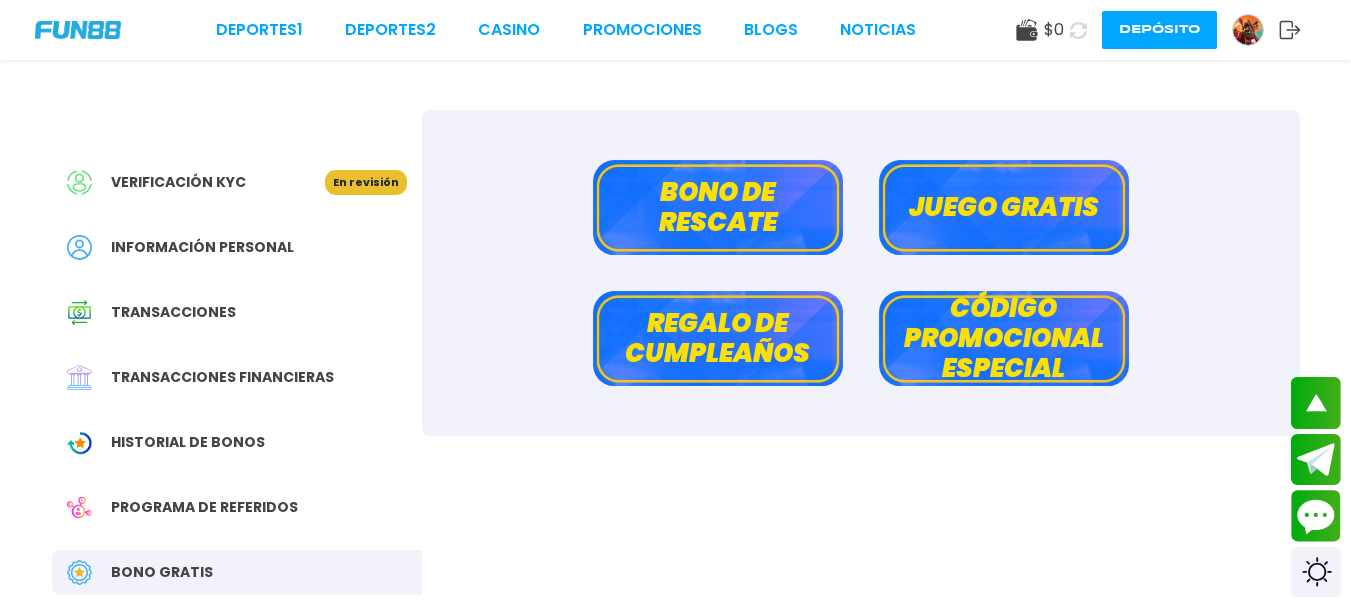 click on "Código promocional especial" at bounding box center (1004, 338) 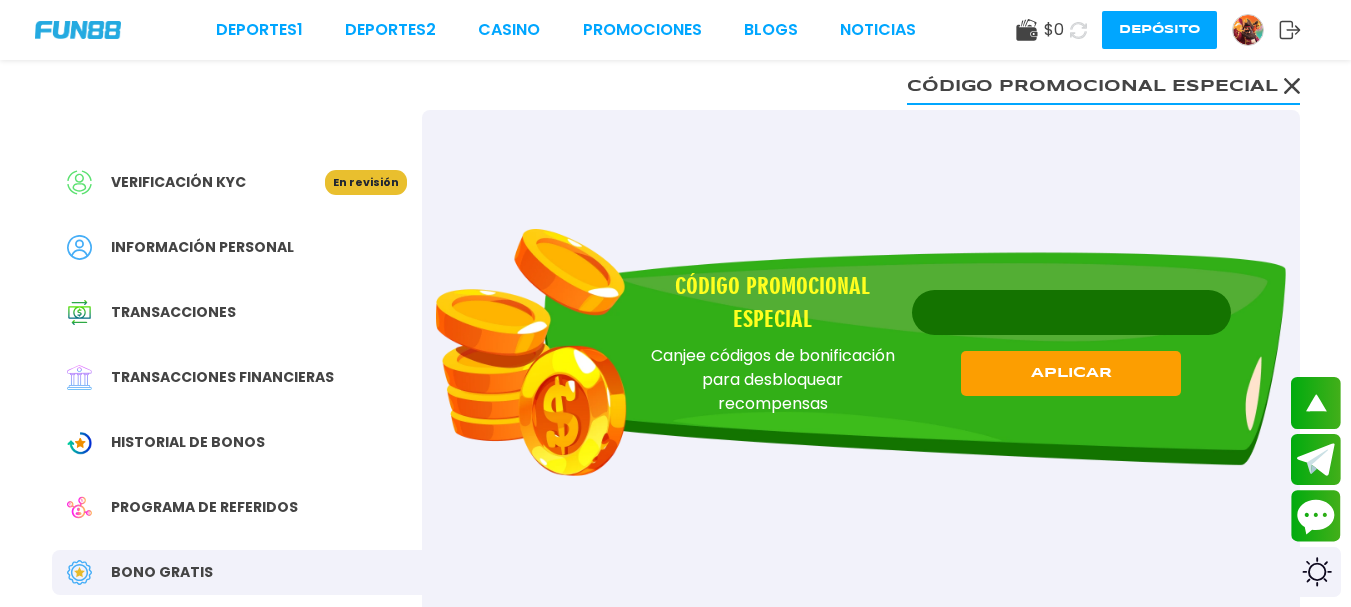 click on "APLICAR" at bounding box center (1071, 382) 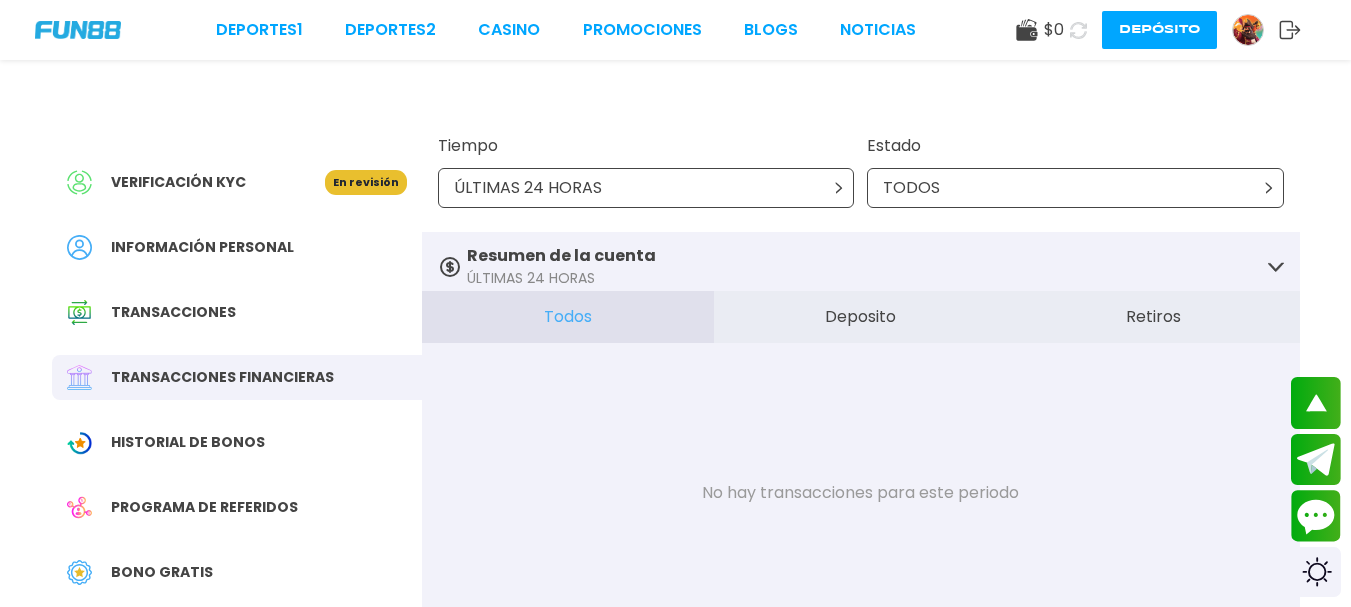 click on "Transacciones" at bounding box center (237, 312) 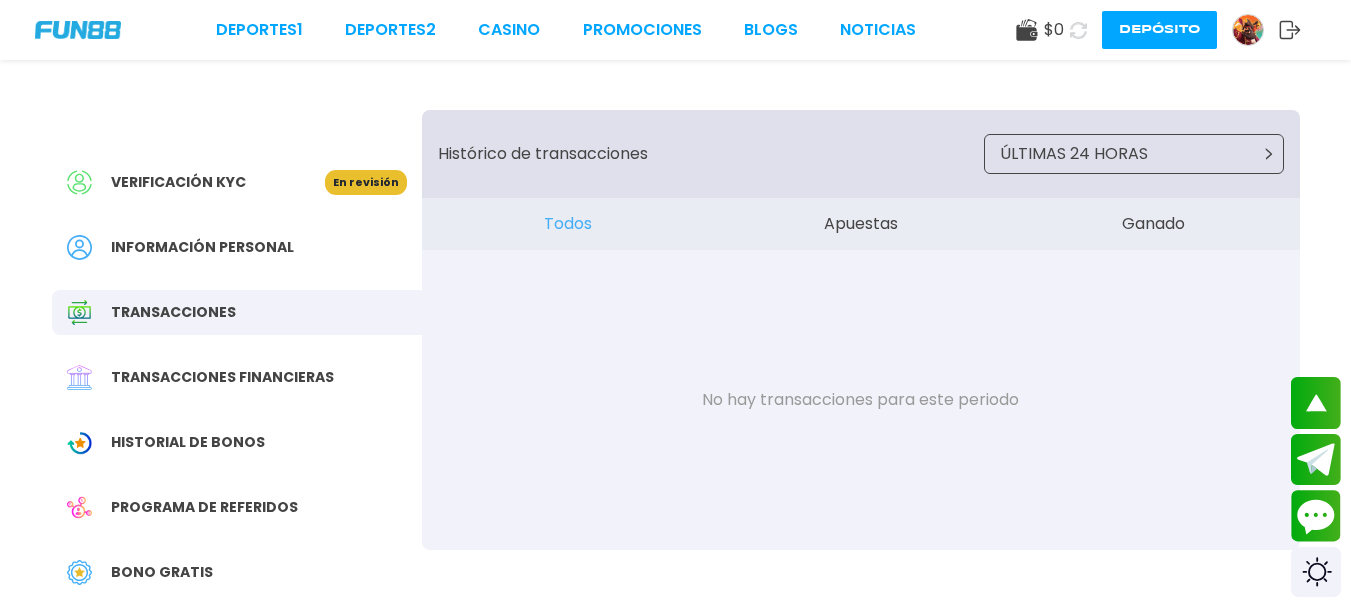 click on "Verificación KYC" at bounding box center (196, 182) 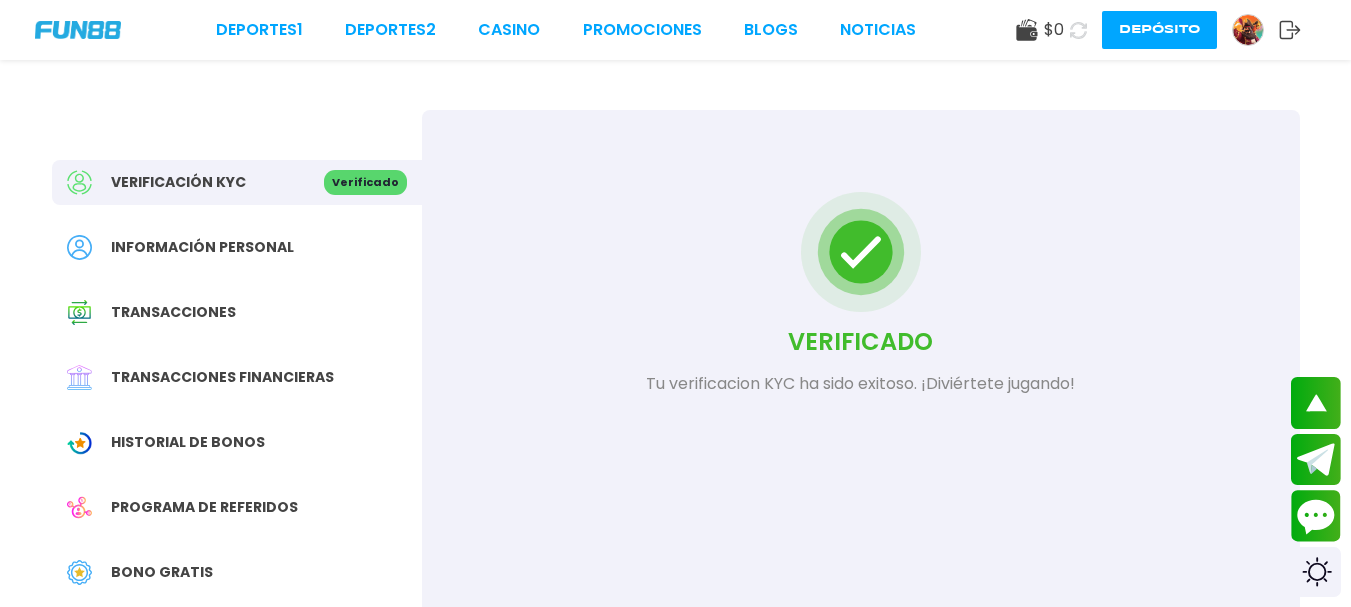 click on "Bono Gratis" at bounding box center [237, 572] 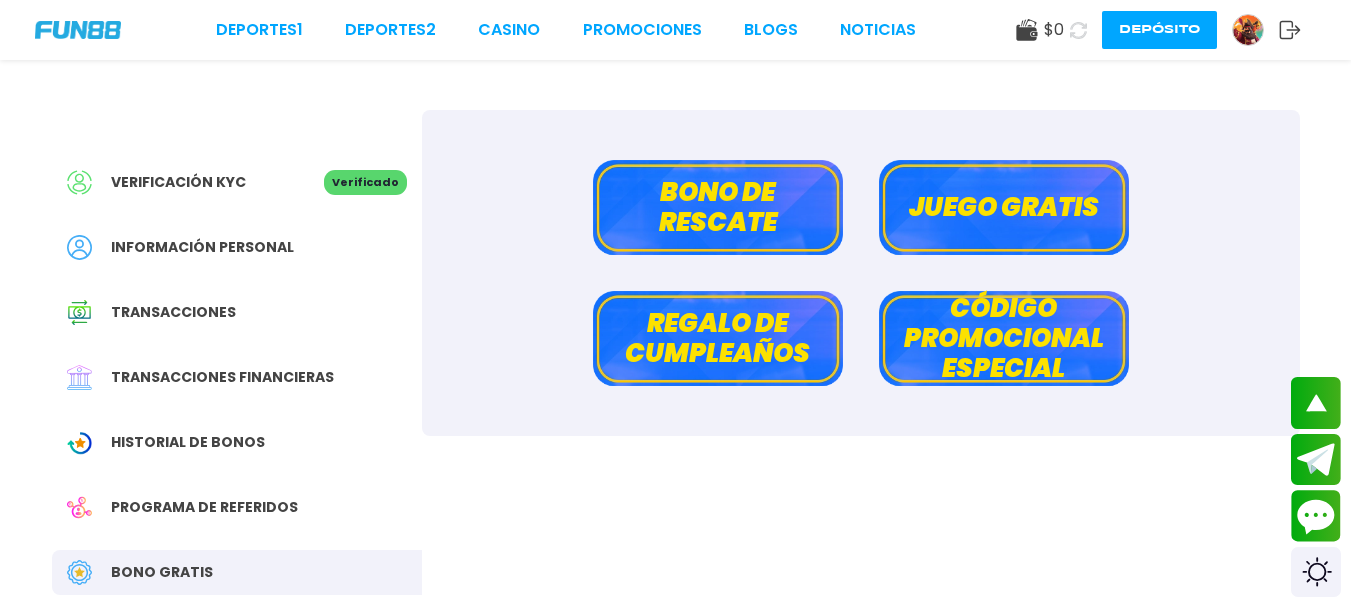 click on "Juego gratis" at bounding box center [1004, 207] 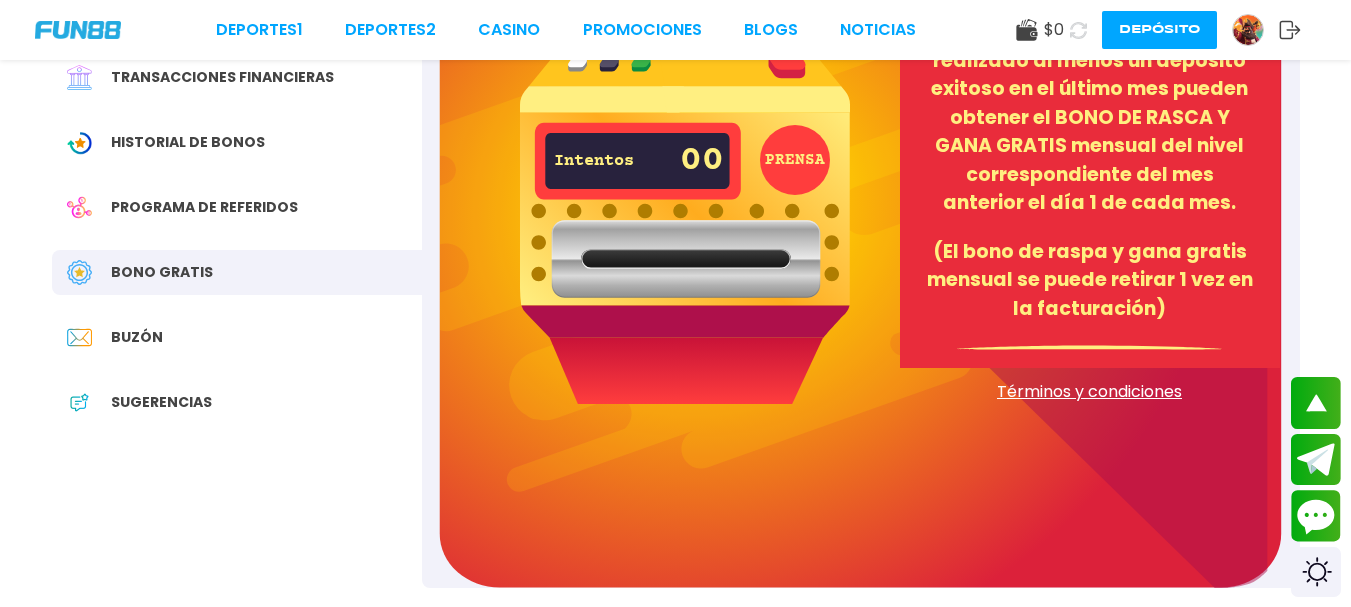 scroll, scrollTop: 310, scrollLeft: 0, axis: vertical 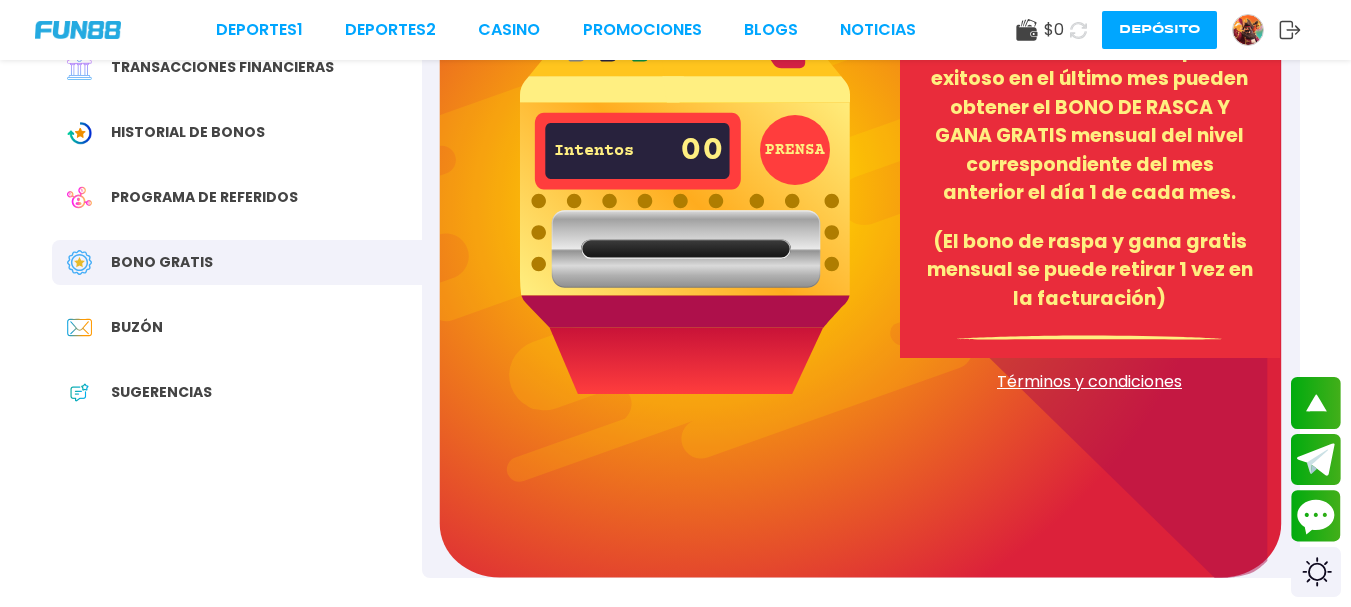 click on "PRENSA" at bounding box center [795, 150] 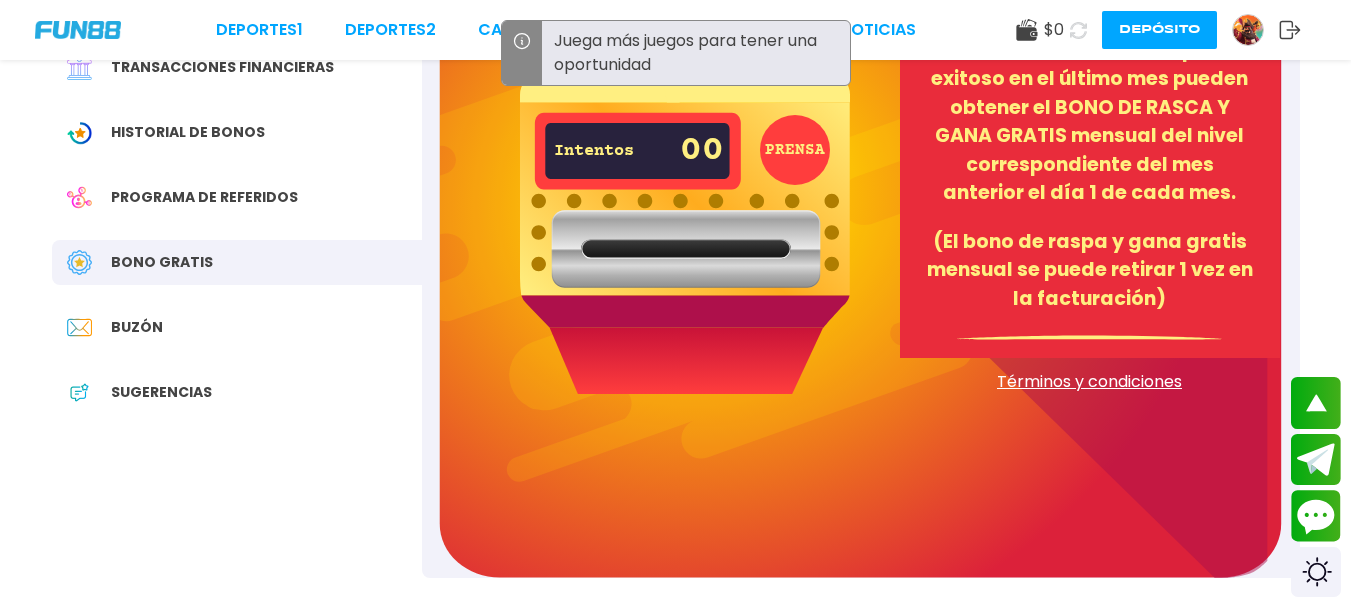 click on "PRENSA" at bounding box center (795, 150) 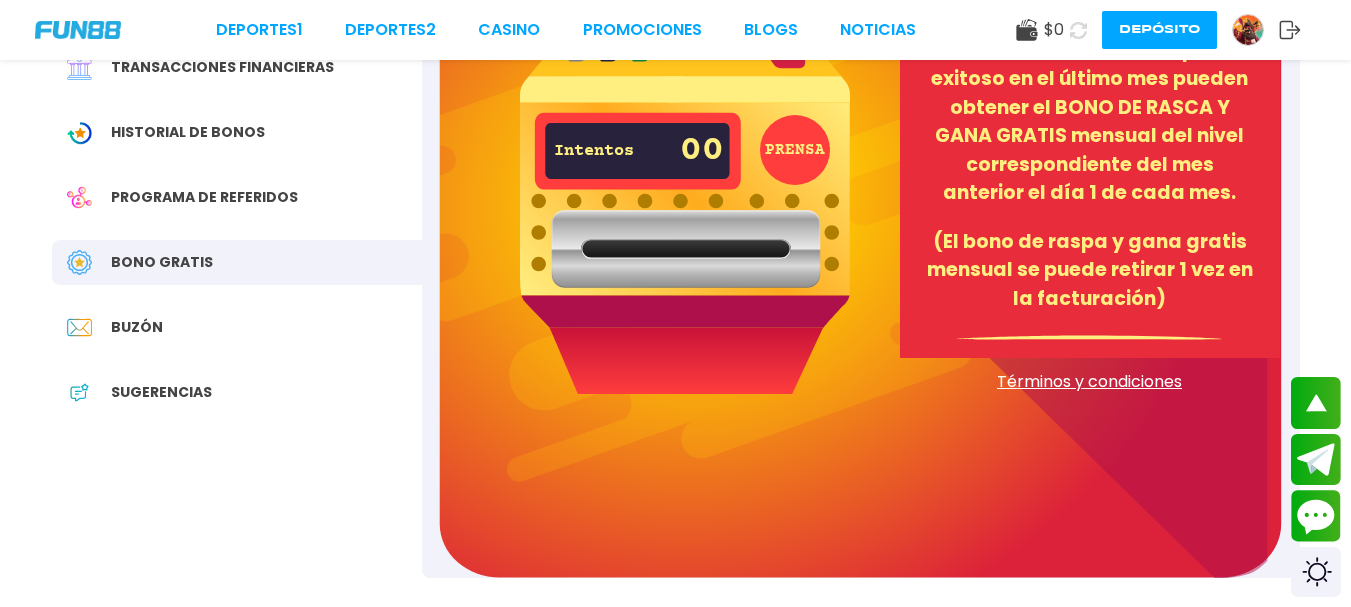 click on "Historial de Bonos" at bounding box center [188, 132] 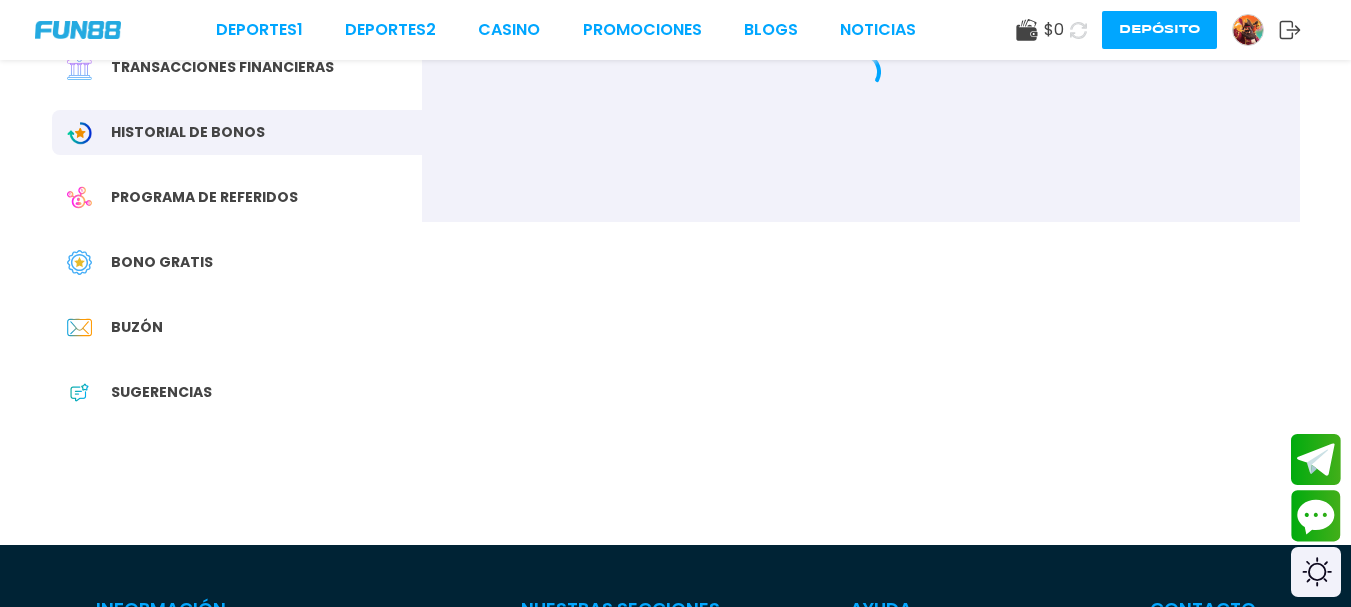 scroll, scrollTop: 0, scrollLeft: 0, axis: both 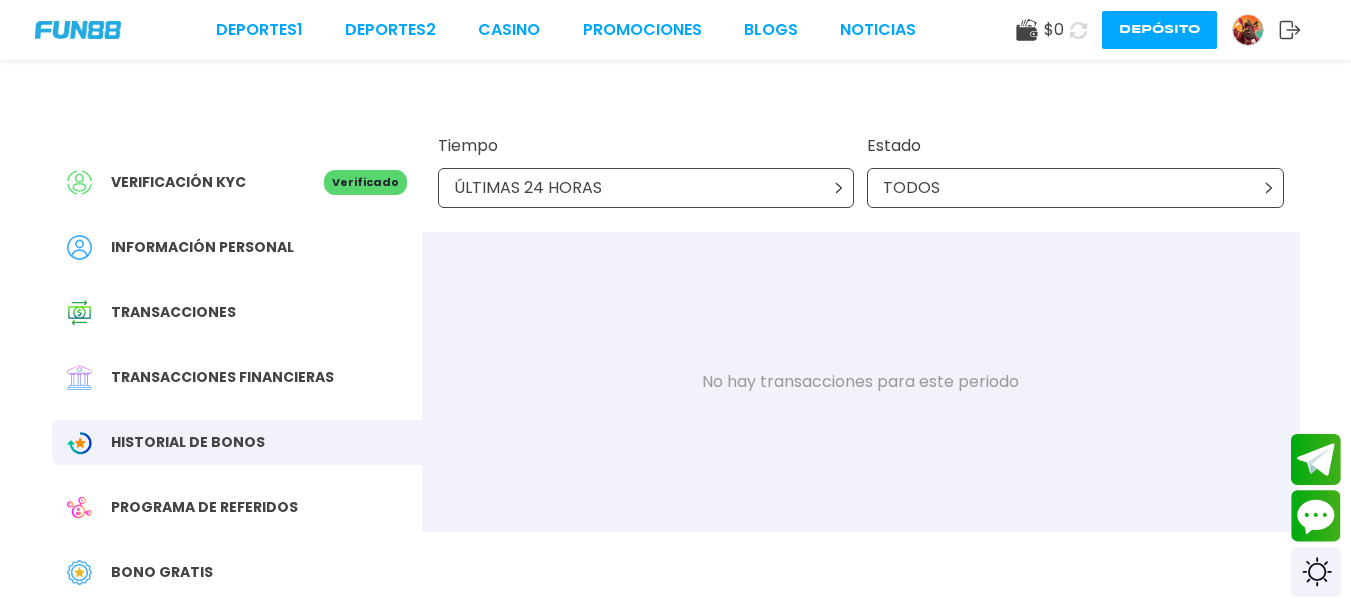 click on "Bono Gratis" at bounding box center (162, 572) 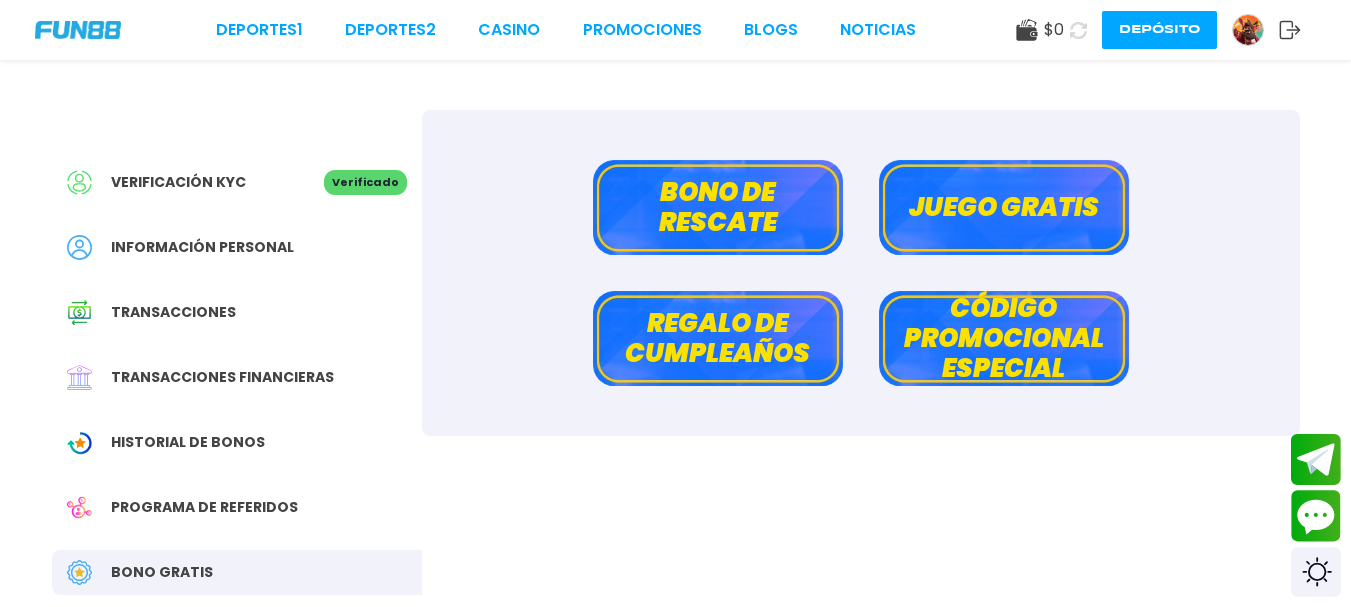 click on "Juego gratis" at bounding box center (1004, 207) 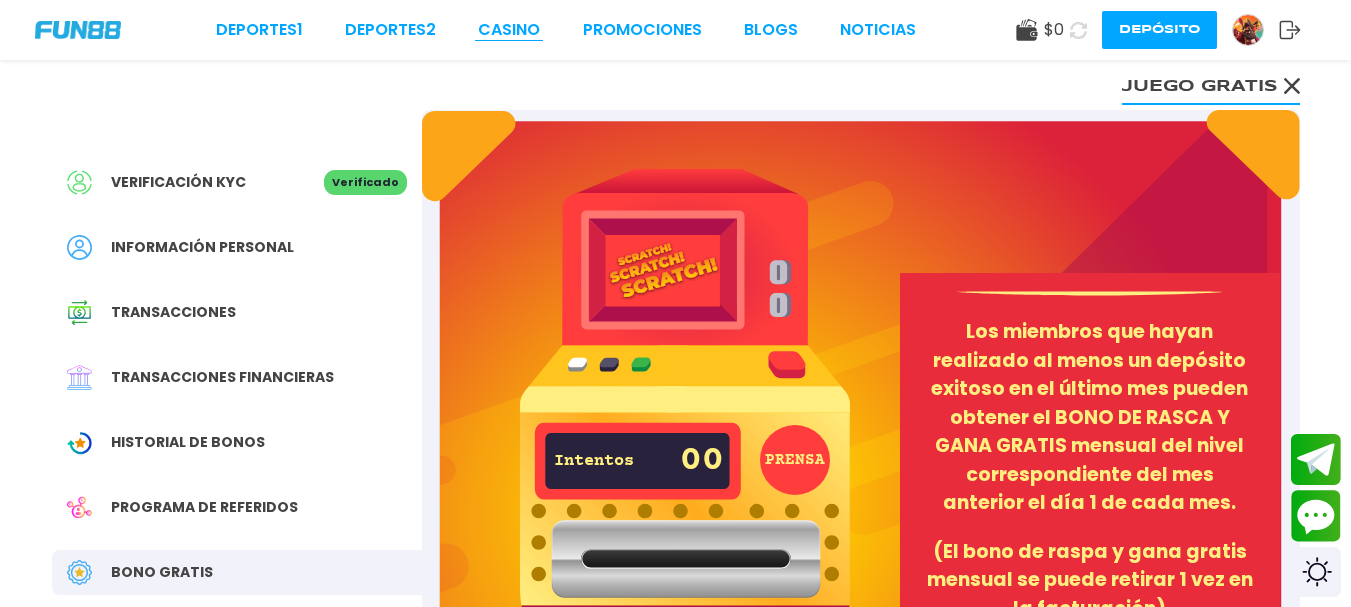 click on "CASINO" at bounding box center (509, 30) 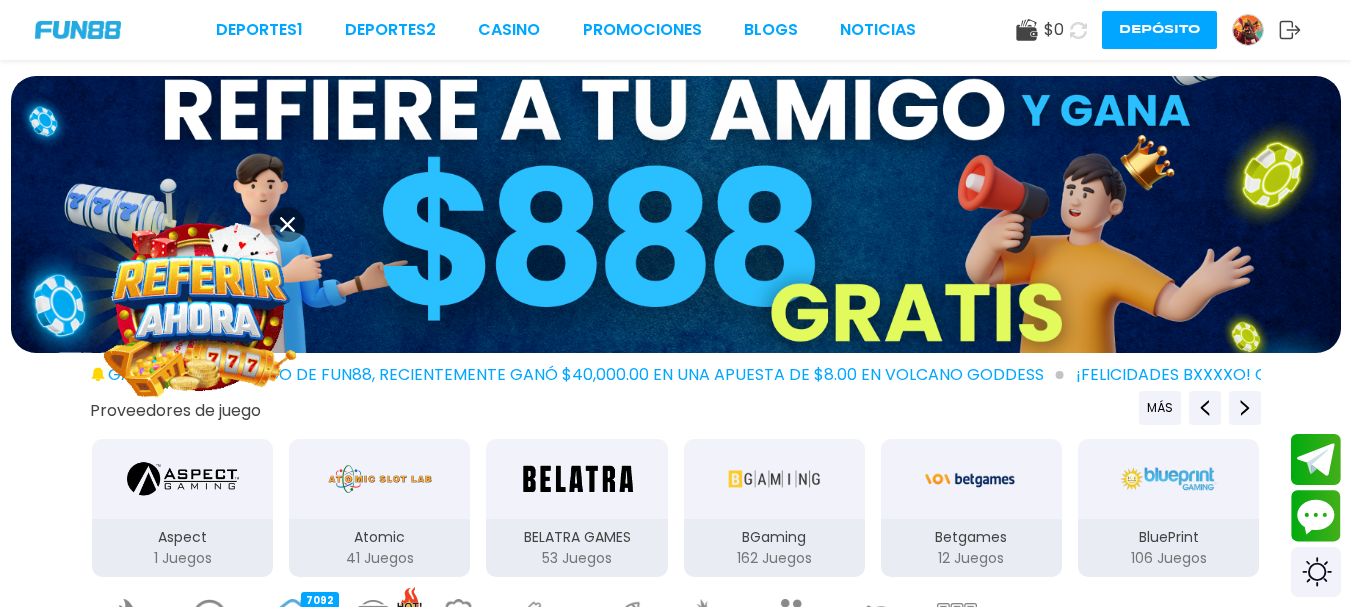 click at bounding box center (200, 307) 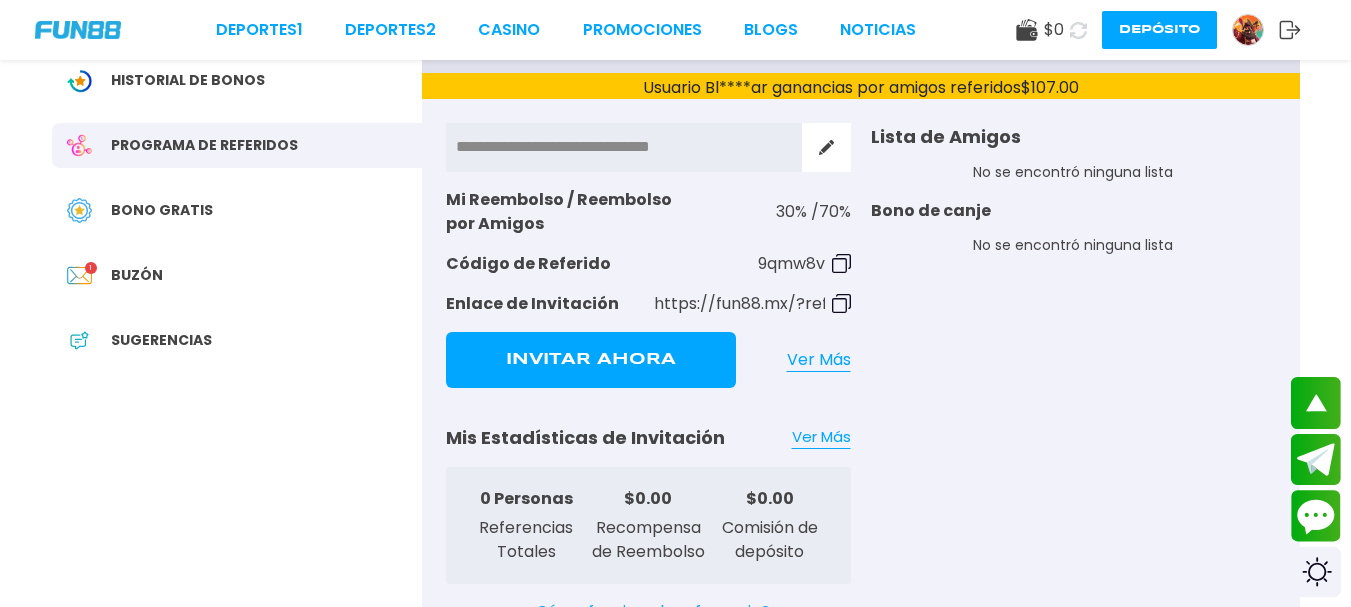 scroll, scrollTop: 366, scrollLeft: 0, axis: vertical 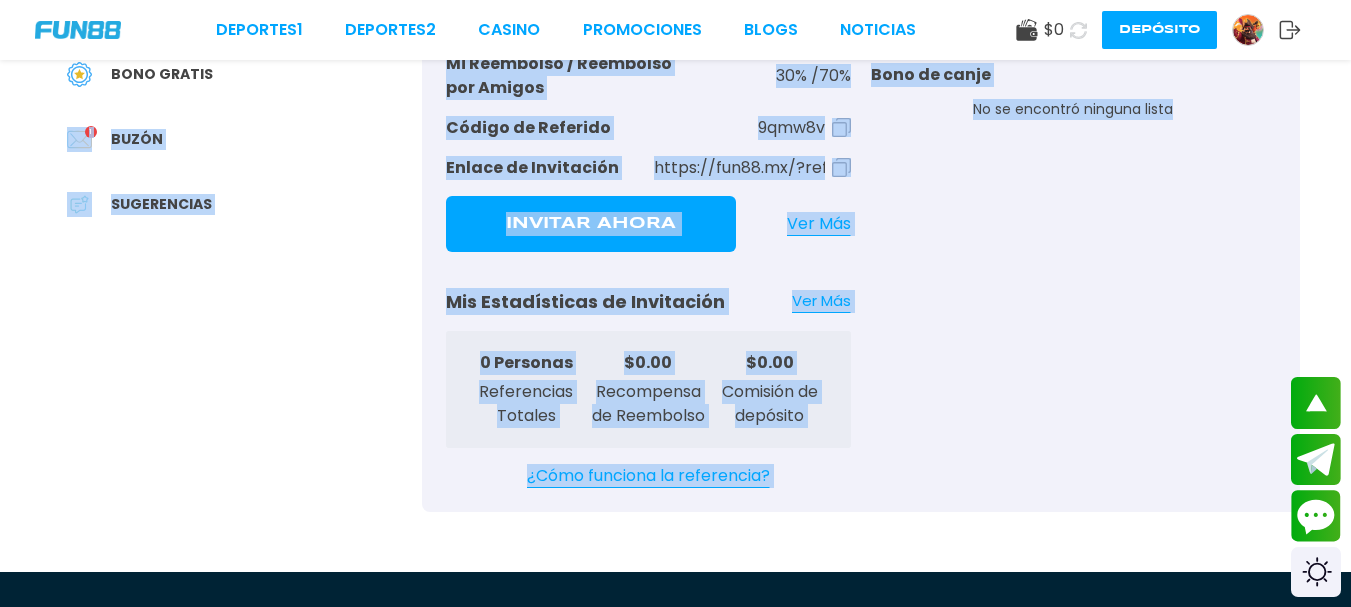 drag, startPoint x: 1338, startPoint y: 115, endPoint x: 92, endPoint y: 140, distance: 1246.2507 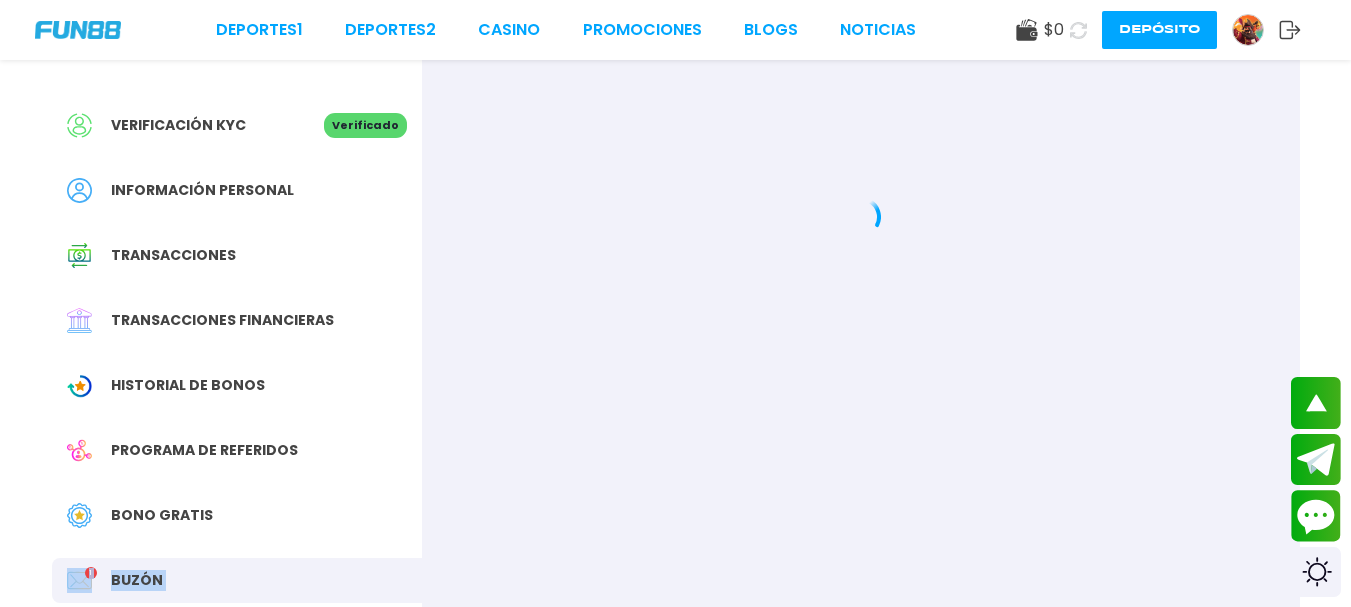 scroll, scrollTop: 0, scrollLeft: 0, axis: both 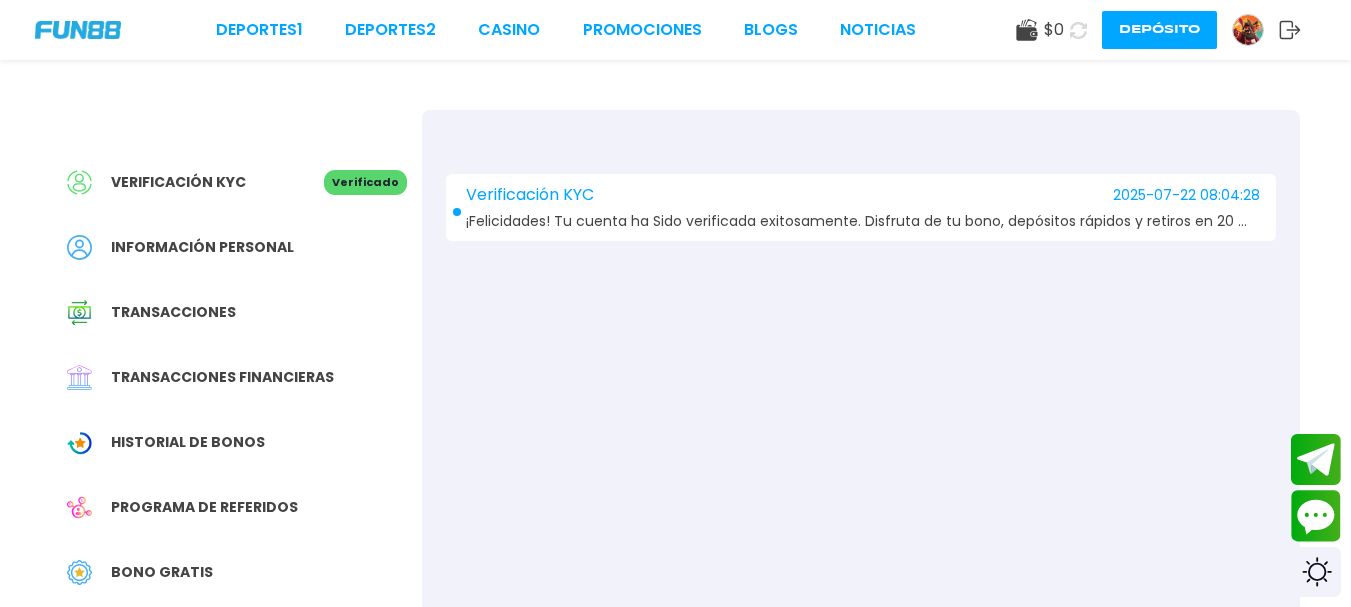 click on "Verificación KYC 2025-07-22 08:04:28 ¡Felicidades! Tu cuenta ha Sido verificada exitosamente. Disfruta de tu bono, depósitos rápidos y retiros en 20 minutos.!" at bounding box center (861, 207) 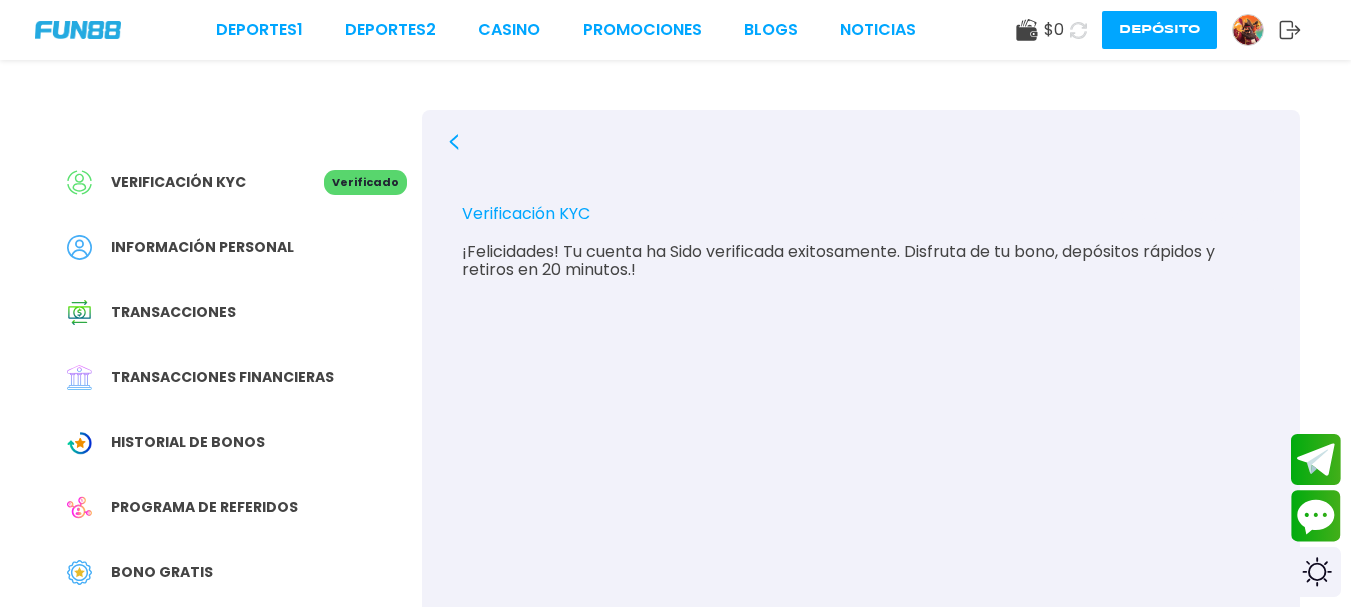 click on "¡Felicidades! Tu cuenta ha Sido verificada exitosamente. Disfruta de tu bono, depósitos rápidos y retiros en 20 minutos.!" at bounding box center (861, 261) 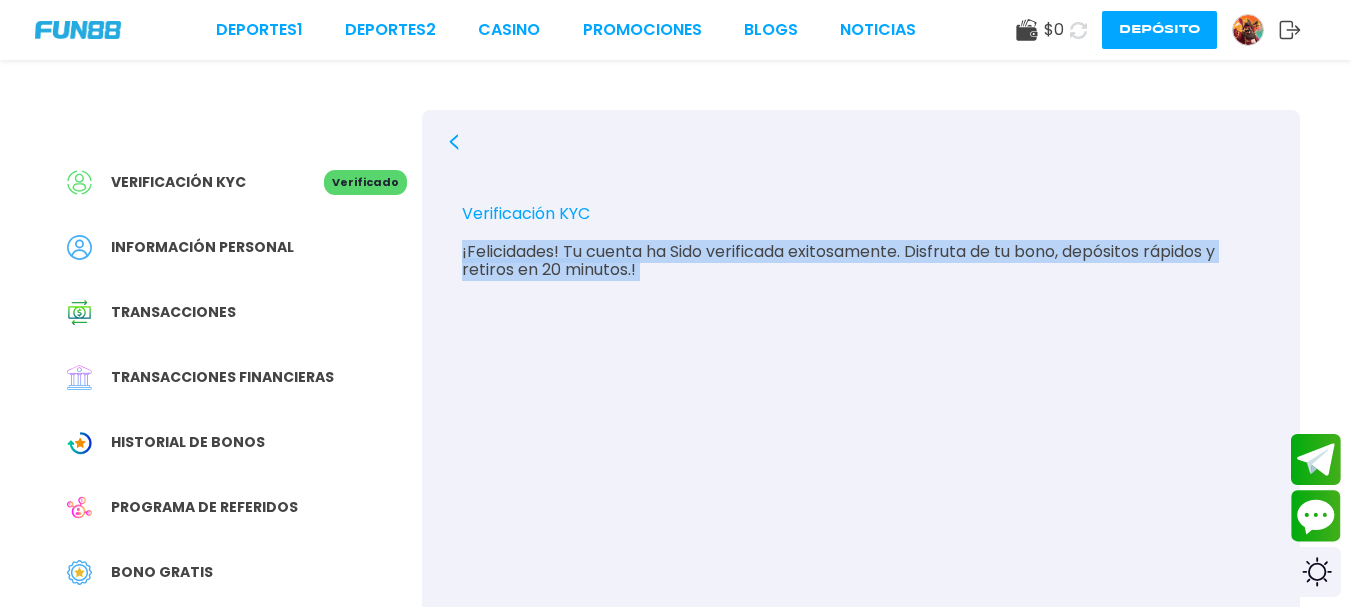 click on "¡Felicidades! Tu cuenta ha Sido verificada exitosamente. Disfruta de tu bono, depósitos rápidos y retiros en 20 minutos.!" at bounding box center [861, 261] 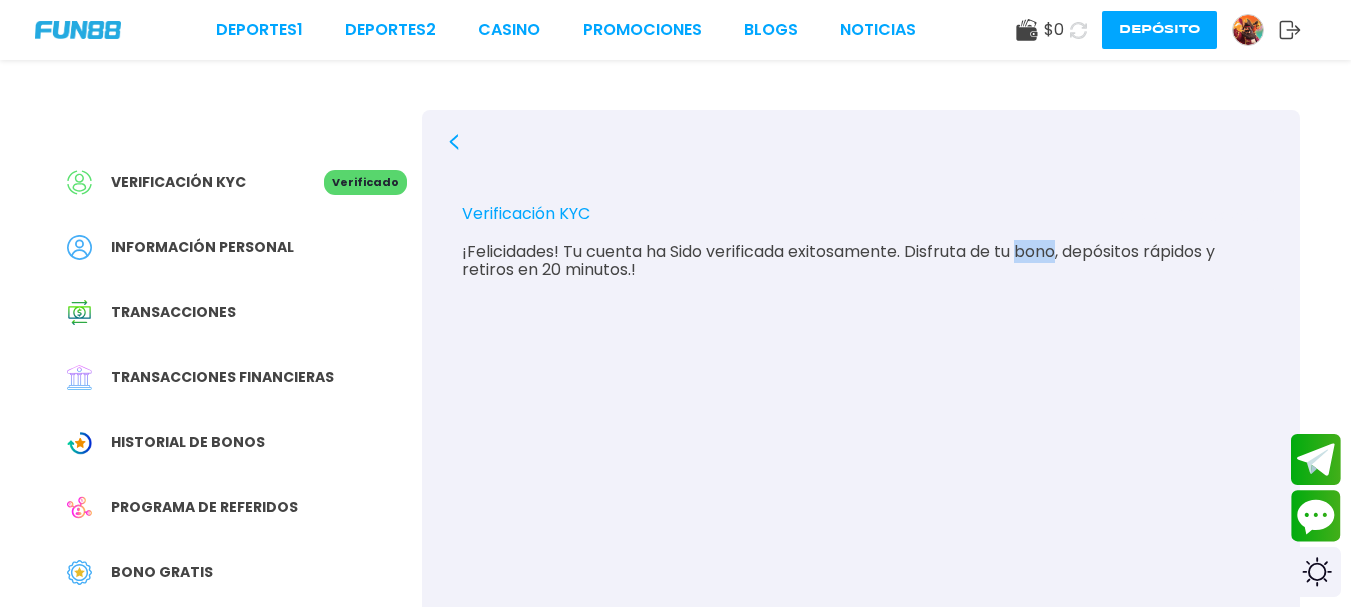 click on "Historial de Bonos" at bounding box center (237, 442) 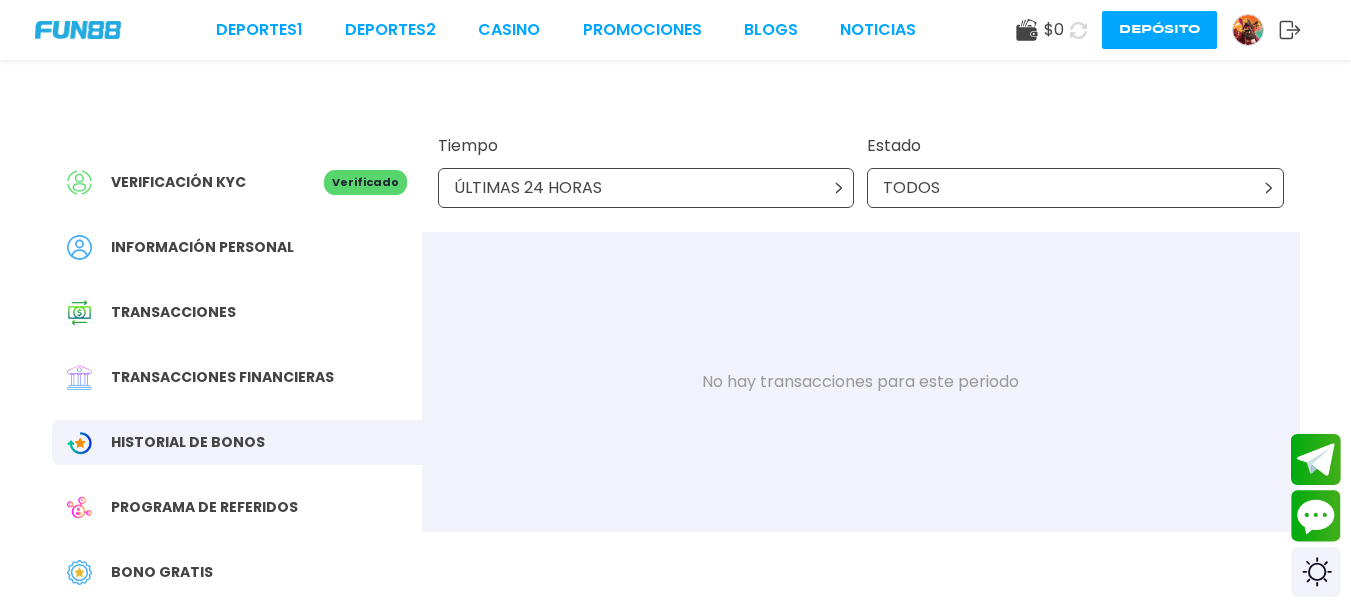 click on "Bono Gratis" at bounding box center (162, 572) 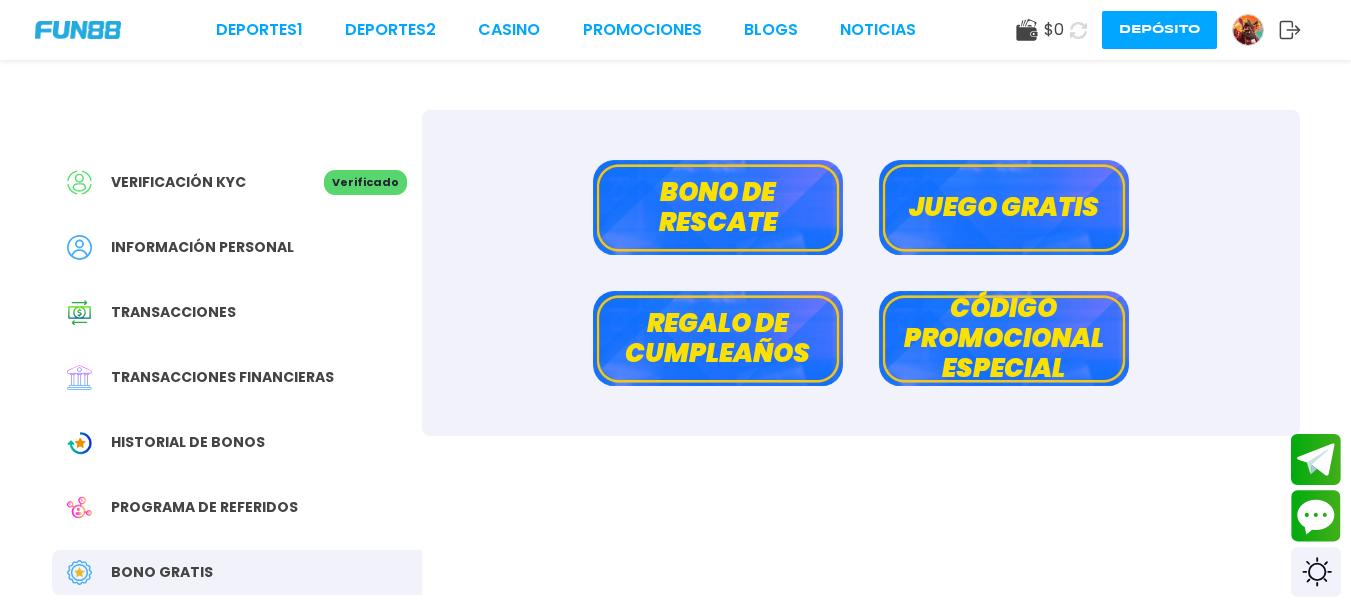 click on "Juego gratis" at bounding box center (1004, 207) 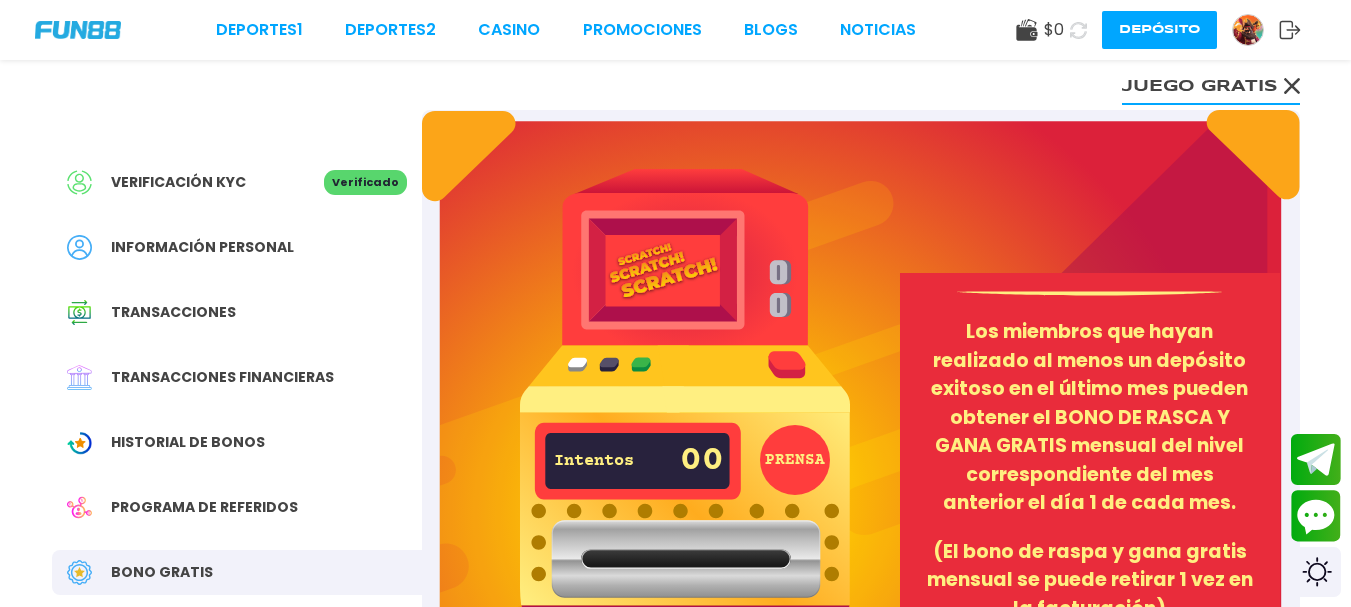 click on "PRENSA" at bounding box center (795, 460) 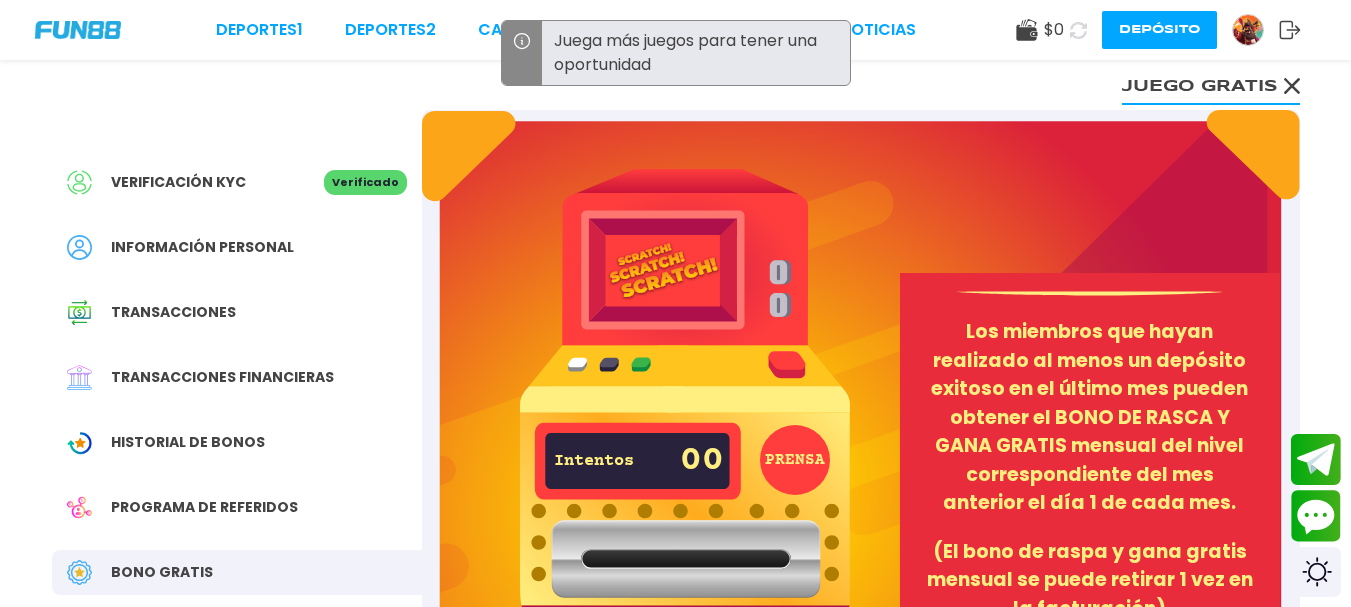 click on "Historial de Bonos" at bounding box center (237, 442) 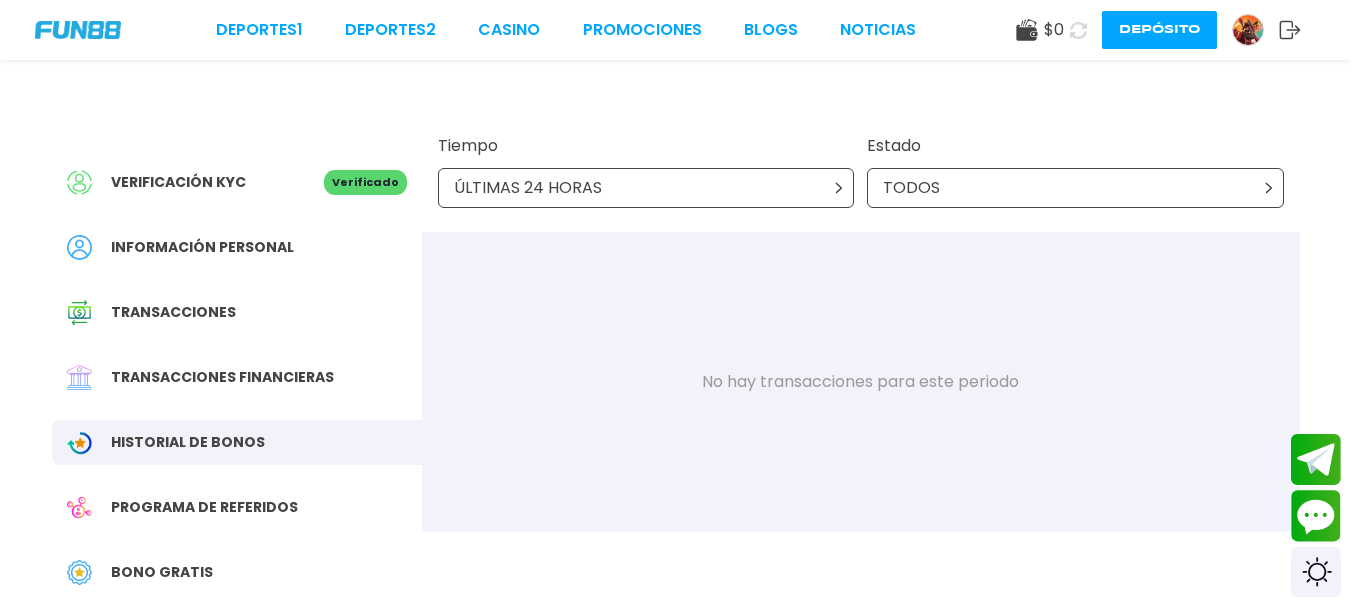 click on "Bono Gratis" at bounding box center (237, 572) 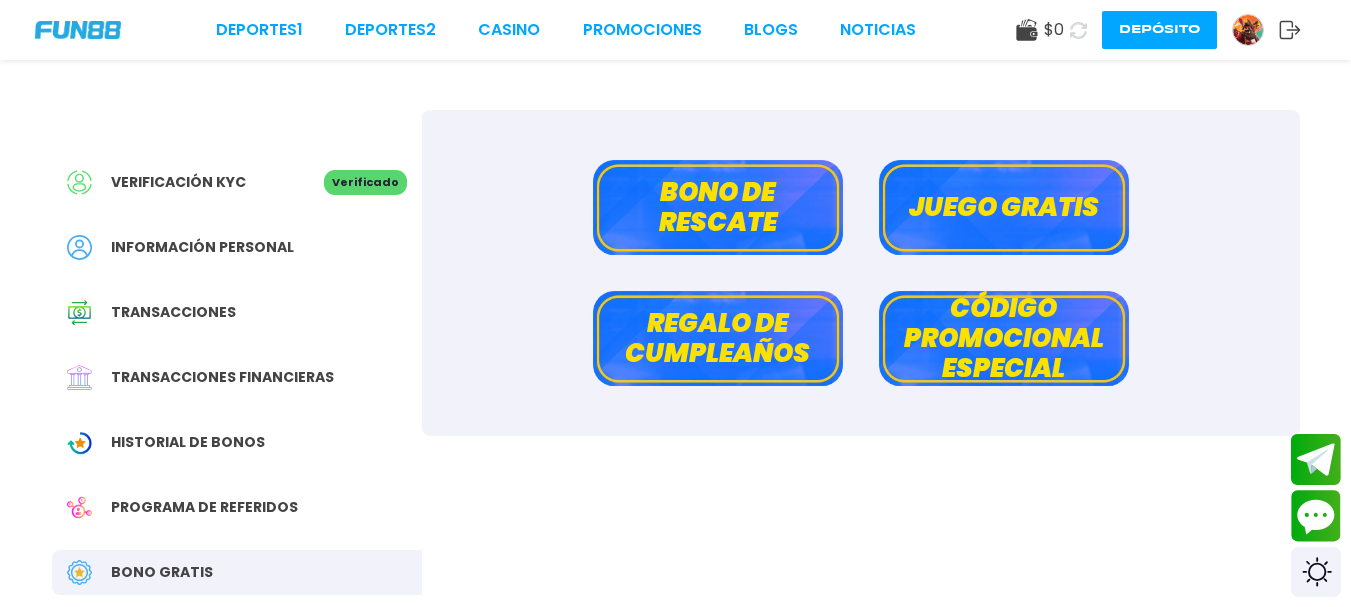 click on "Bono de rescate" at bounding box center [718, 207] 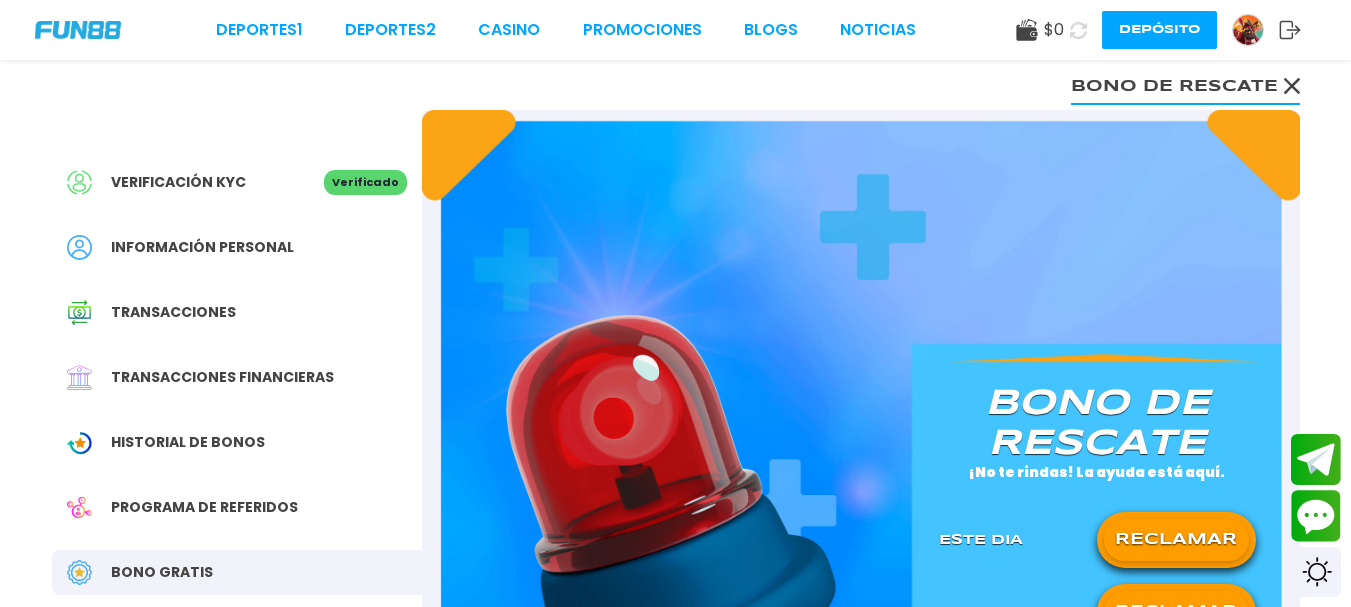 click on "RECLAMAR" at bounding box center [1176, 540] 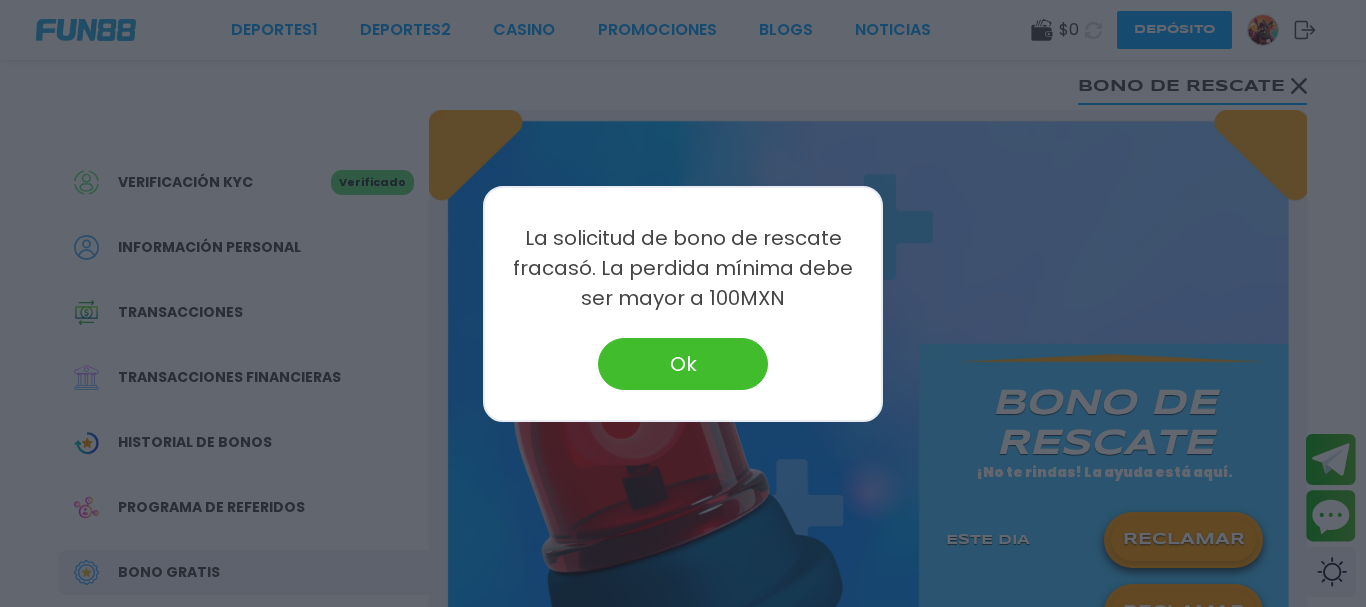 click on "Ok" at bounding box center [683, 364] 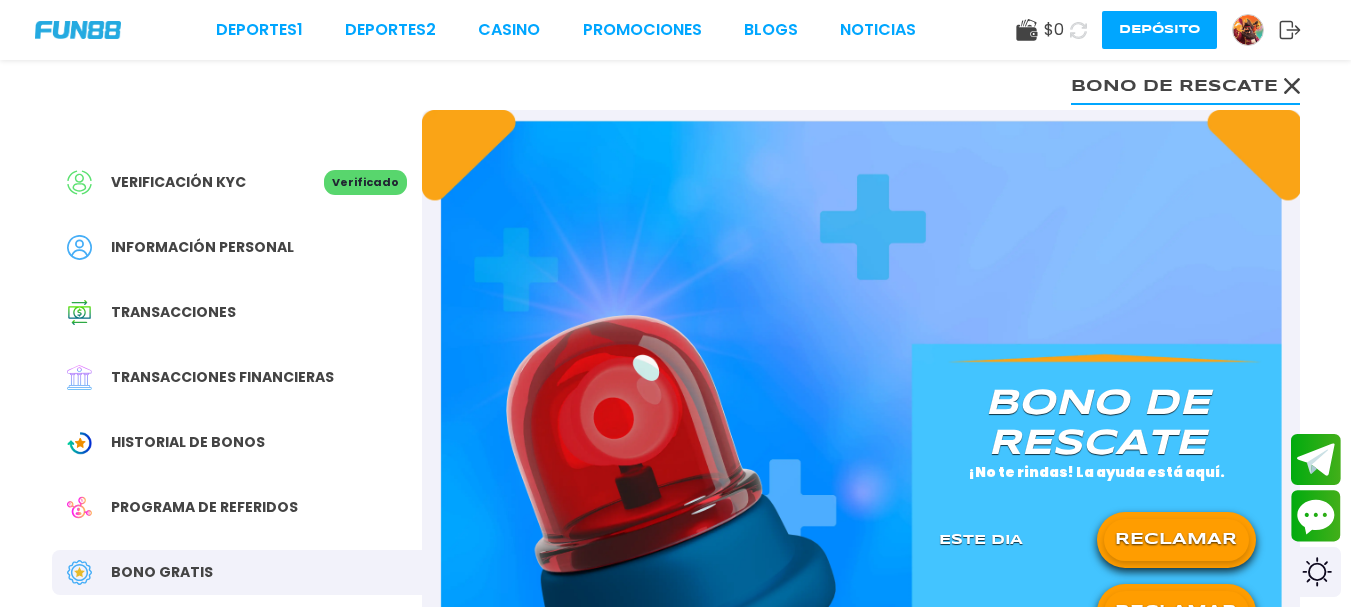click on "RECLAMAR" at bounding box center [1176, 612] 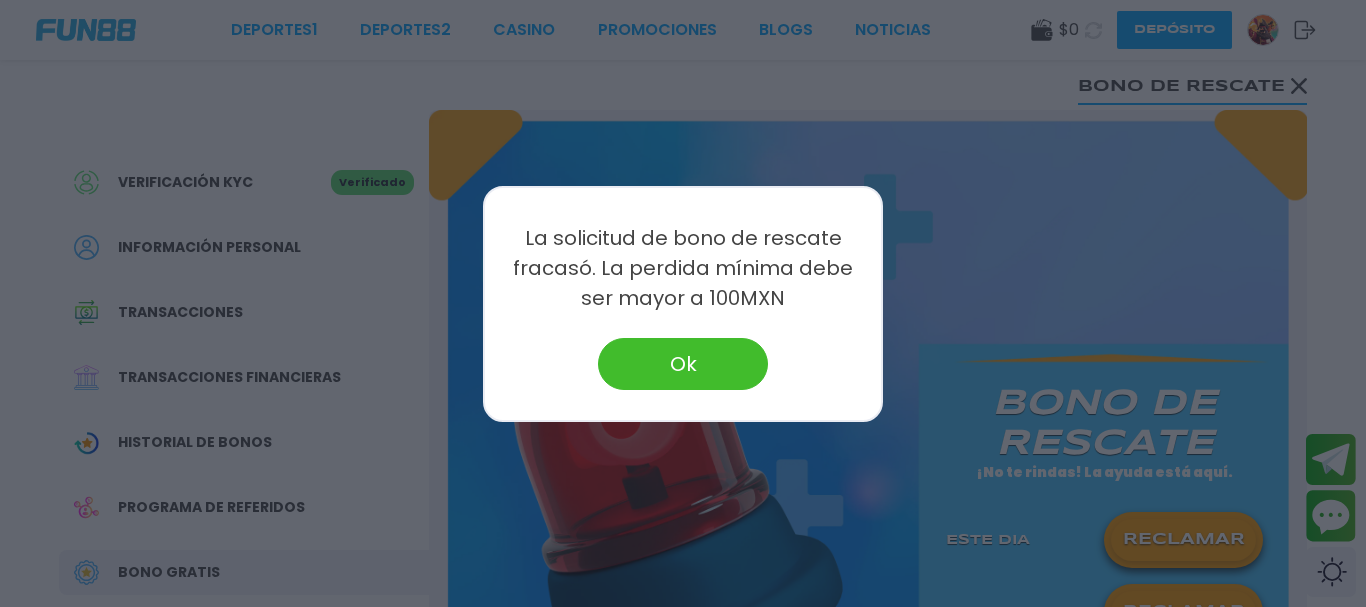 click on "Ok" at bounding box center (683, 364) 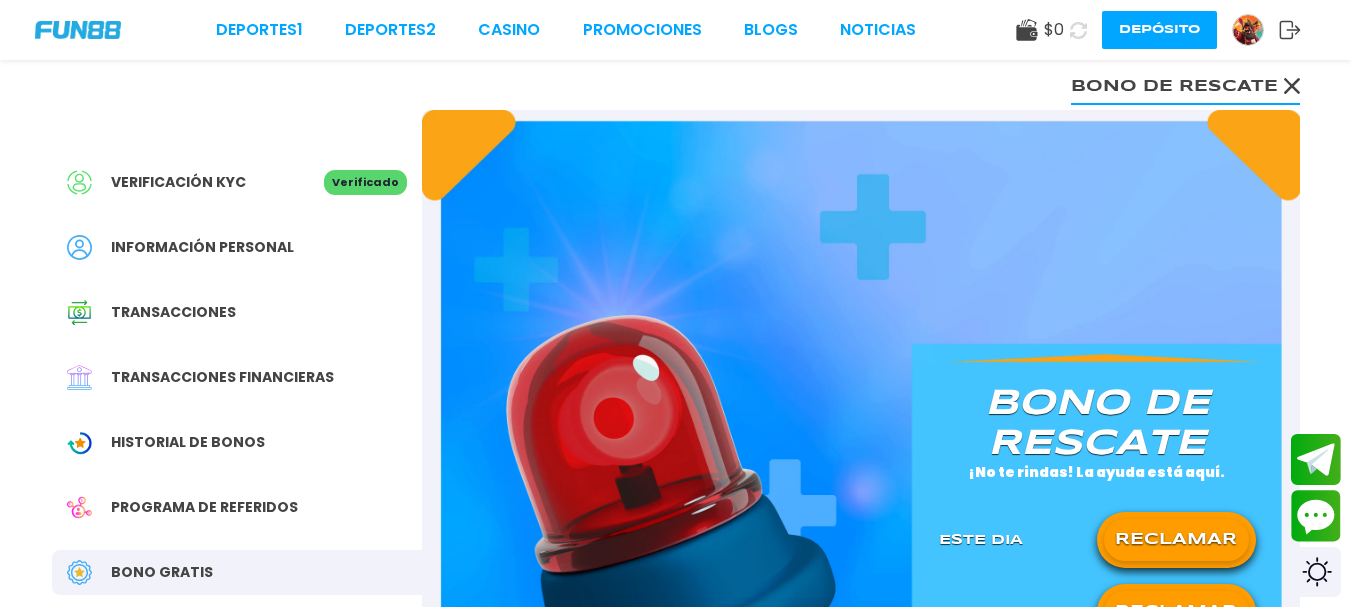 click at bounding box center (1248, 30) 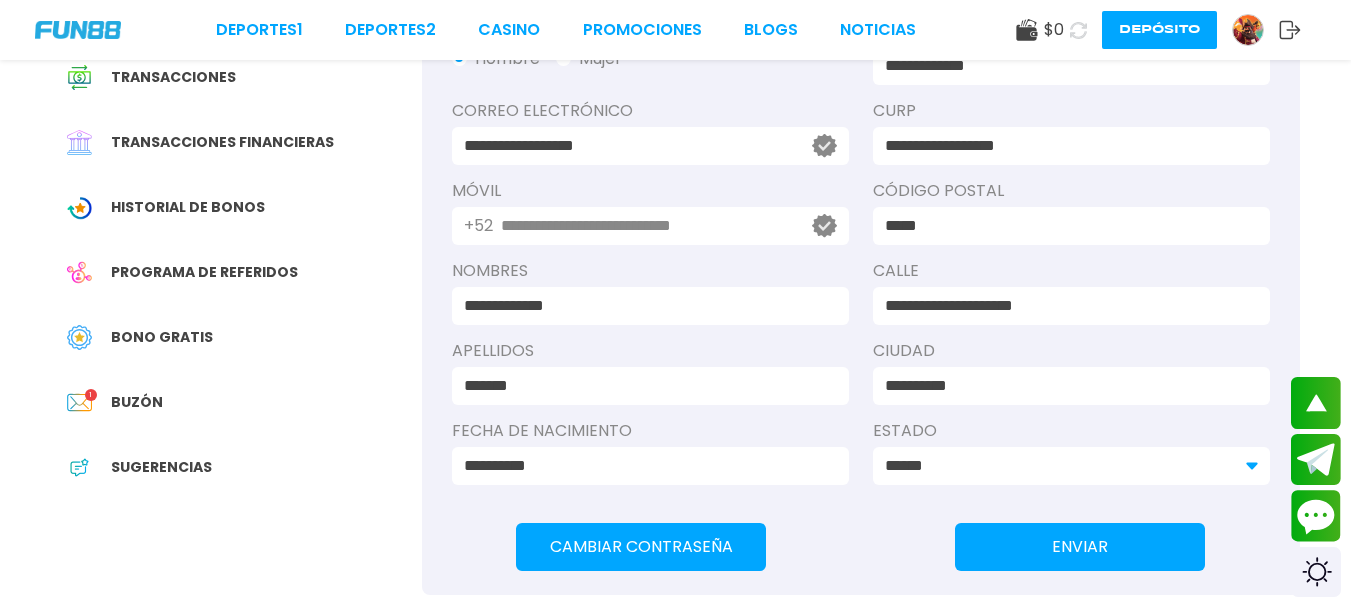 scroll, scrollTop: 180, scrollLeft: 0, axis: vertical 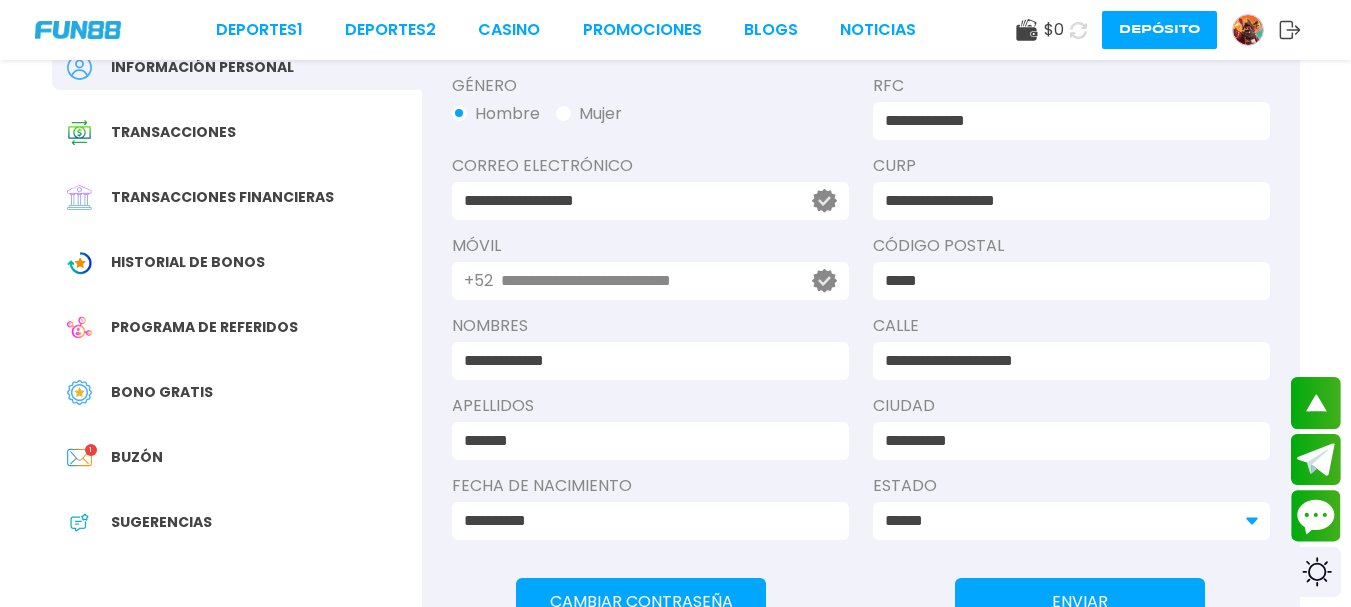 click on "Buzón" at bounding box center (137, 457) 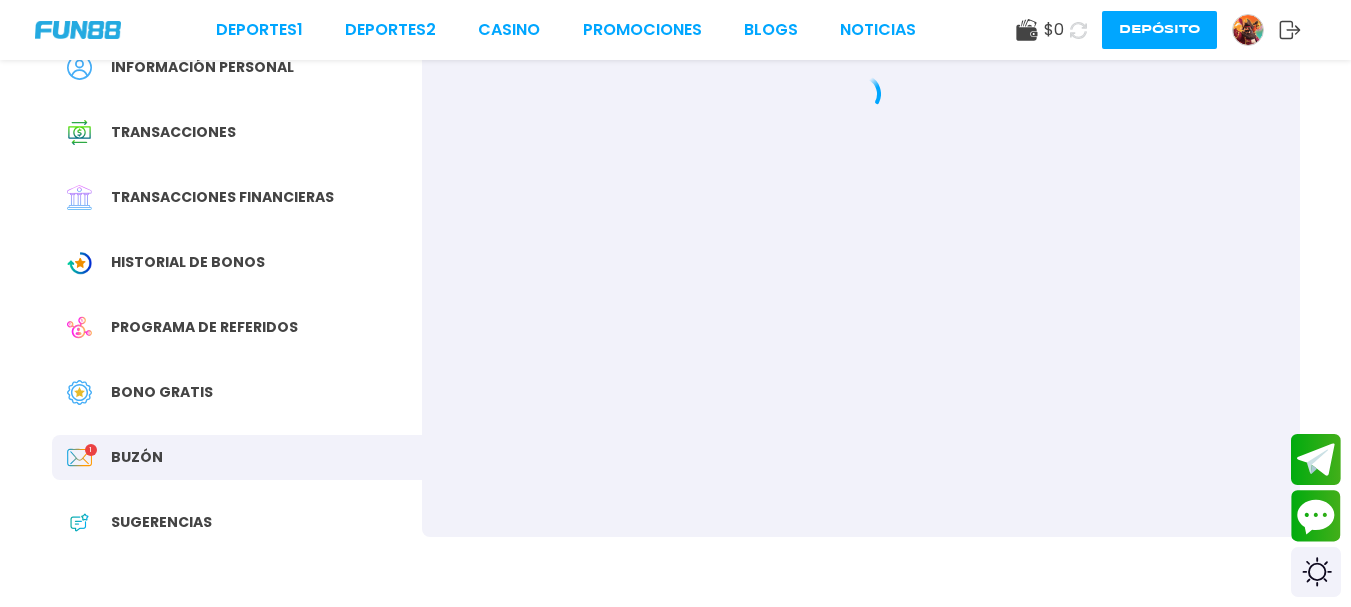scroll, scrollTop: 0, scrollLeft: 0, axis: both 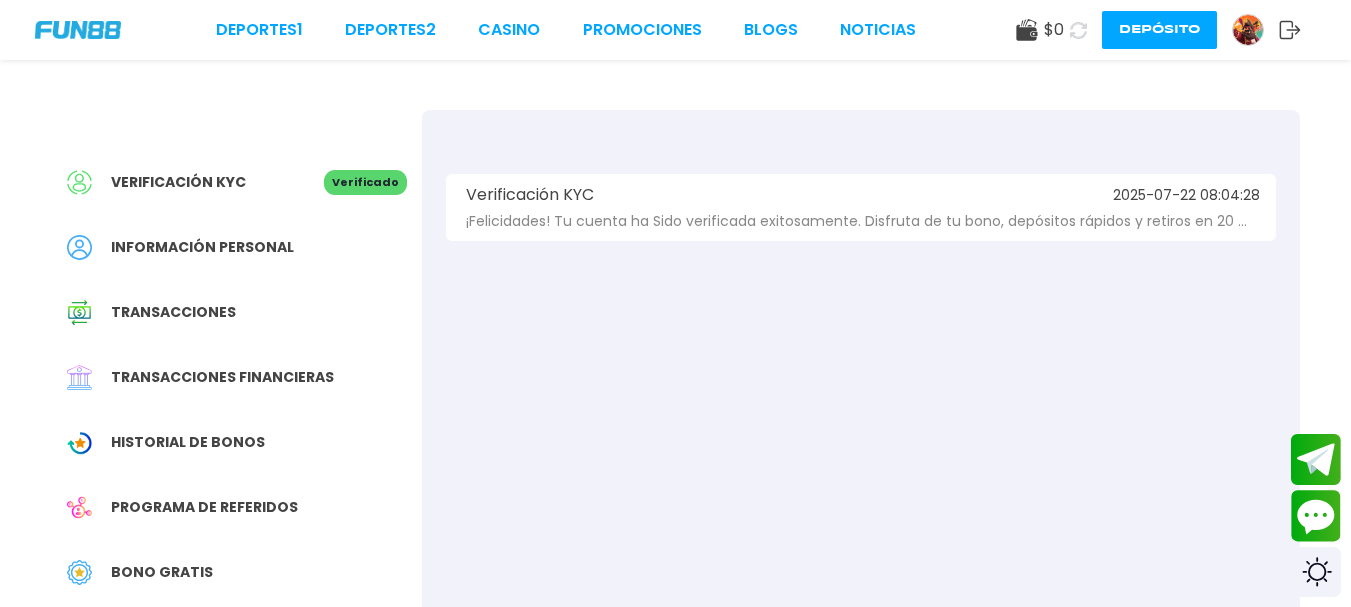 click on "Información personal" at bounding box center (202, 247) 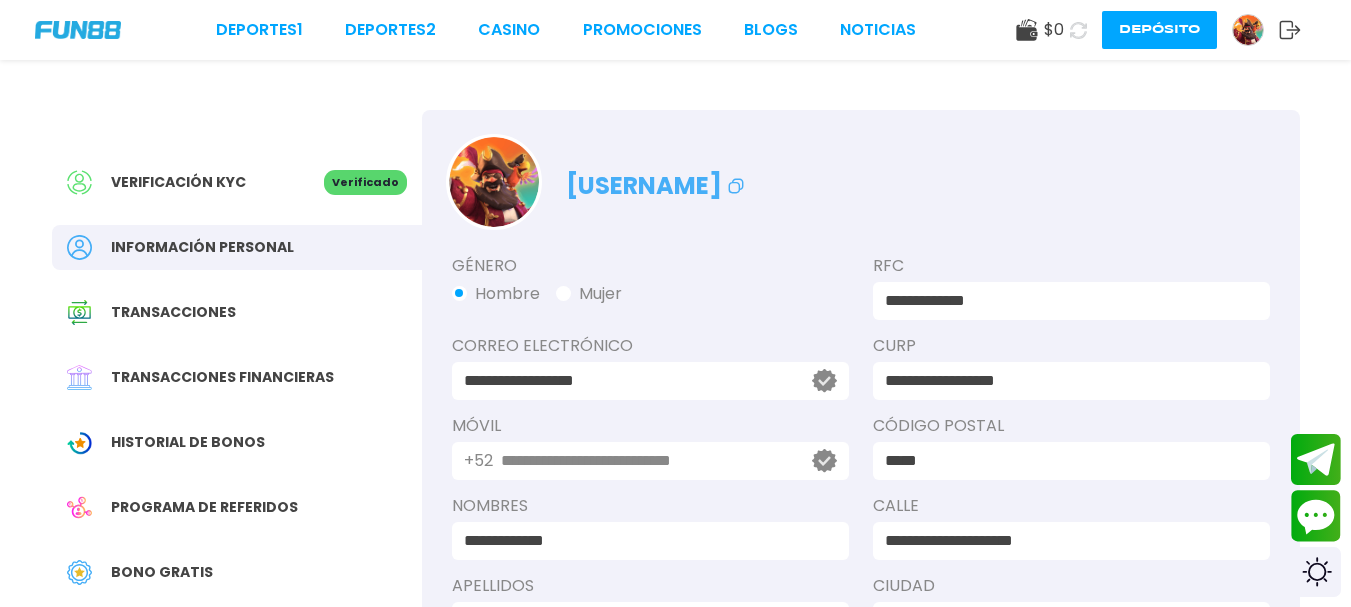 click on "Verificación KYC" at bounding box center [178, 182] 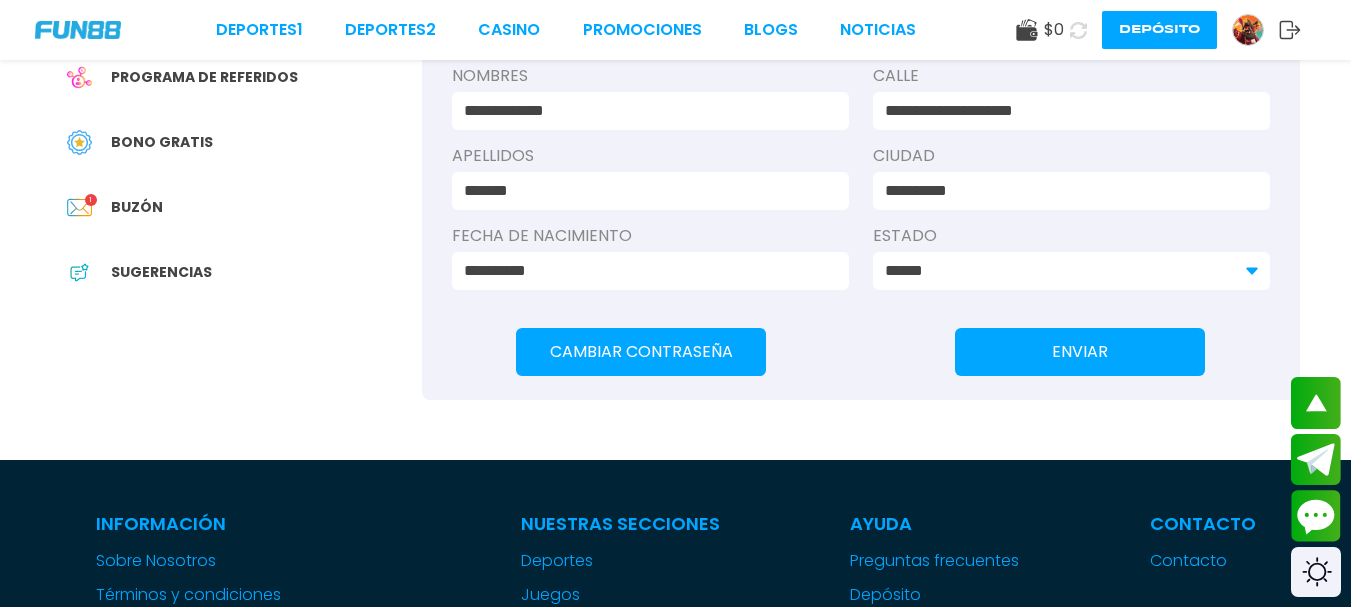scroll, scrollTop: 446, scrollLeft: 0, axis: vertical 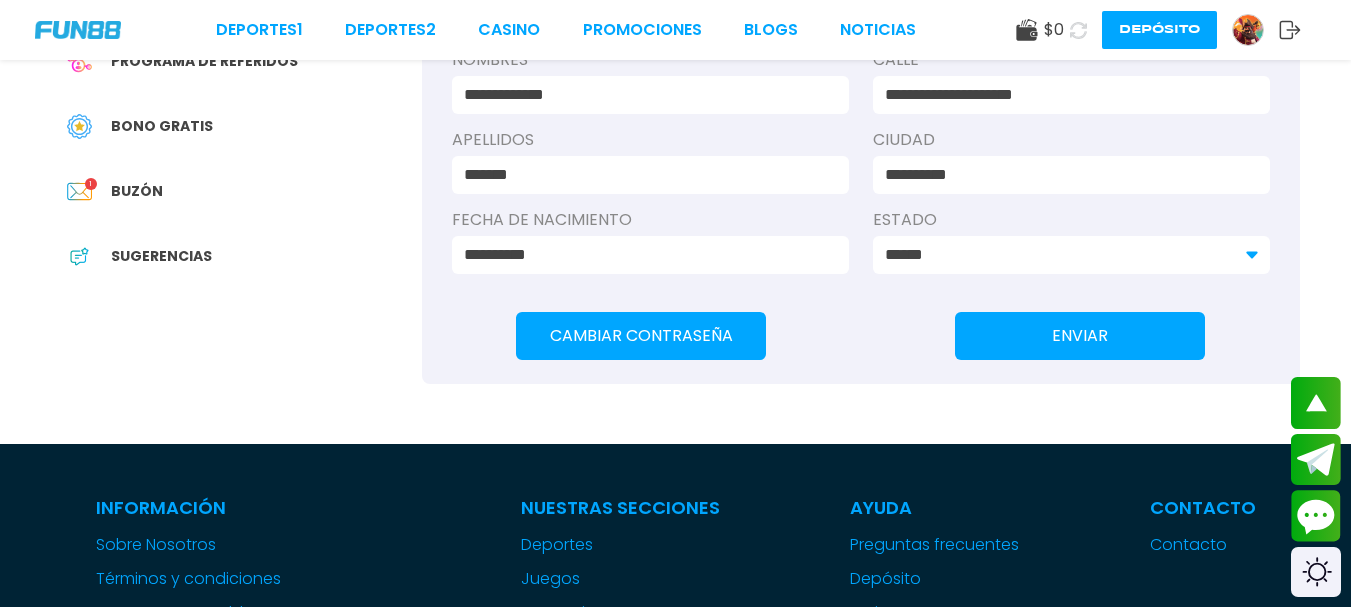 click on "Sugerencias" at bounding box center (237, 256) 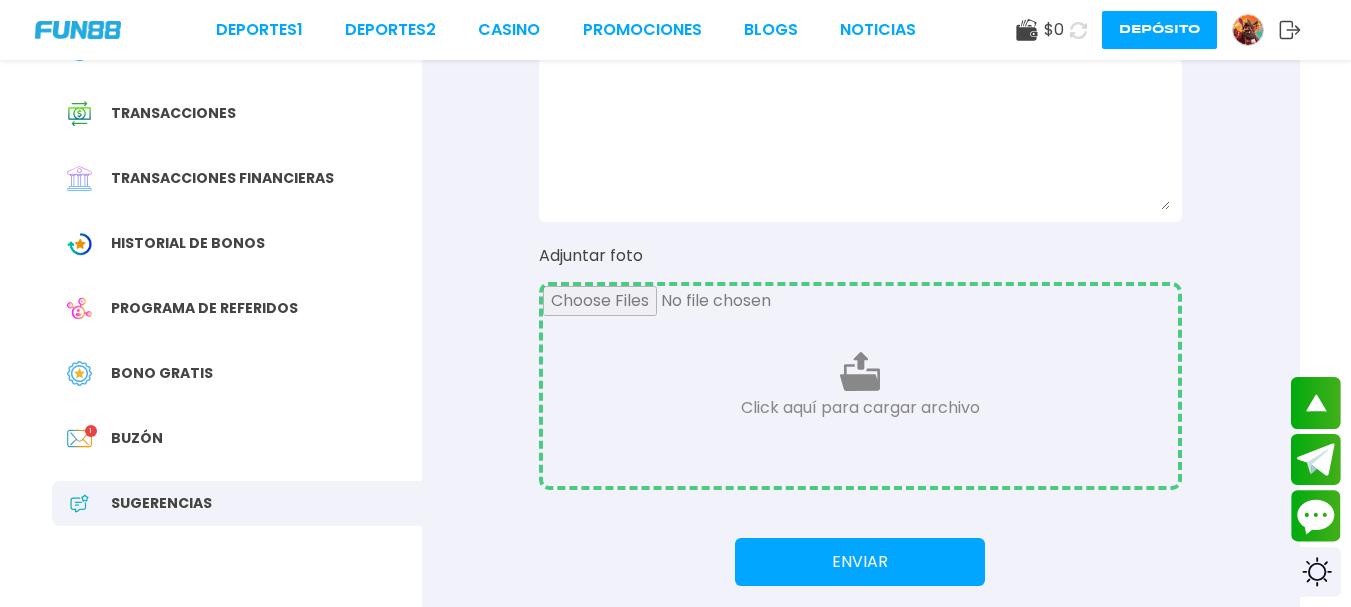 scroll, scrollTop: 196, scrollLeft: 0, axis: vertical 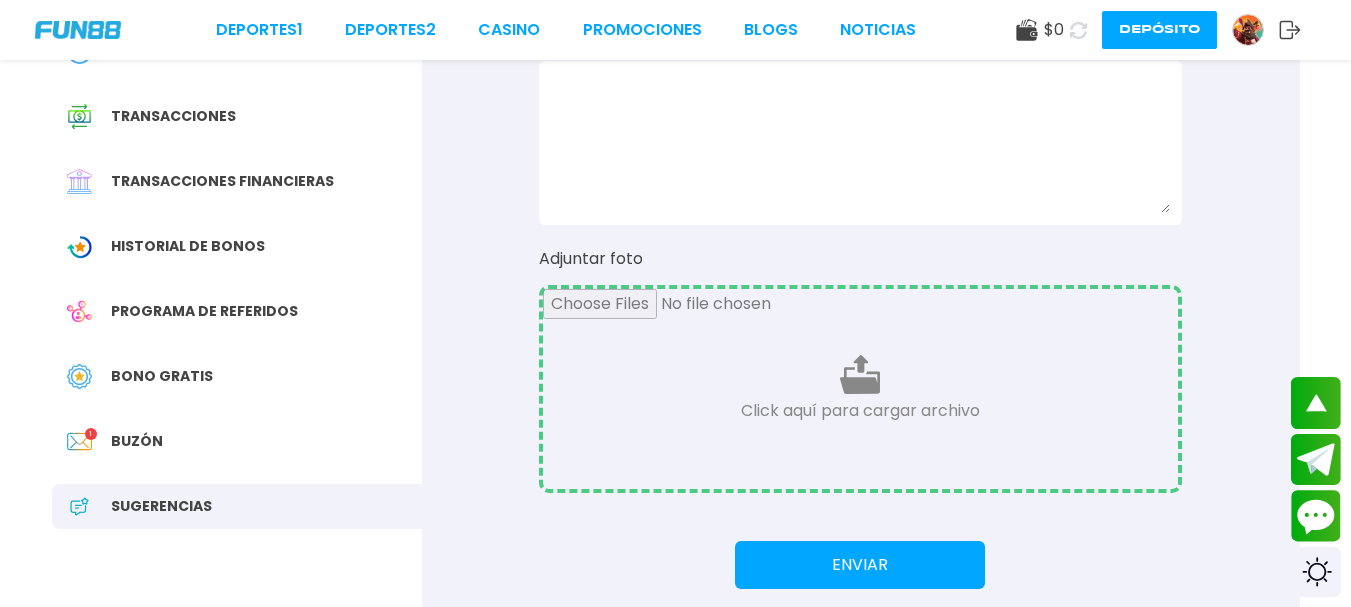 click on "Historial de Bonos" at bounding box center [188, 246] 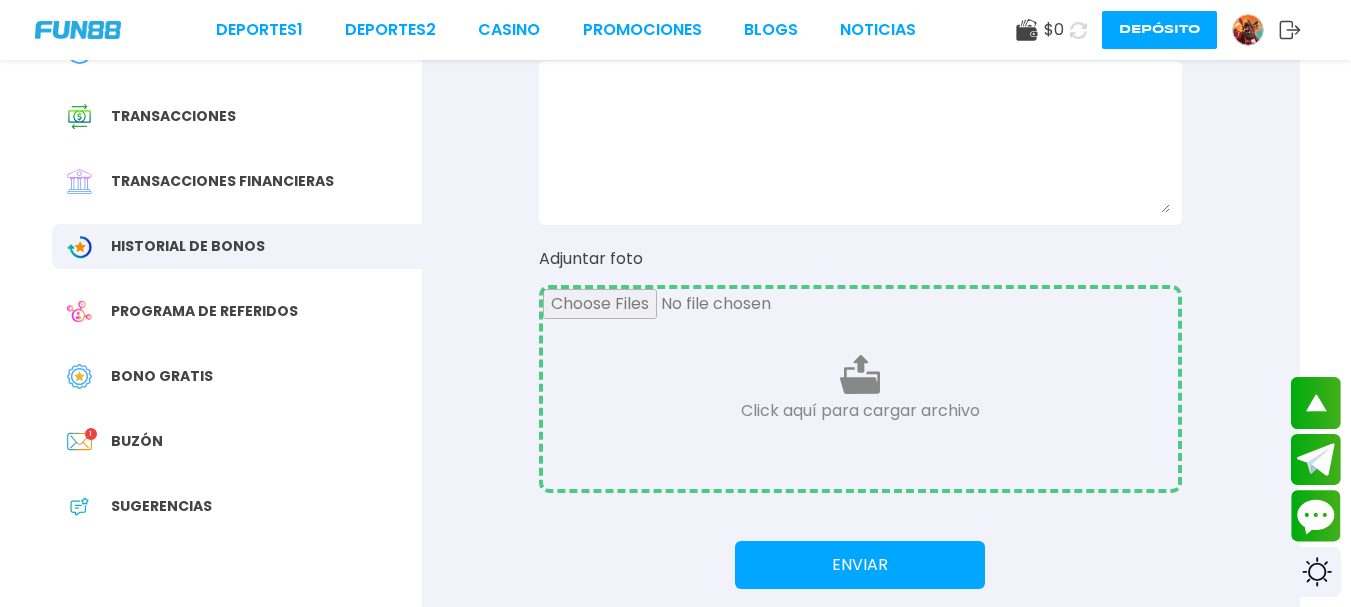 scroll, scrollTop: 0, scrollLeft: 0, axis: both 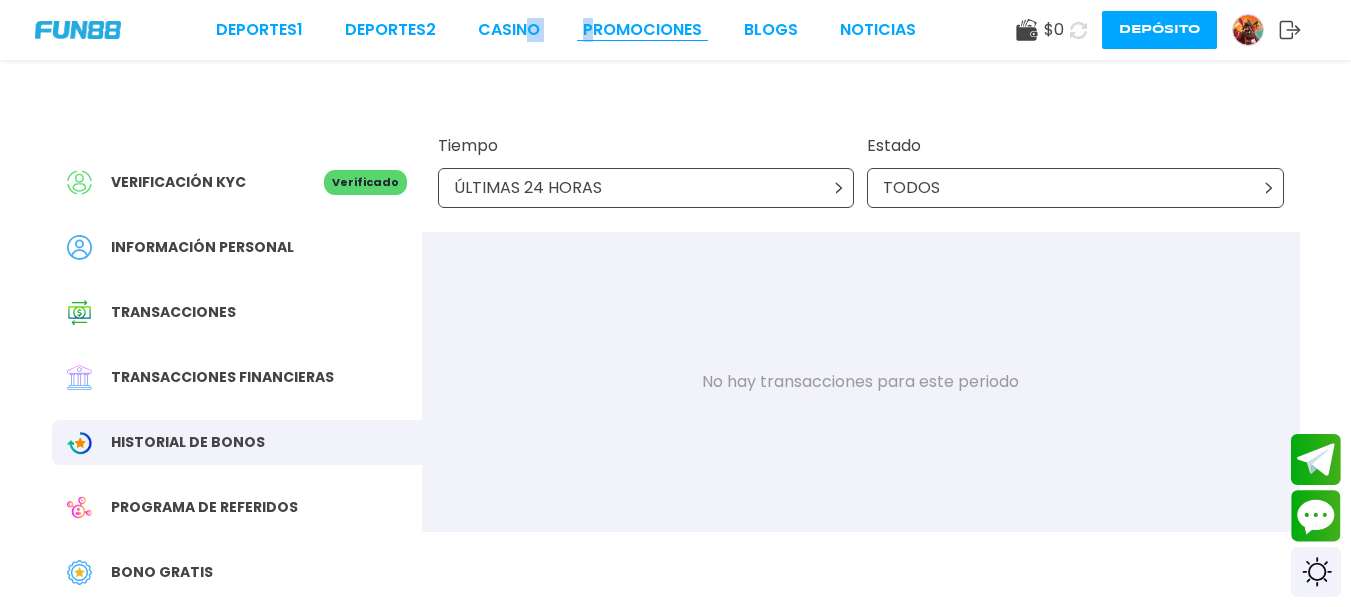 drag, startPoint x: 527, startPoint y: 12, endPoint x: 596, endPoint y: 20, distance: 69.46222 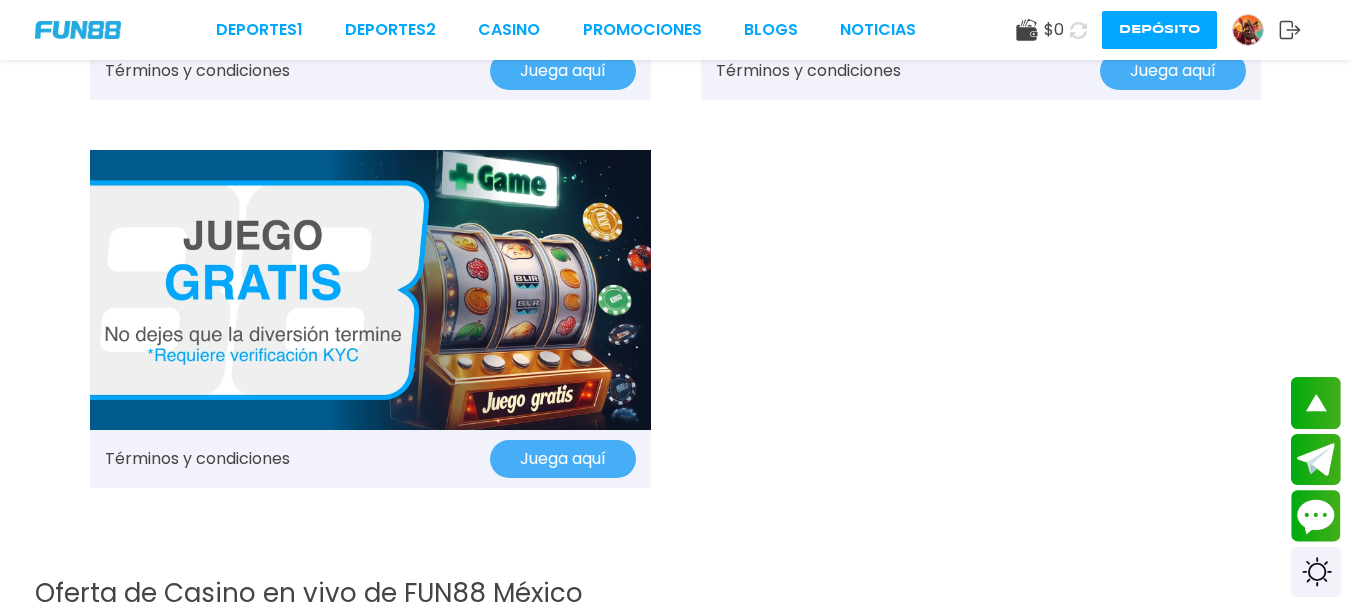 scroll, scrollTop: 2044, scrollLeft: 0, axis: vertical 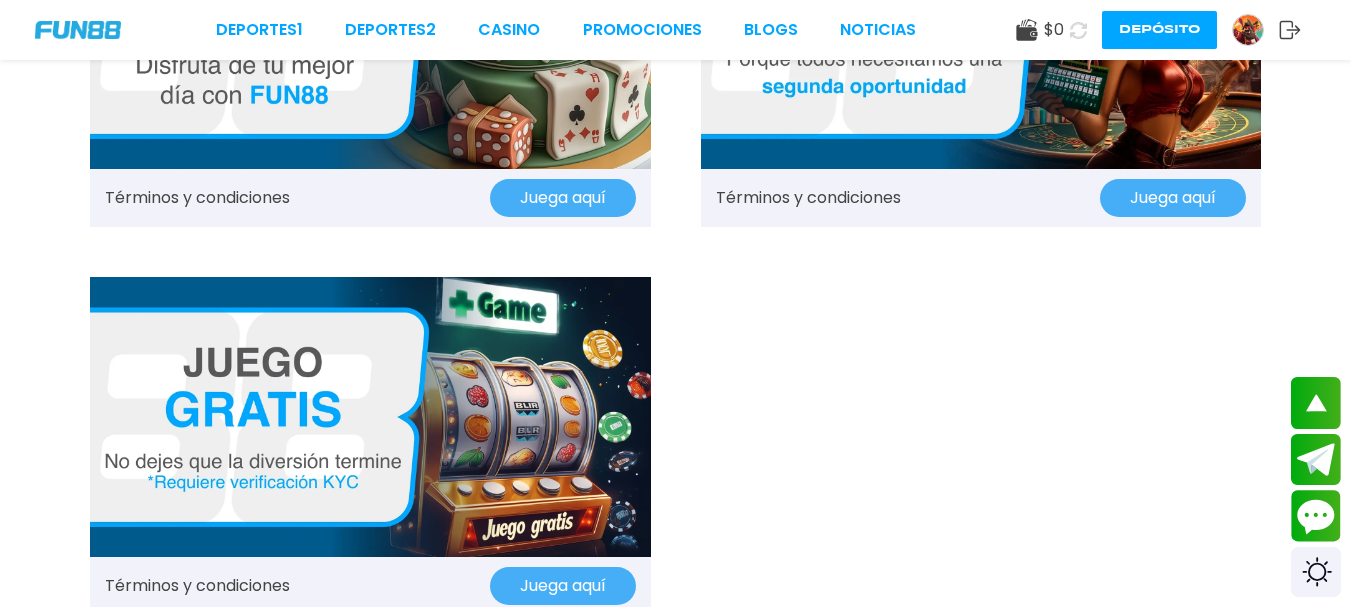click at bounding box center (370, 417) 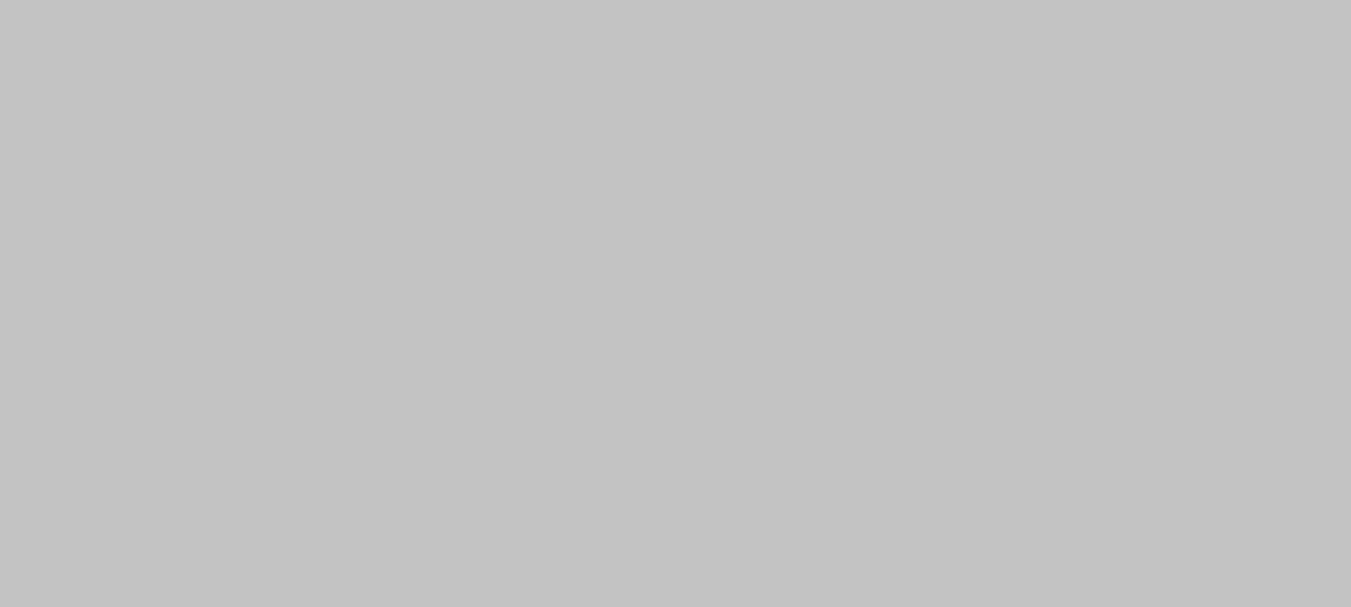 scroll, scrollTop: 0, scrollLeft: 0, axis: both 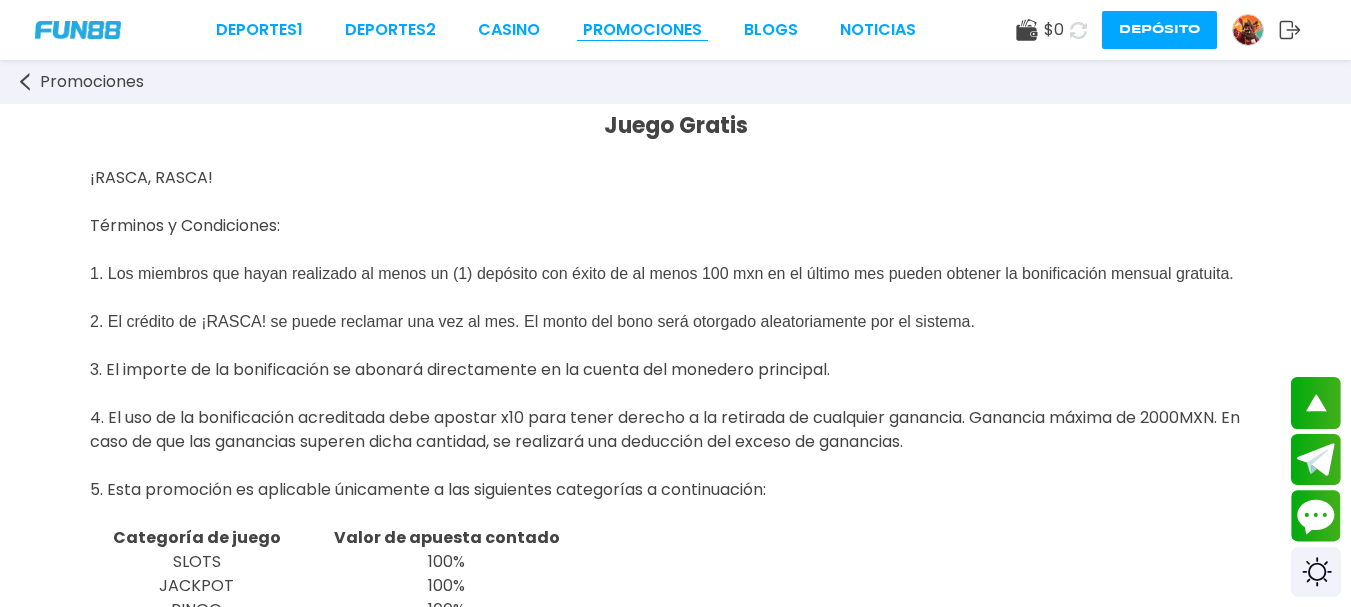 click on "Promociones" at bounding box center [642, 30] 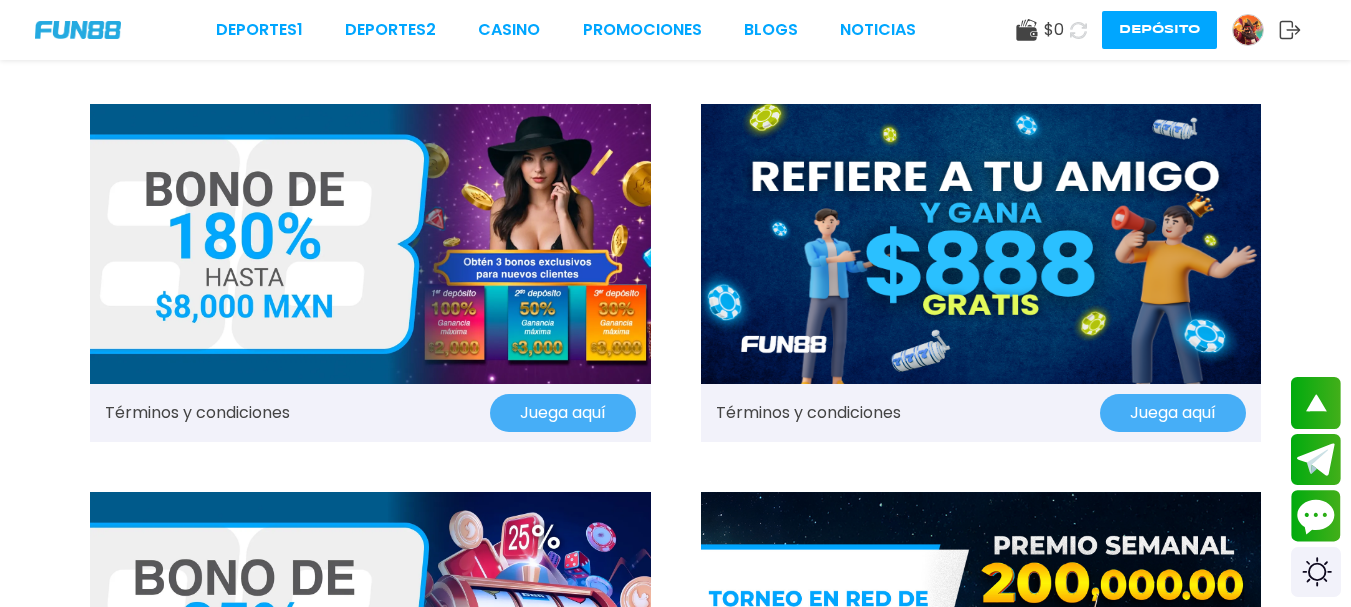 scroll, scrollTop: 0, scrollLeft: 0, axis: both 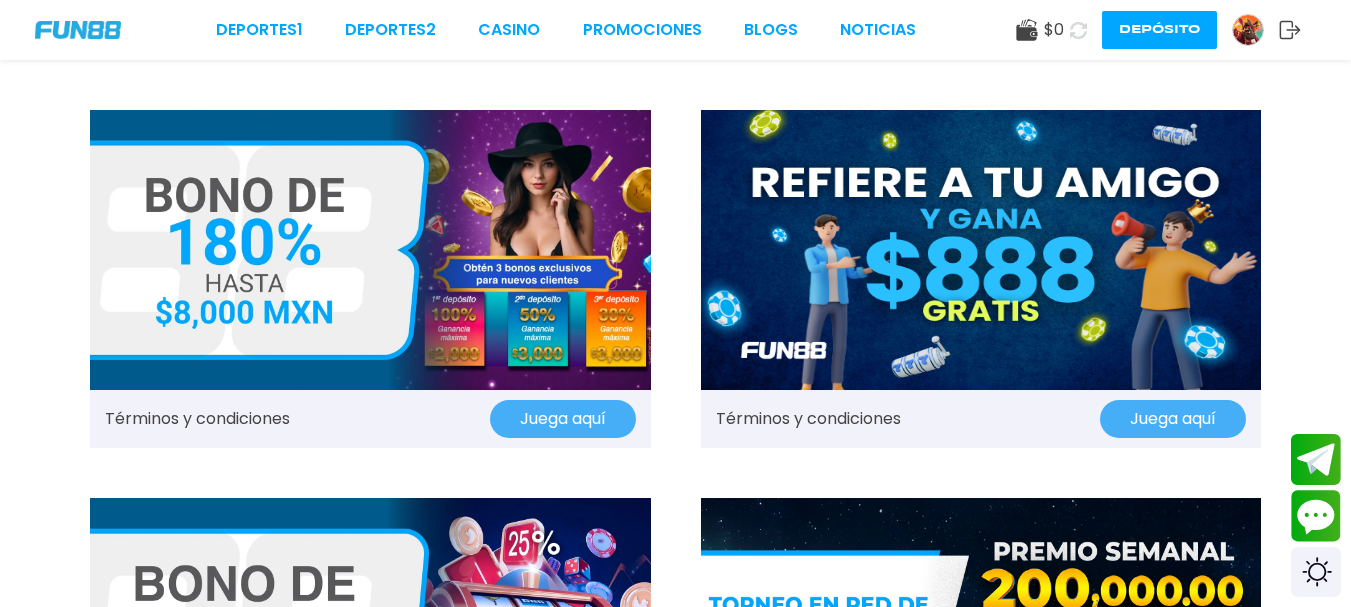 click at bounding box center [370, 250] 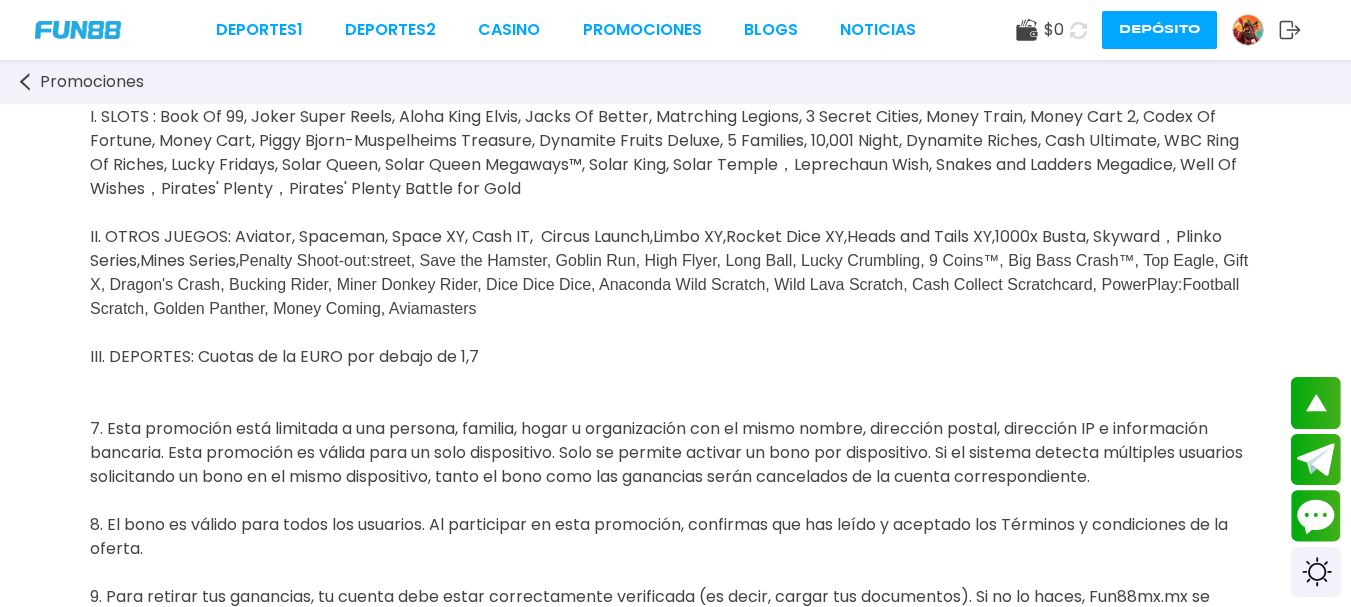 scroll, scrollTop: 1320, scrollLeft: 0, axis: vertical 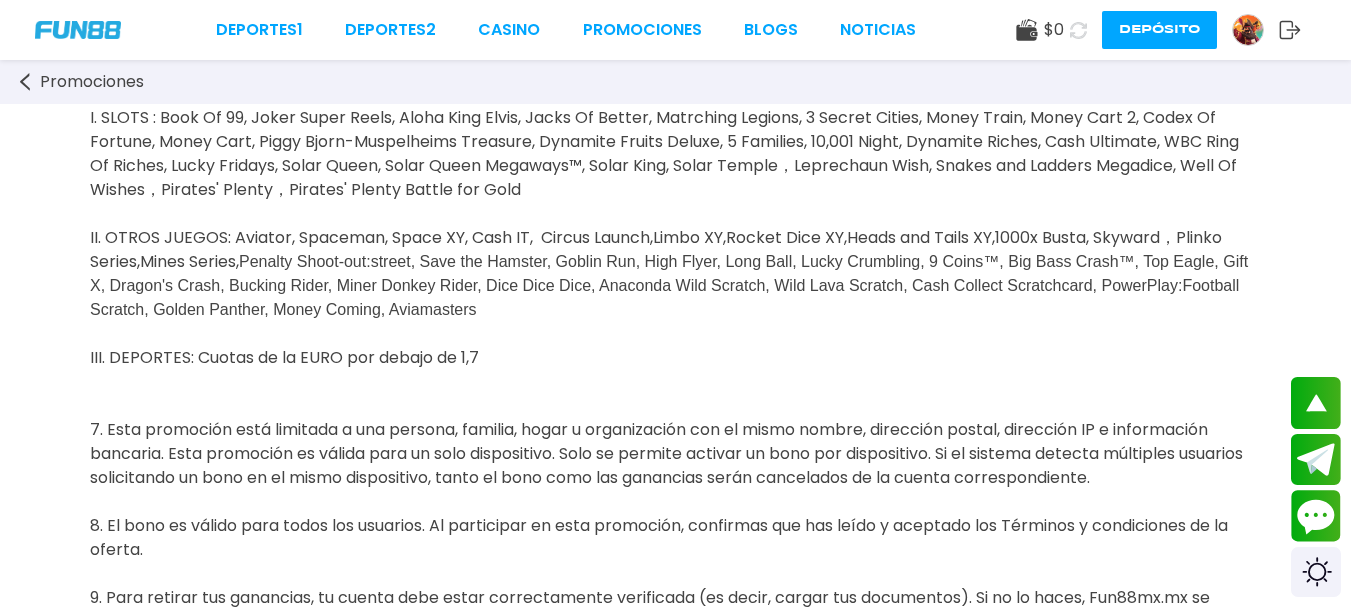 click at bounding box center [1248, 30] 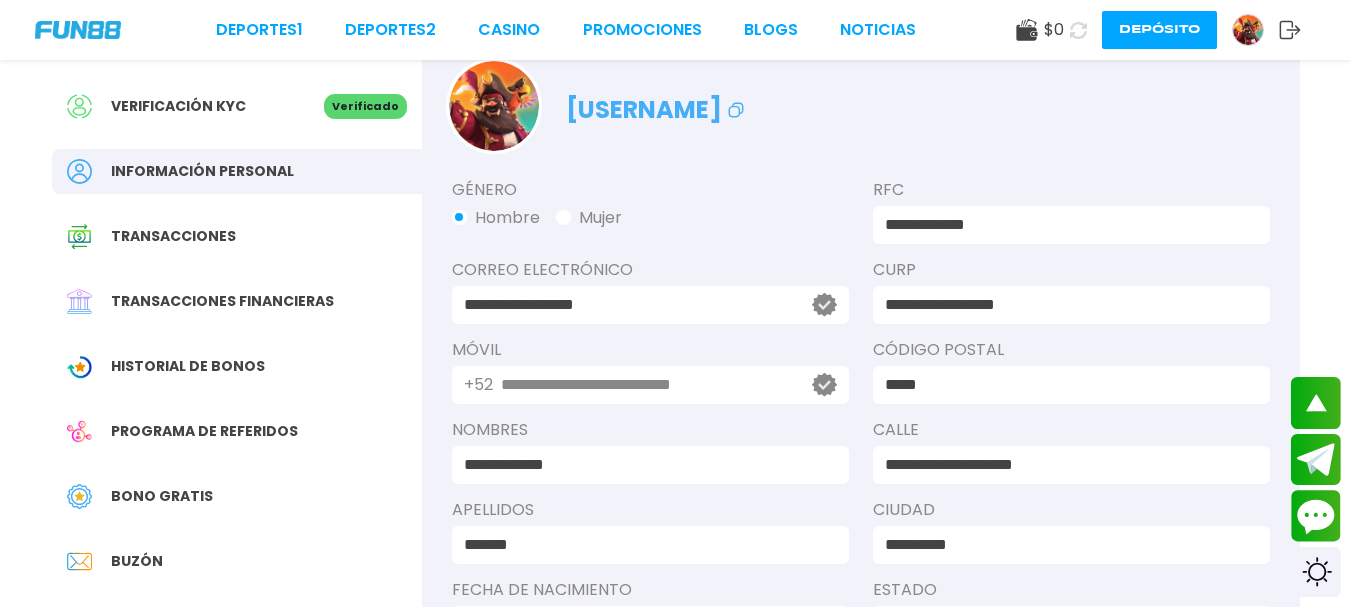 scroll, scrollTop: 0, scrollLeft: 0, axis: both 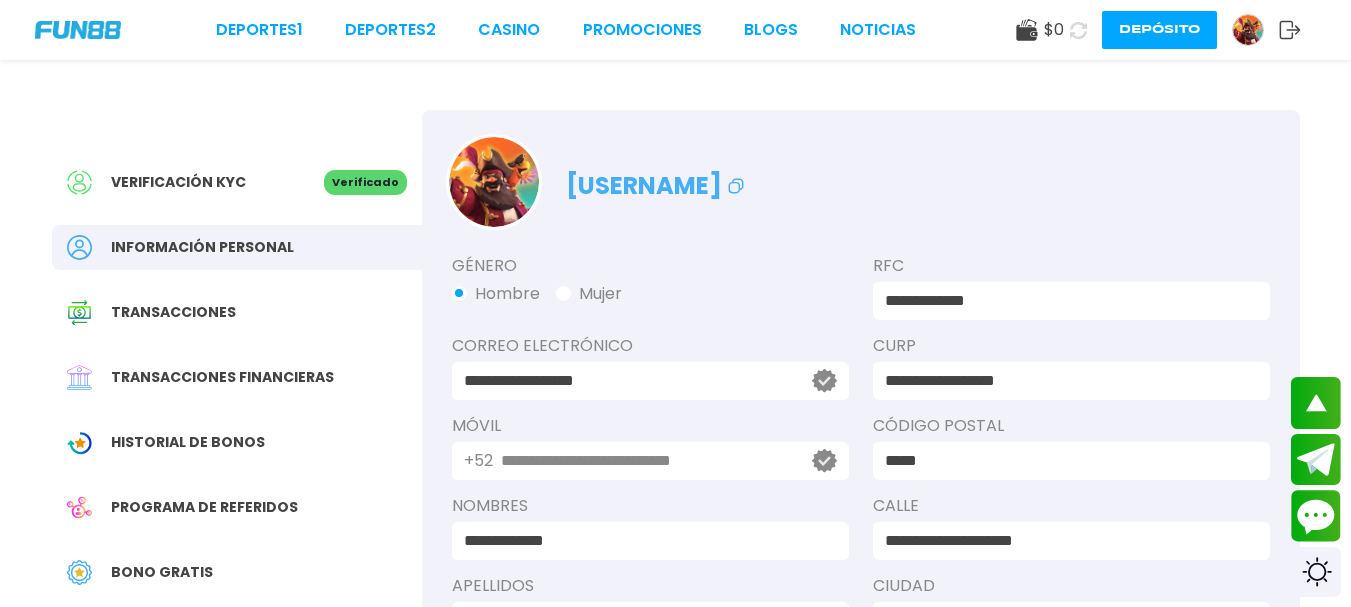click on "Verificación KYC Verificado Información personal Transacciones Transacciones financieras Historial de Bonos Programa de referidos Bono Gratis Buzón Sugerencias" at bounding box center (237, 452) 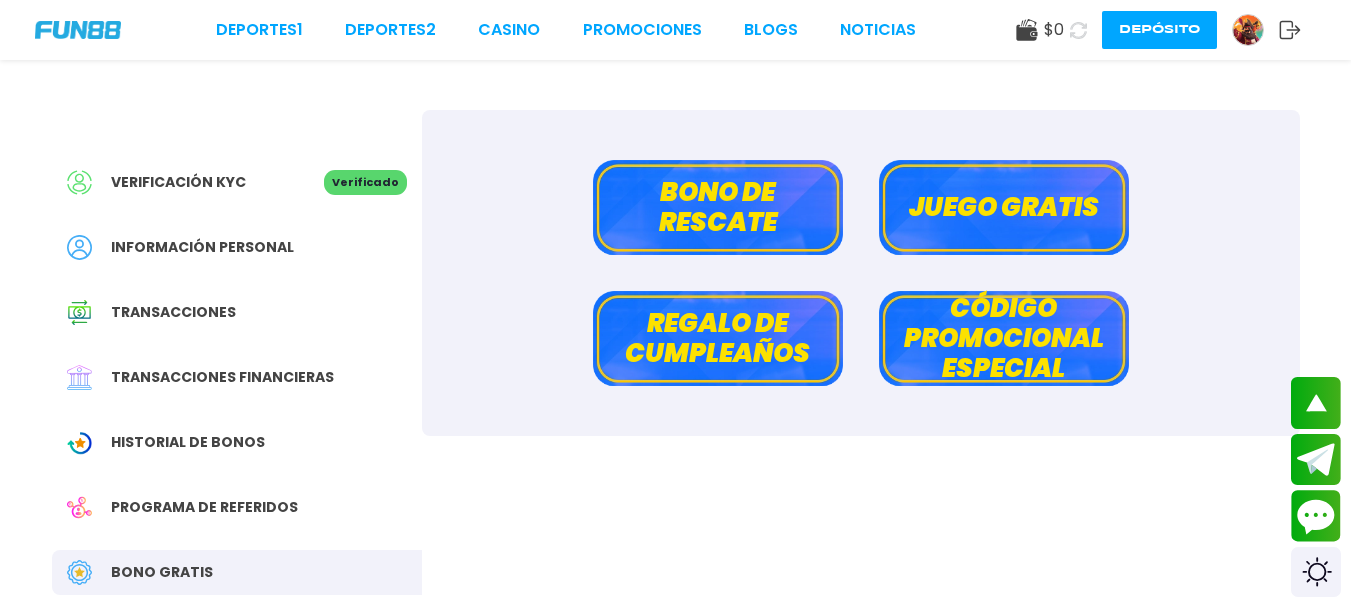 click on "Juego gratis" at bounding box center (1004, 207) 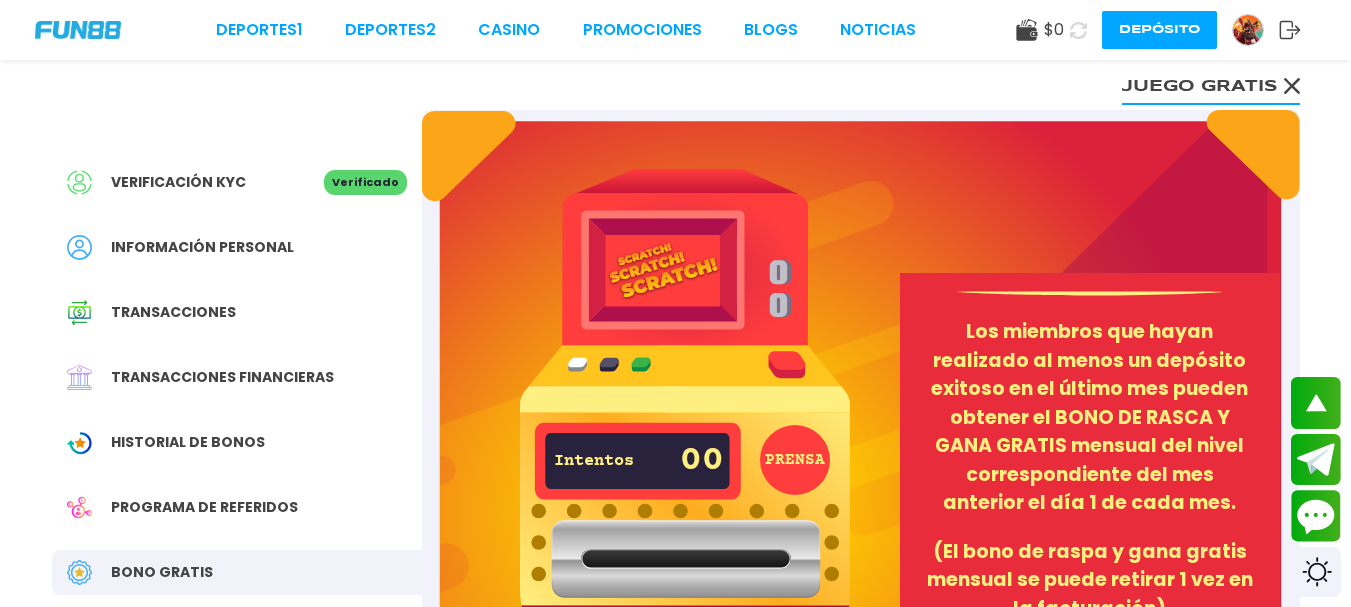 click on "Juego gratis" at bounding box center [1211, 85] 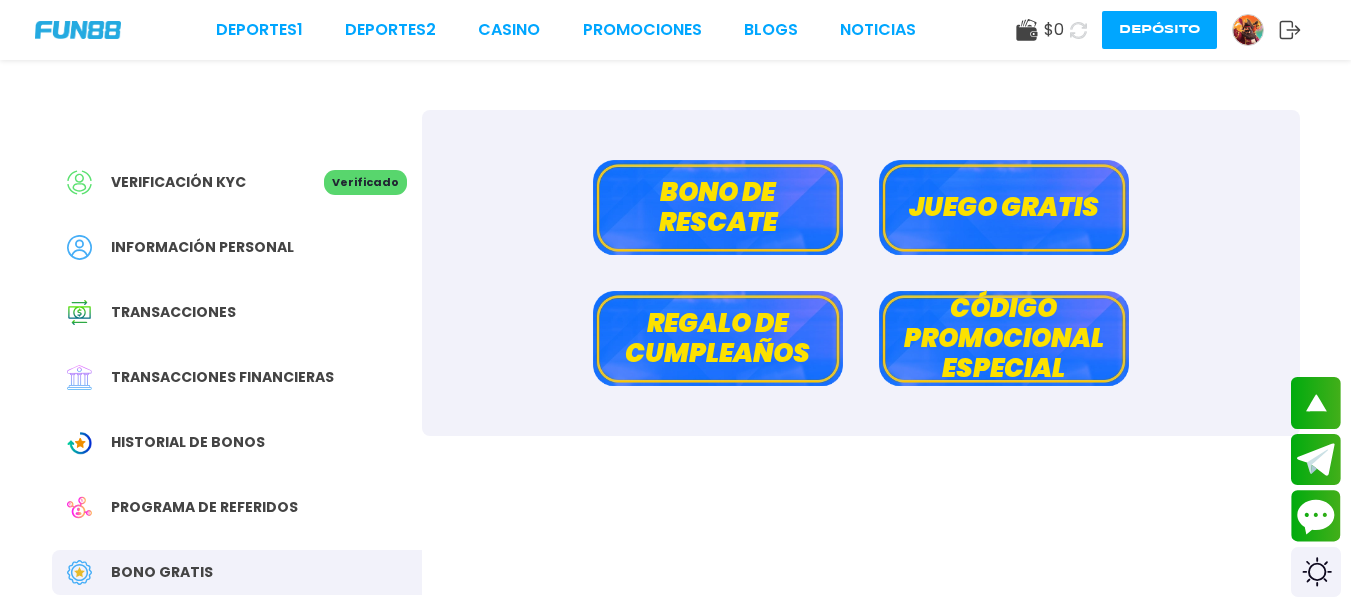 click on "Programa de referidos" at bounding box center (204, 507) 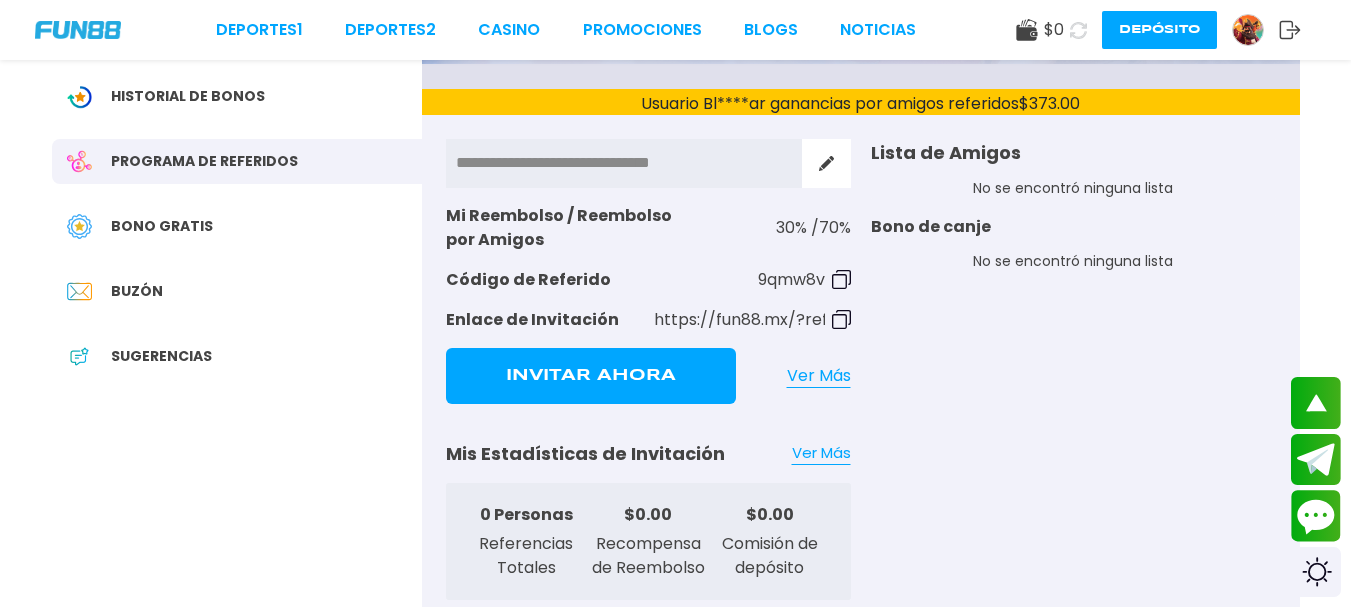scroll, scrollTop: 350, scrollLeft: 0, axis: vertical 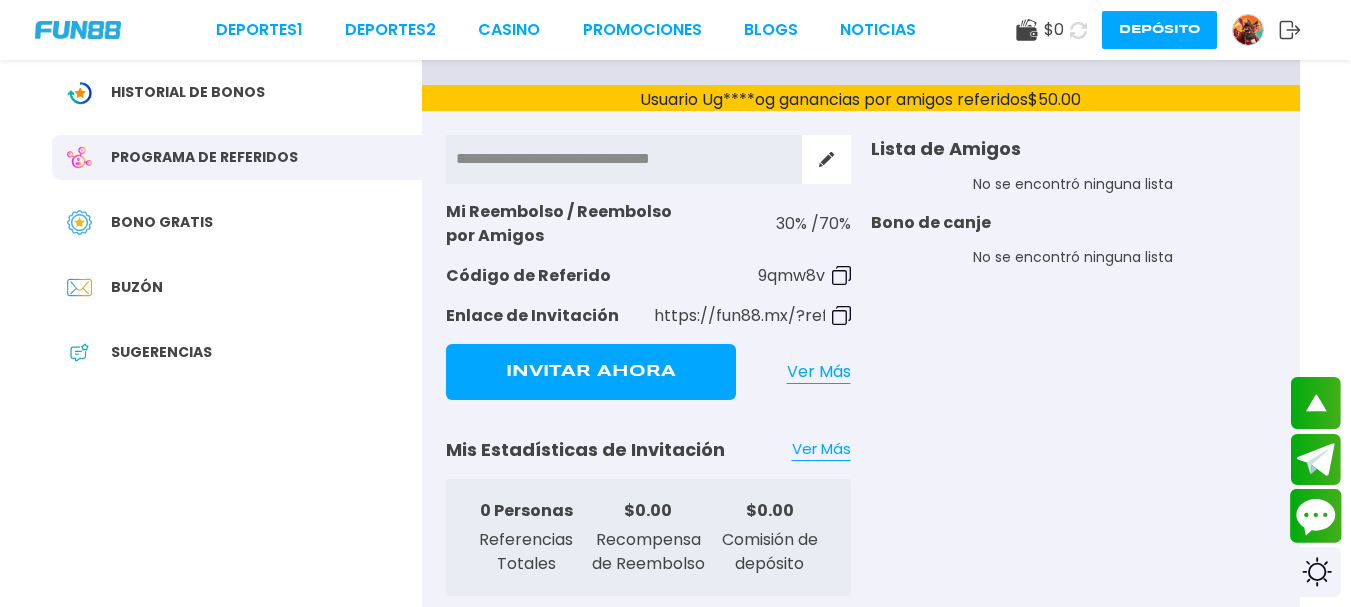 click at bounding box center [1316, 516] 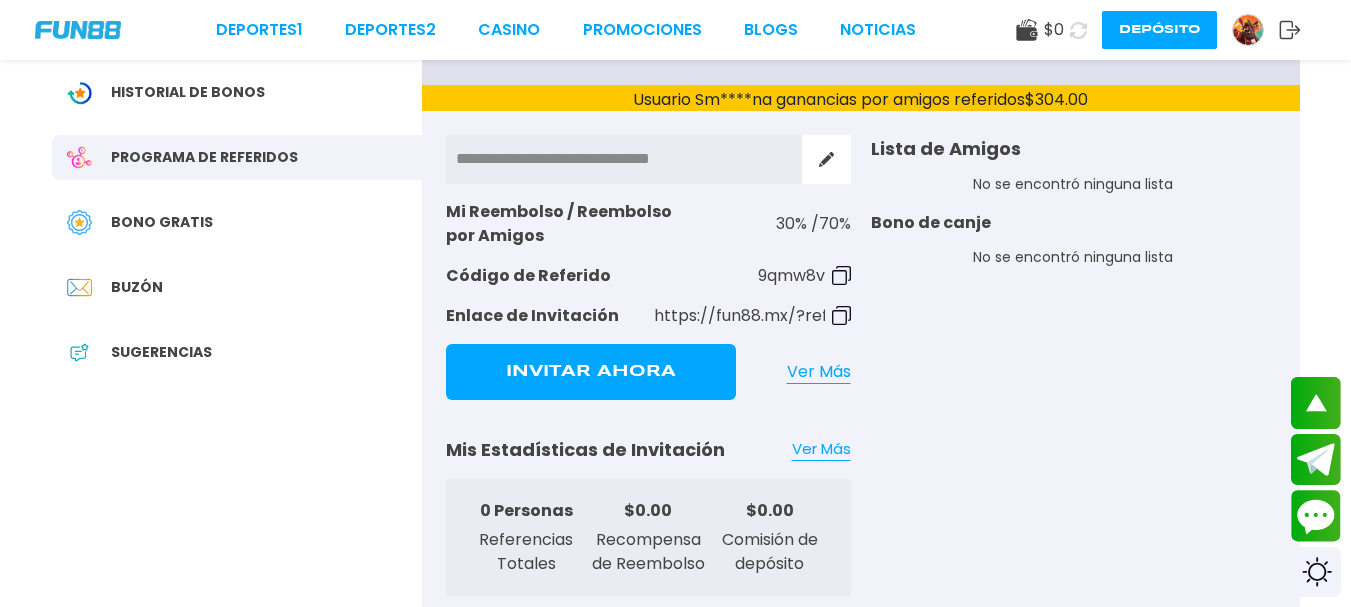 click on "Sugerencias" at bounding box center (237, 352) 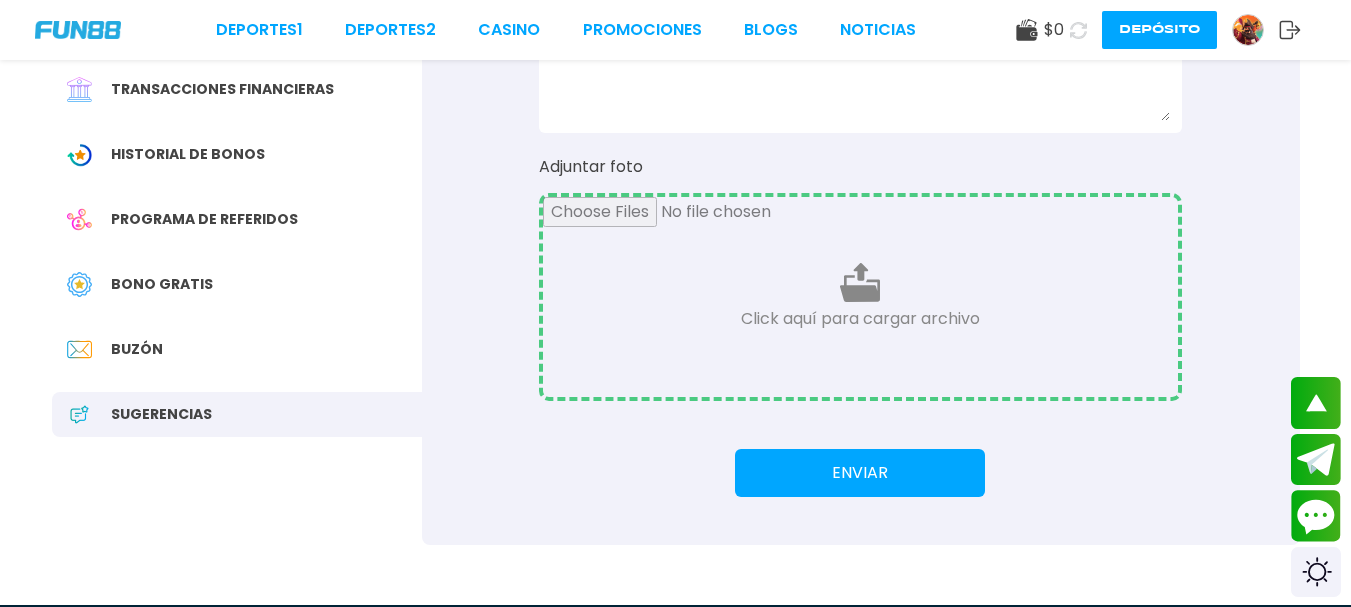 scroll, scrollTop: 320, scrollLeft: 0, axis: vertical 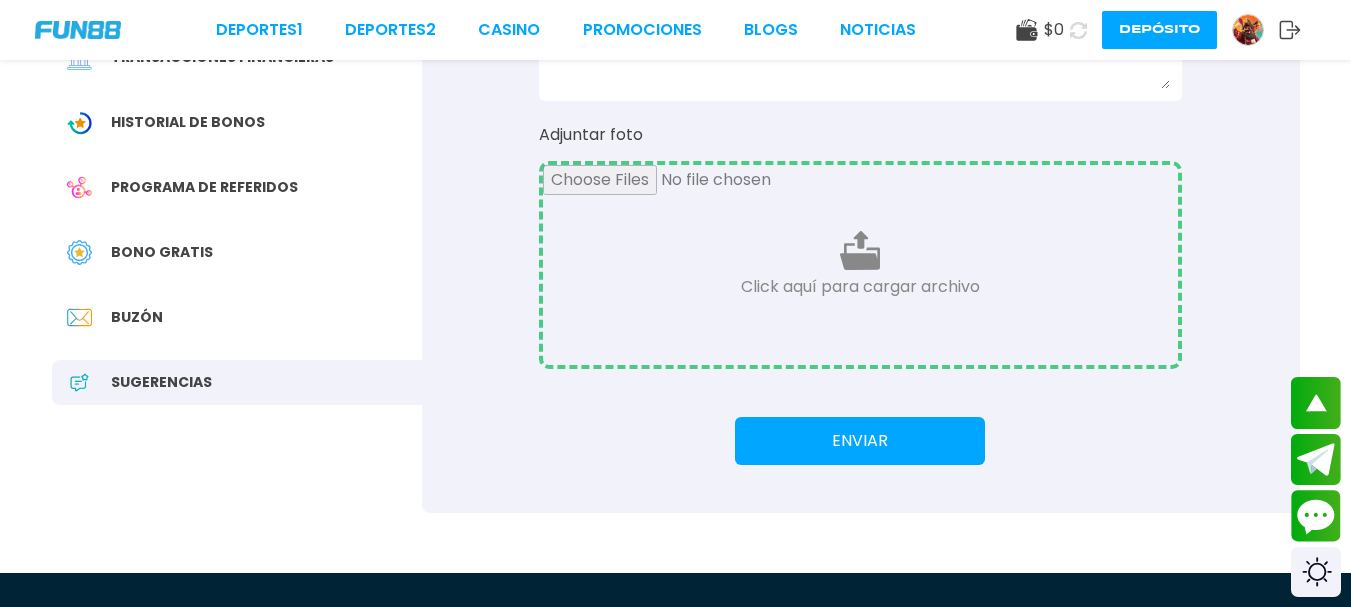 click on "Buzón" at bounding box center [137, 317] 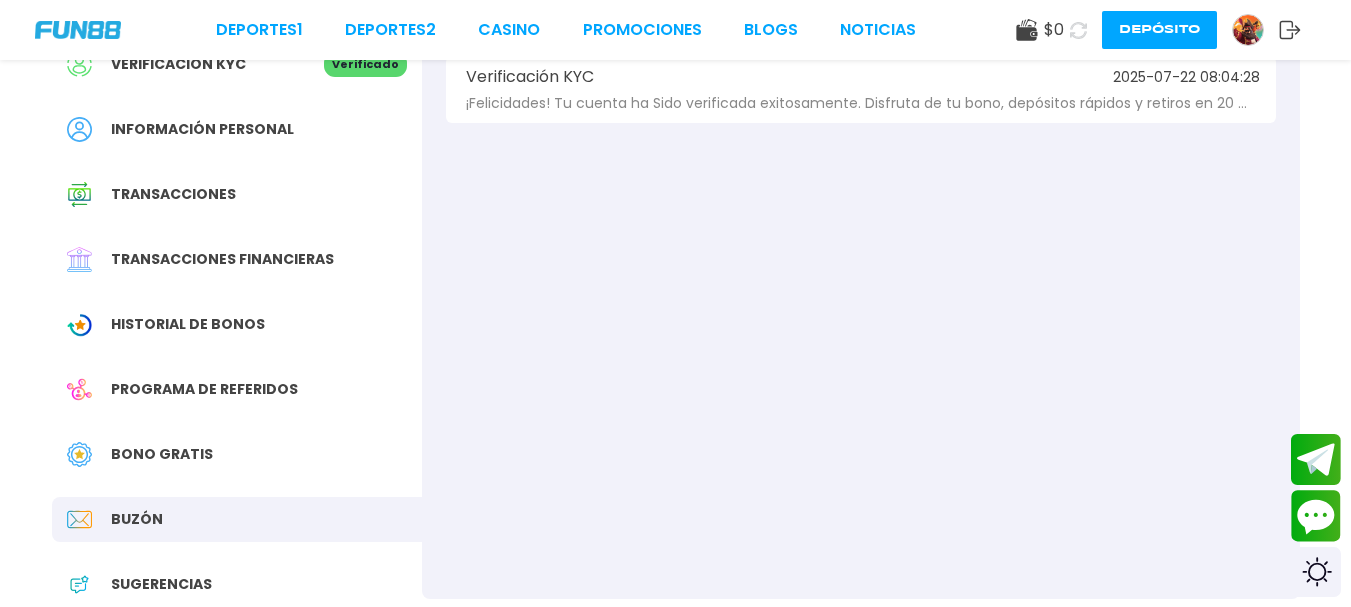 scroll, scrollTop: 120, scrollLeft: 0, axis: vertical 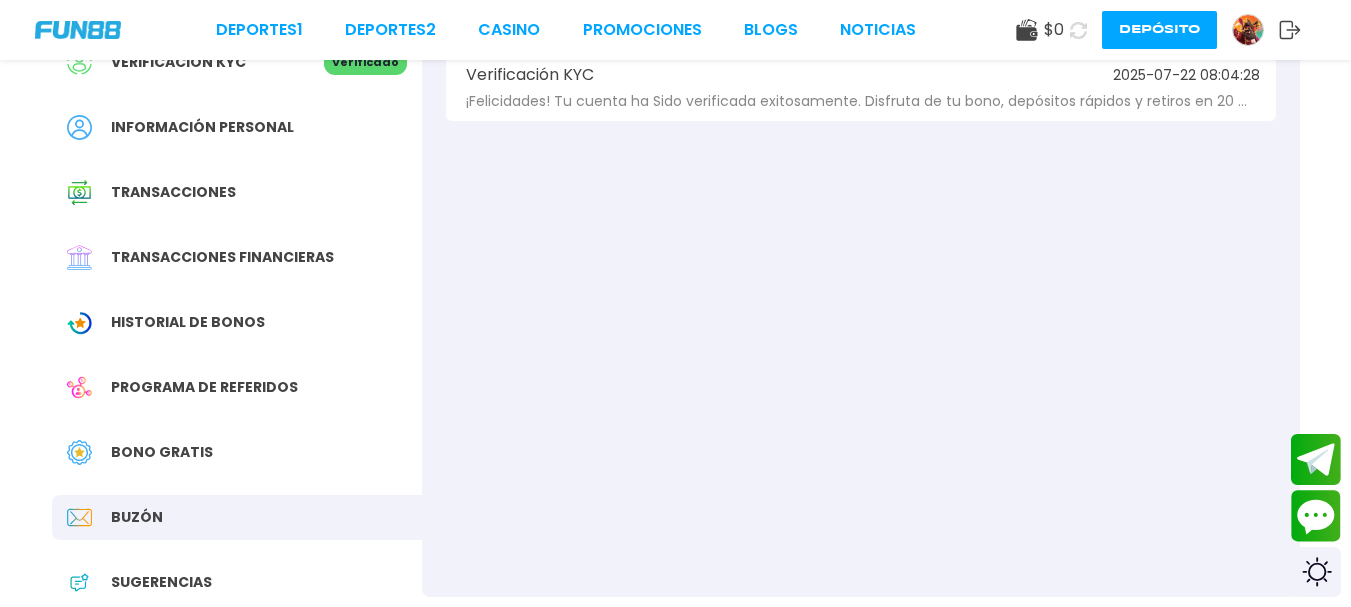 click on "Verificación KYC" at bounding box center [530, 75] 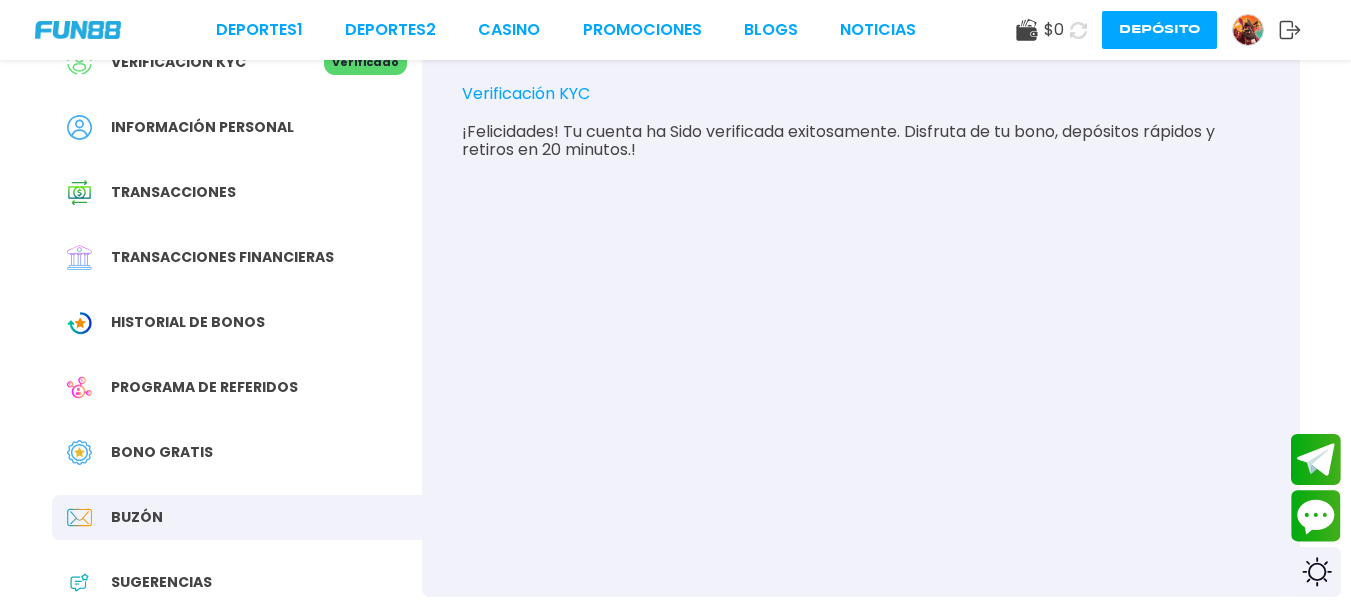 click on "¡Felicidades! Tu cuenta ha Sido verificada exitosamente. Disfruta de tu bono, depósitos rápidos y retiros en 20 minutos.!" at bounding box center (861, 141) 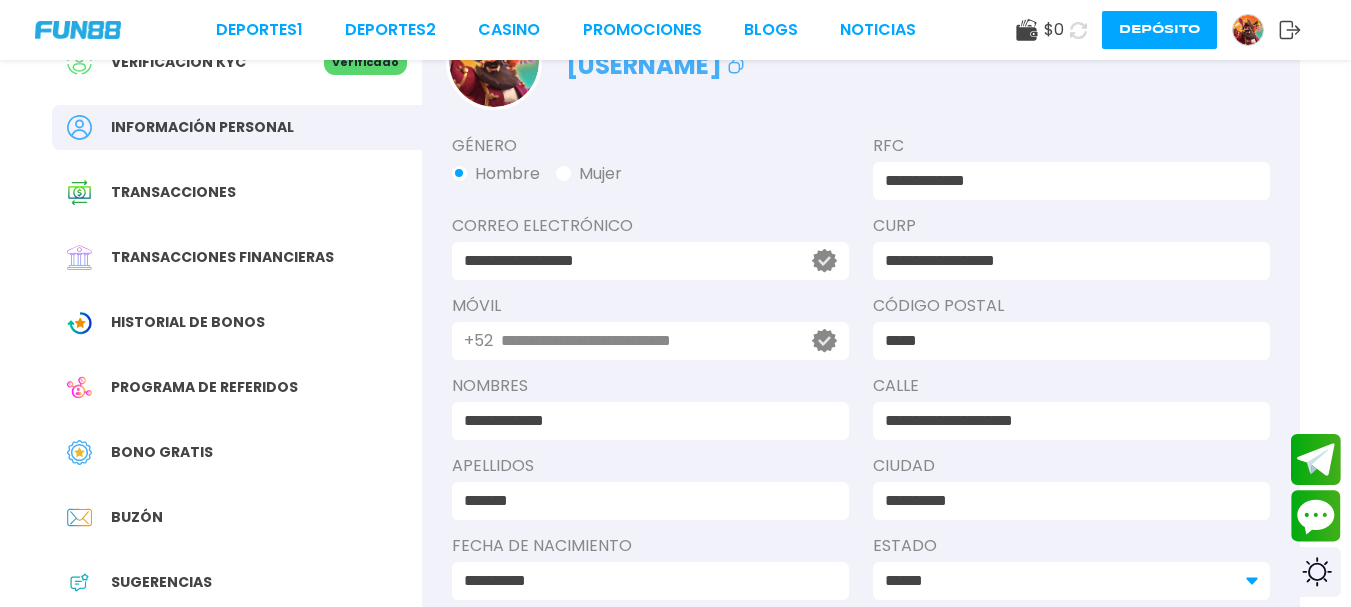 scroll, scrollTop: 0, scrollLeft: 0, axis: both 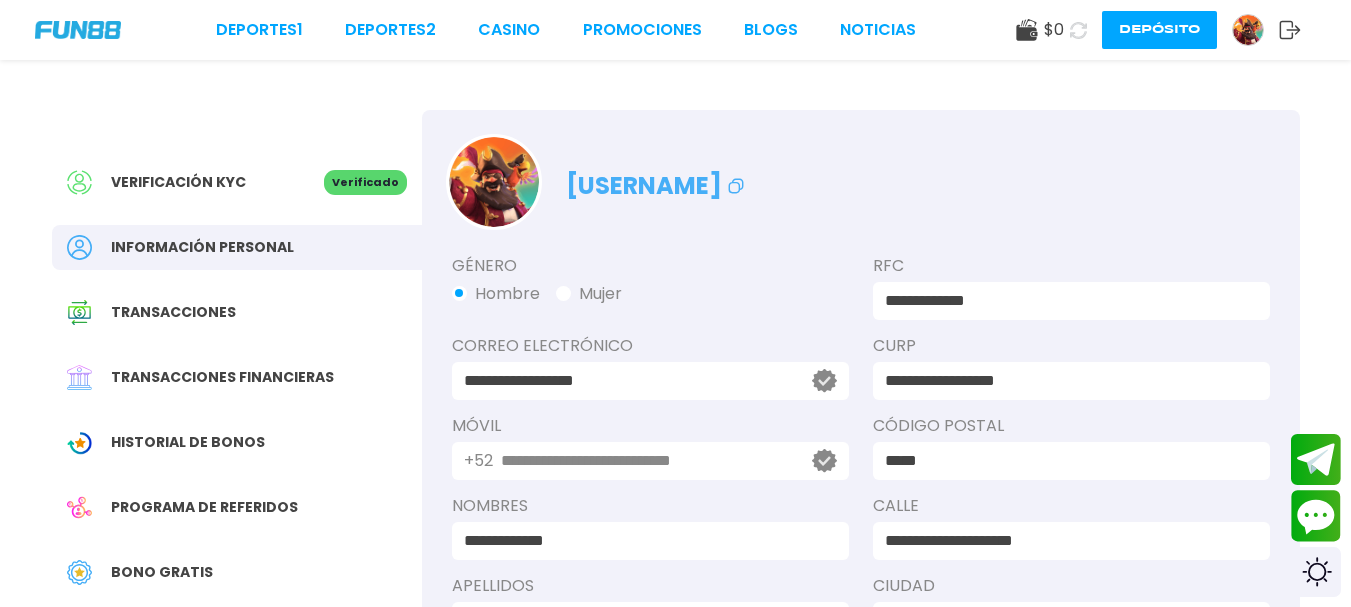 click 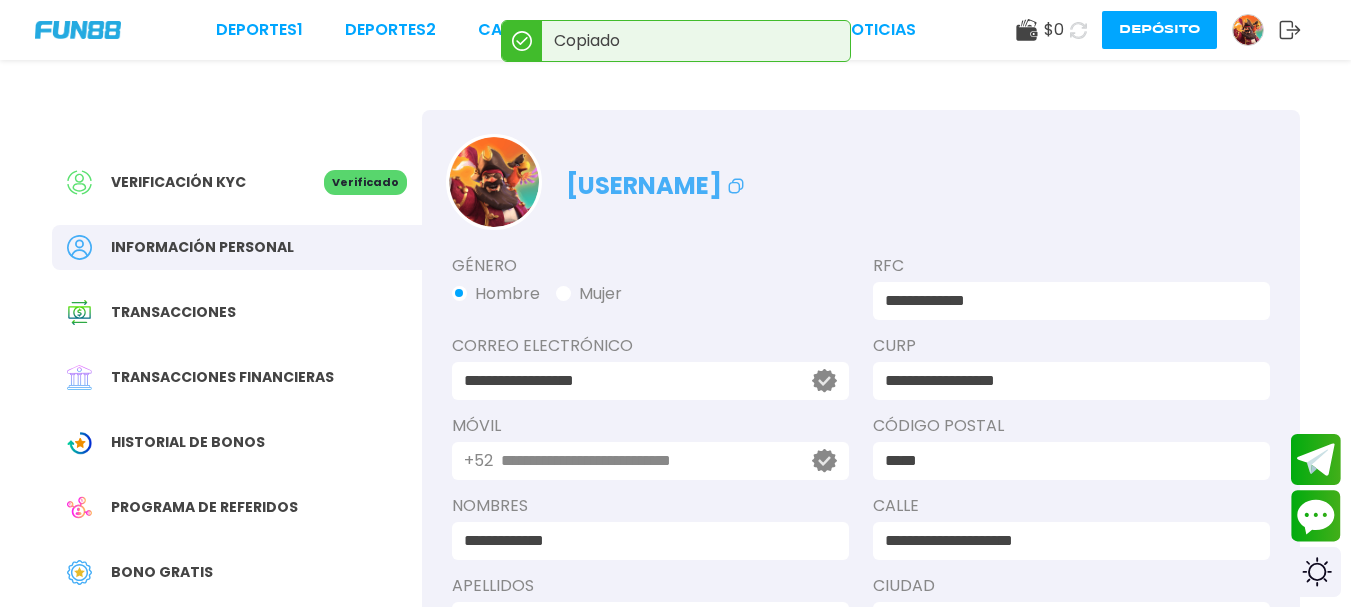 click on "[USERNAME]" at bounding box center (657, 181) 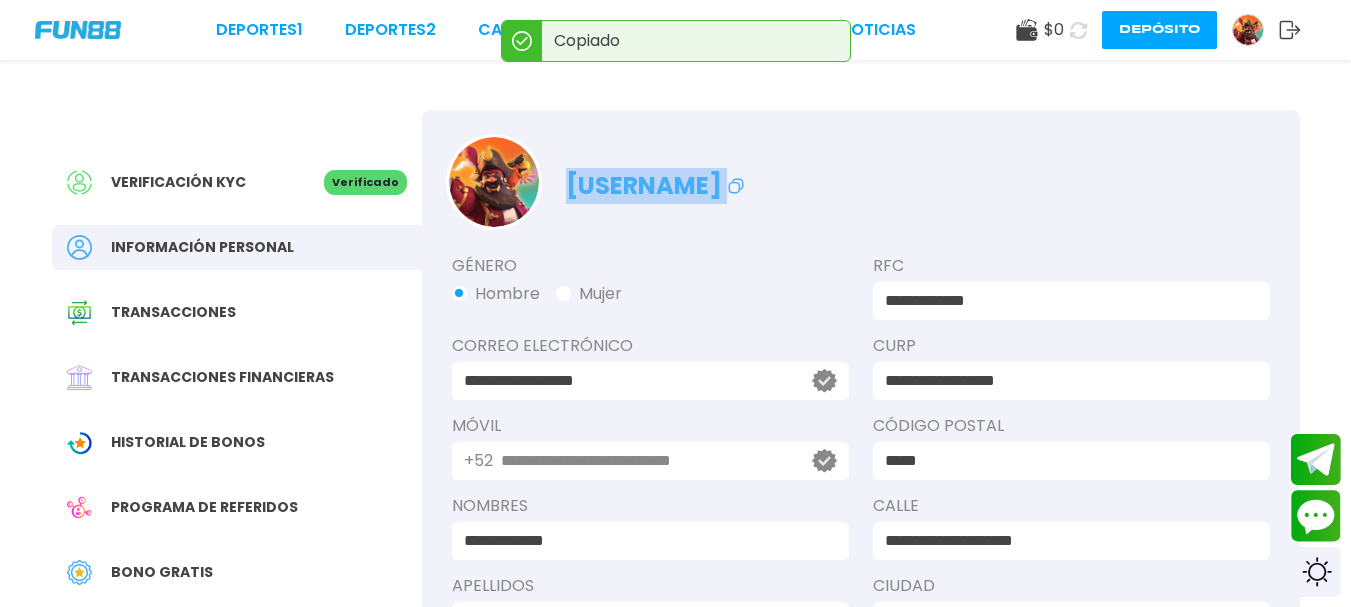 click on "[USERNAME]" at bounding box center (657, 181) 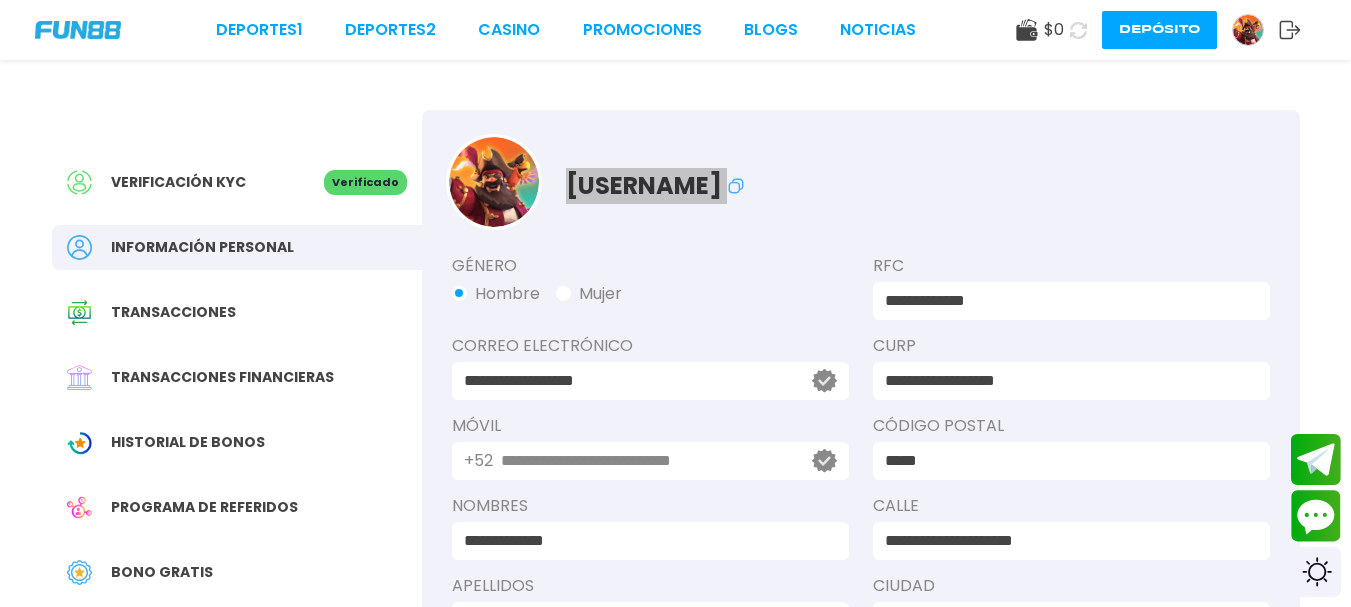 click on "[USERNAME]" at bounding box center (861, 170) 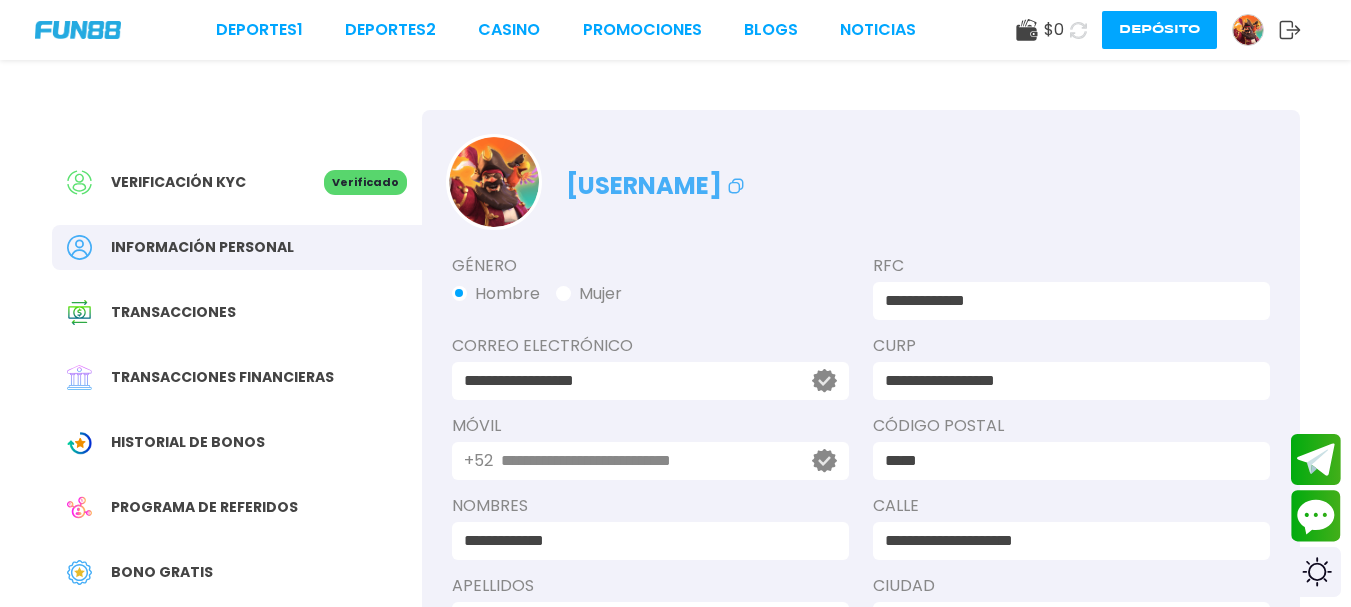 click on "Bono Gratis" at bounding box center (237, 572) 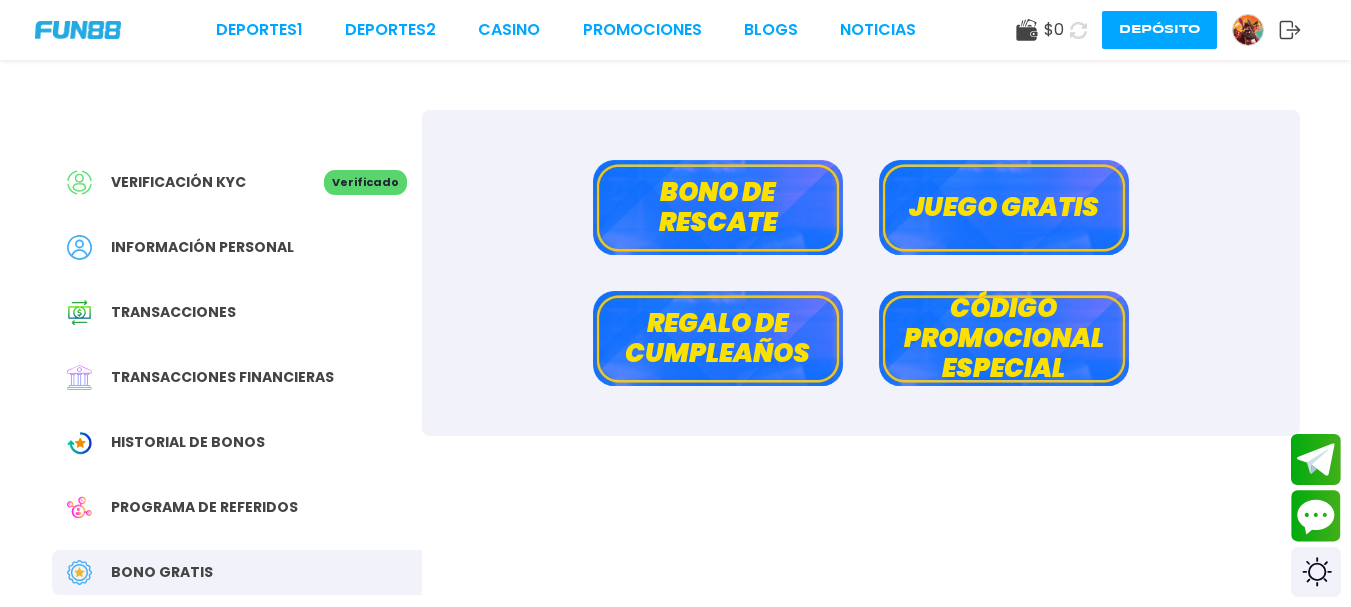 click on "Historial de Bonos" at bounding box center [237, 442] 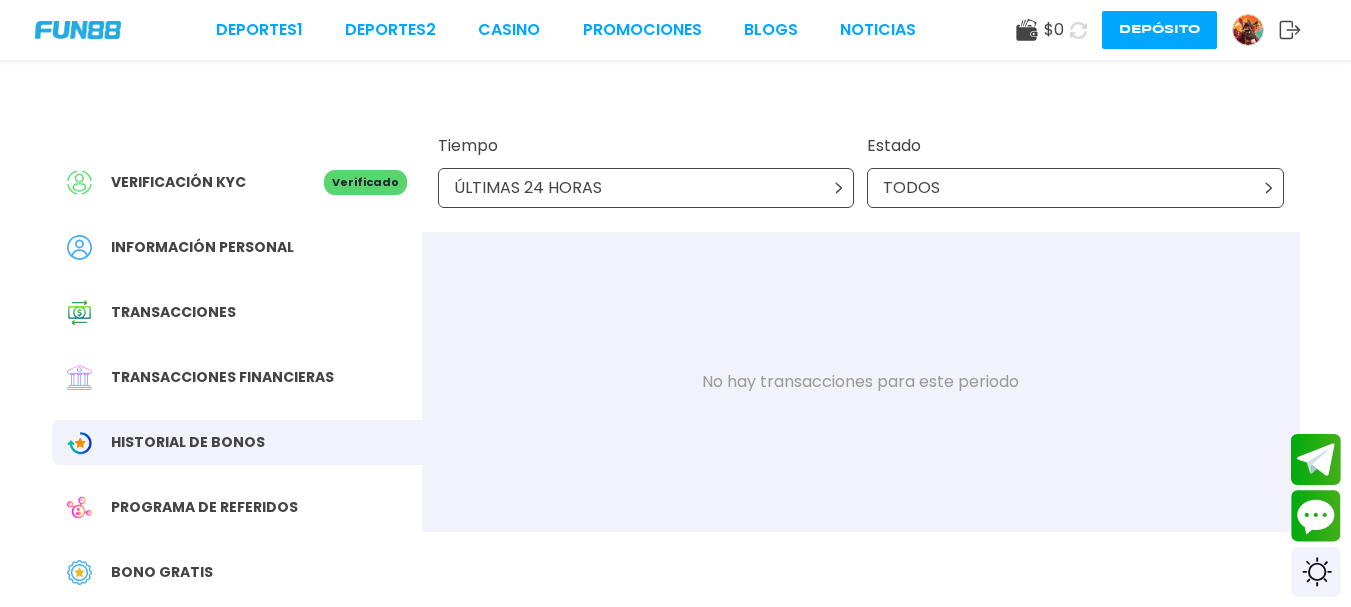 click on "Programa de referidos" at bounding box center [204, 507] 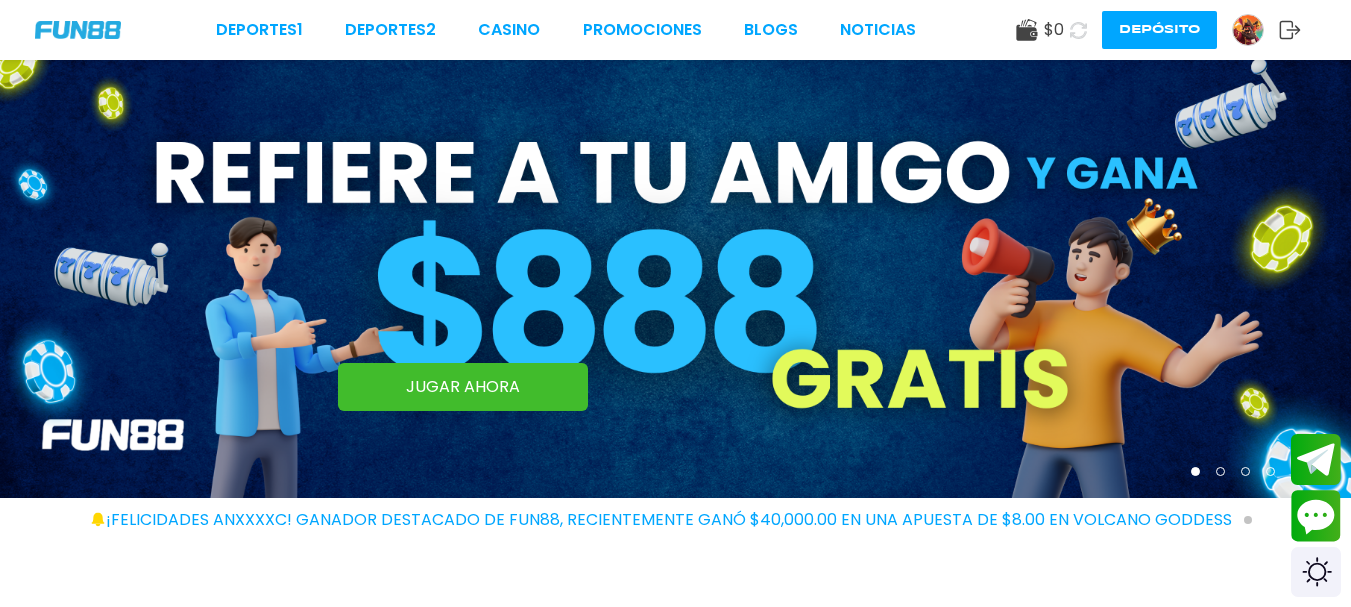 scroll, scrollTop: 0, scrollLeft: 0, axis: both 